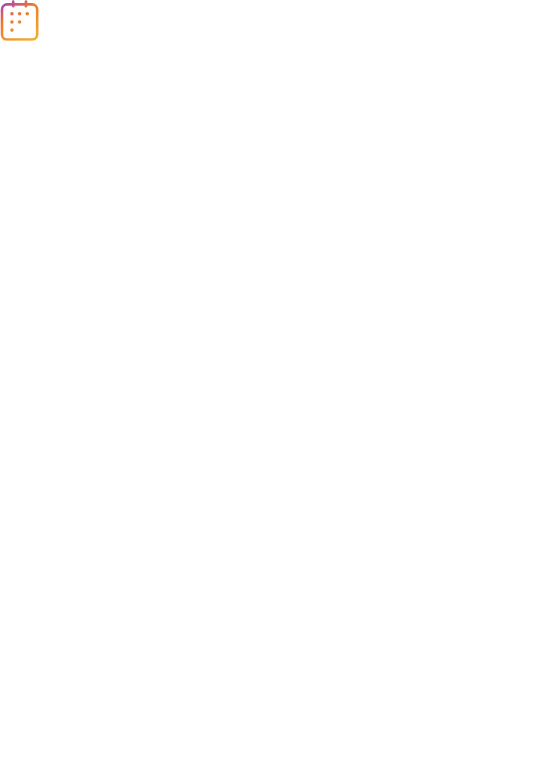 scroll, scrollTop: 0, scrollLeft: 0, axis: both 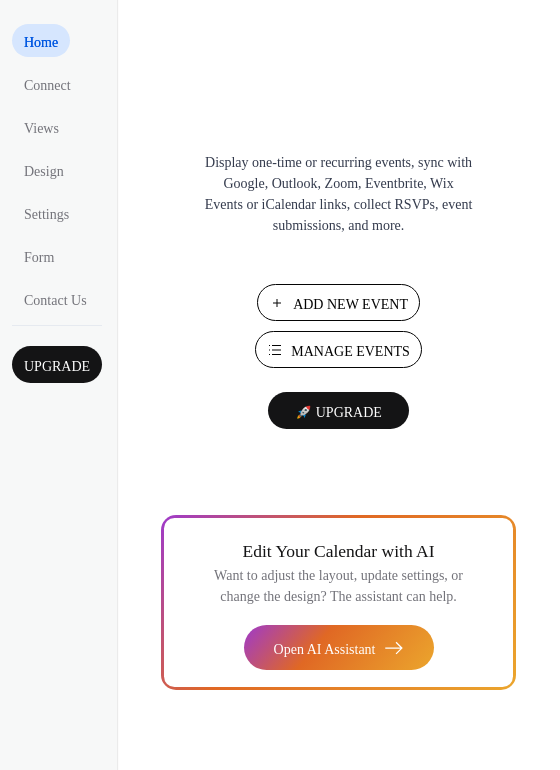 click on "Add New Event" at bounding box center [350, 304] 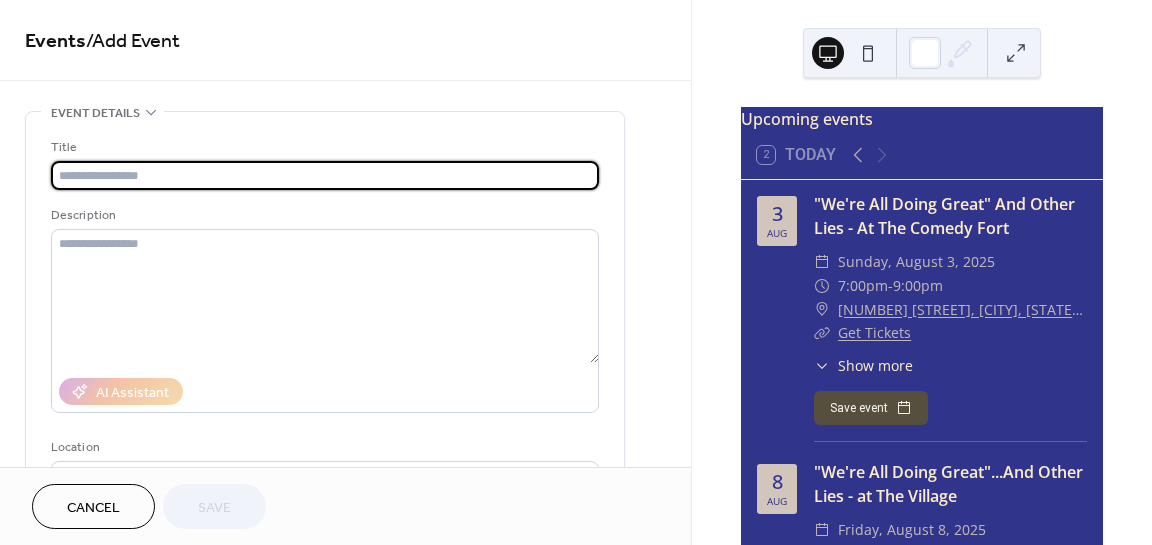 scroll, scrollTop: 0, scrollLeft: 0, axis: both 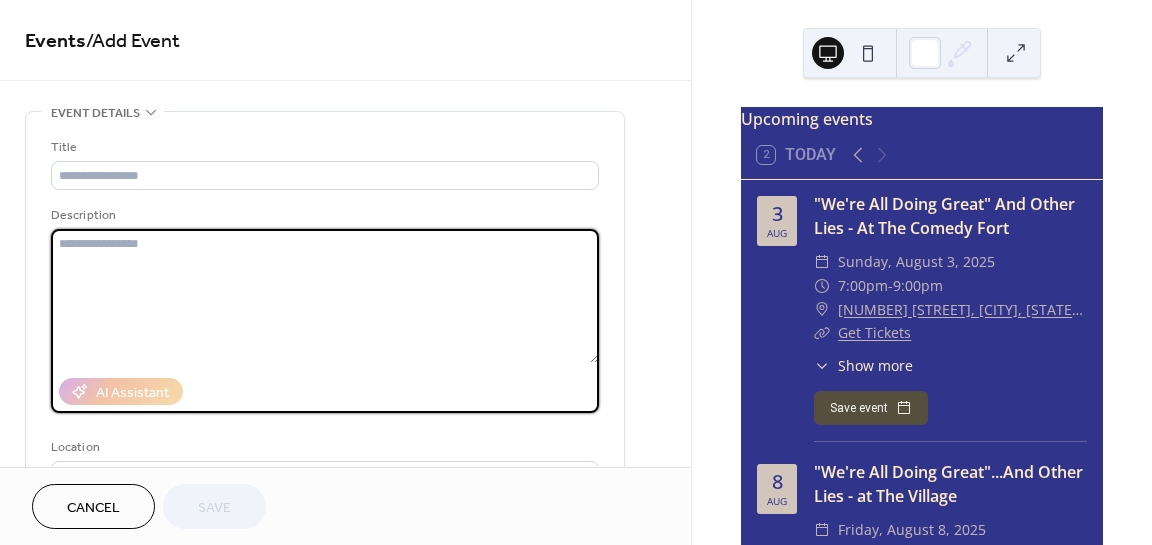 click at bounding box center [325, 296] 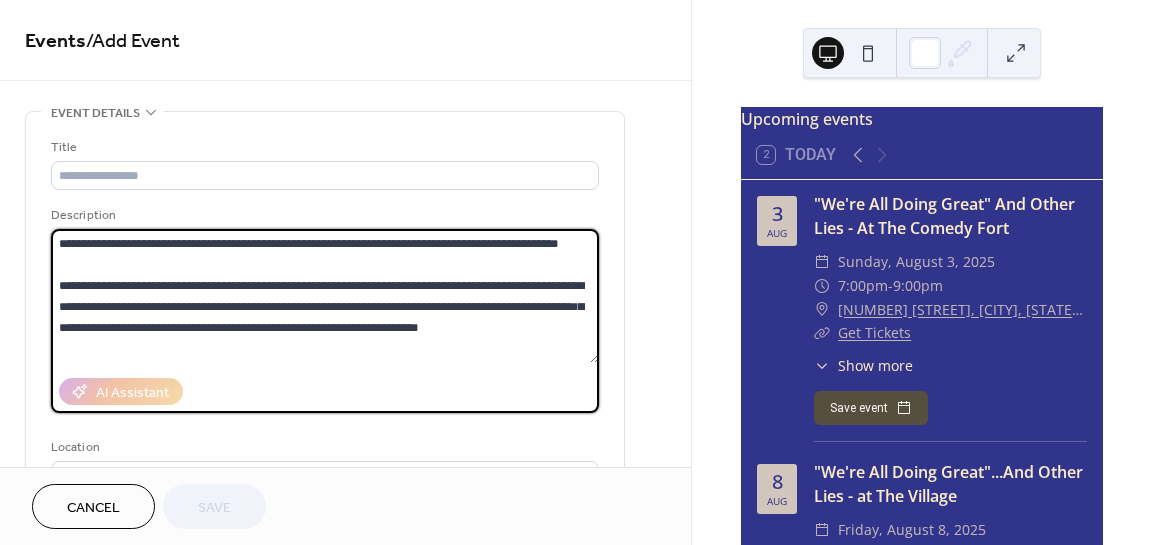 scroll, scrollTop: 123, scrollLeft: 0, axis: vertical 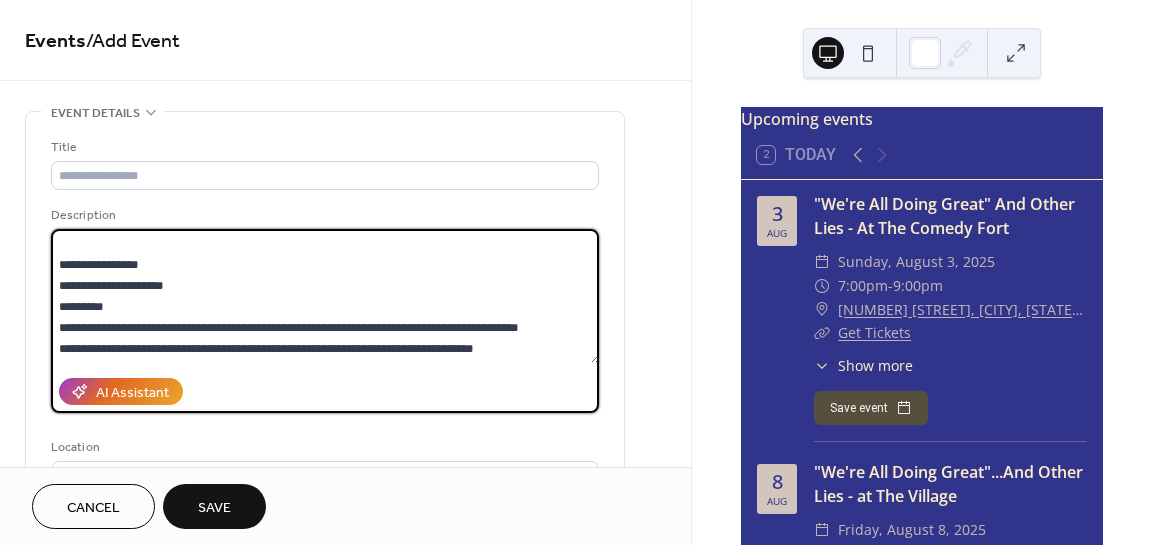 type on "**********" 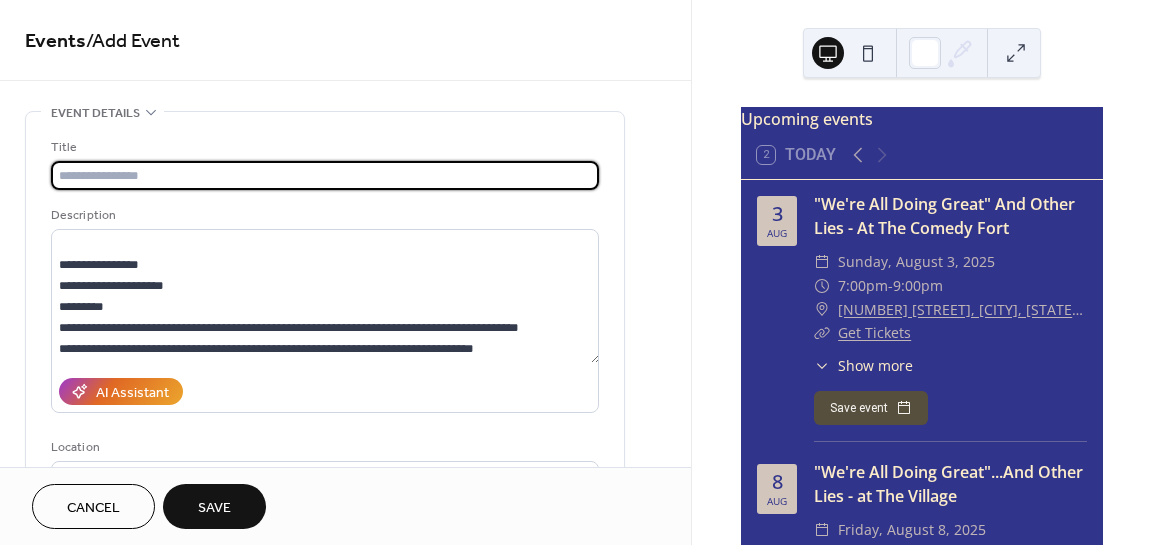 click at bounding box center (325, 175) 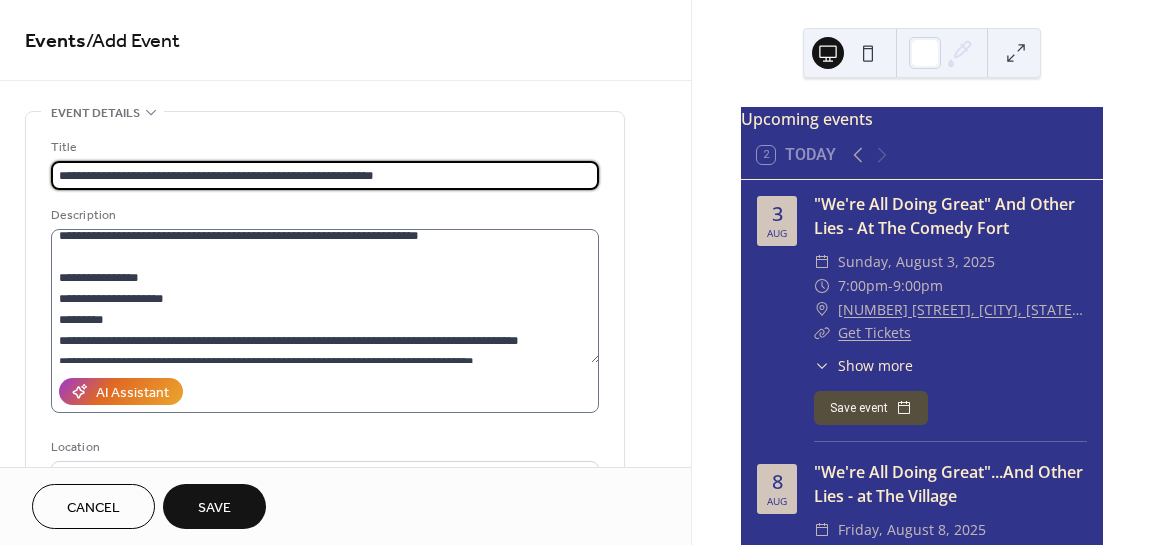 scroll, scrollTop: 114, scrollLeft: 0, axis: vertical 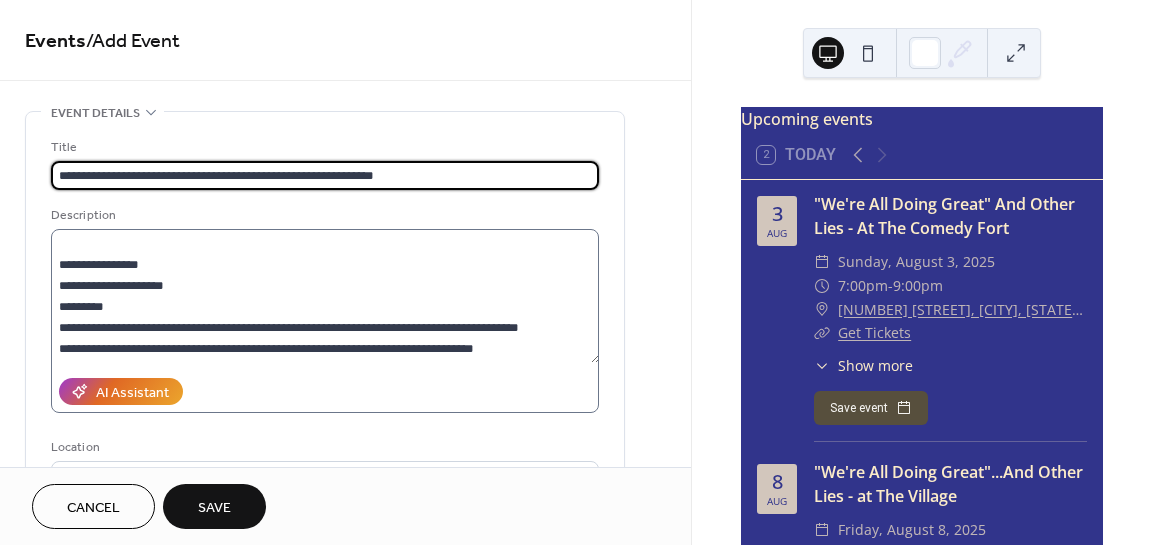 type on "**********" 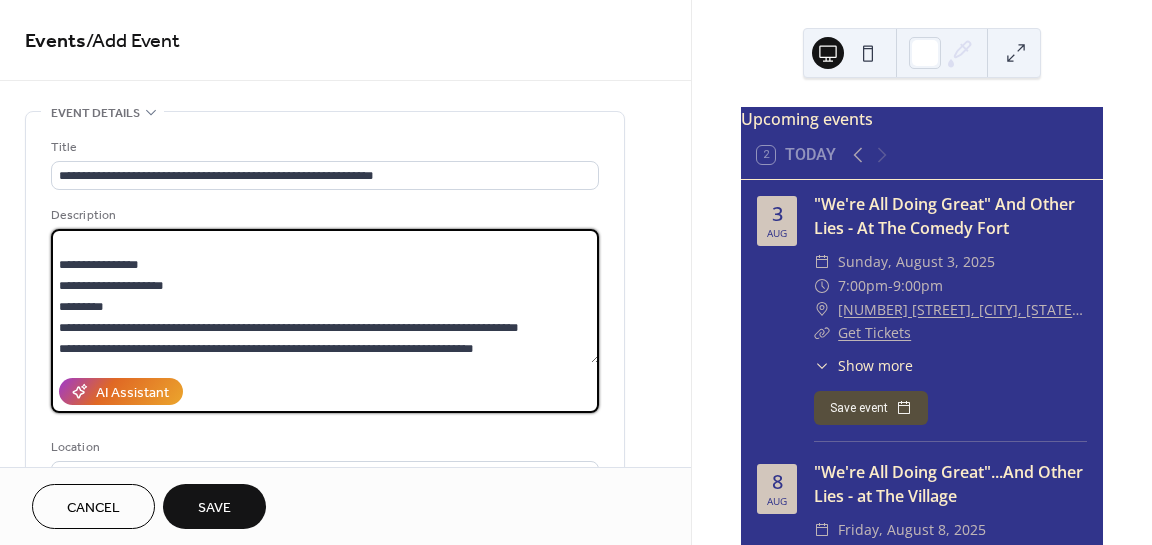 drag, startPoint x: 104, startPoint y: 295, endPoint x: 50, endPoint y: 297, distance: 54.037025 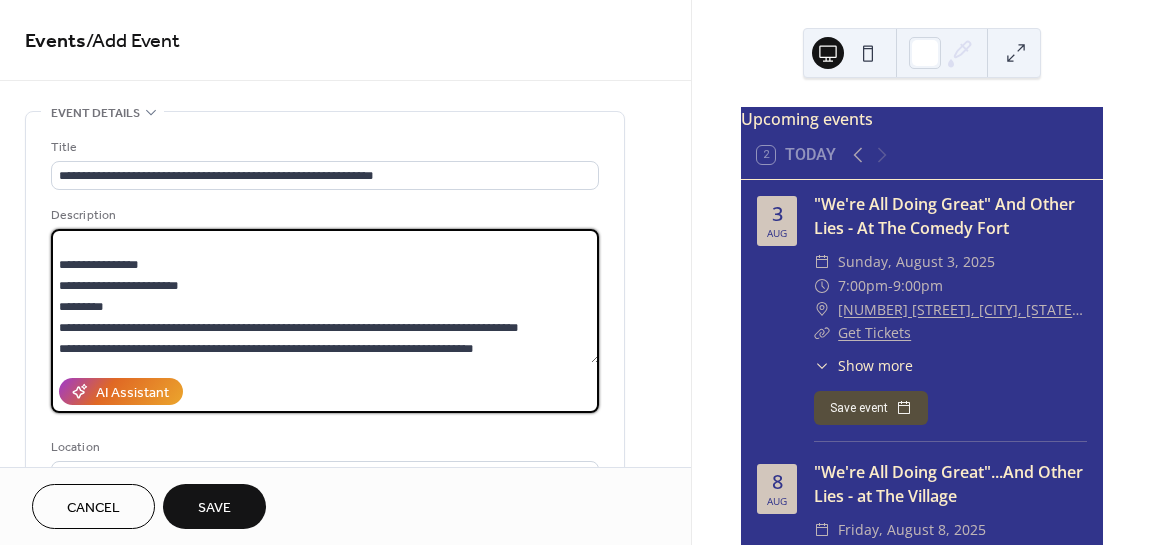 drag, startPoint x: 112, startPoint y: 314, endPoint x: 50, endPoint y: 318, distance: 62.1289 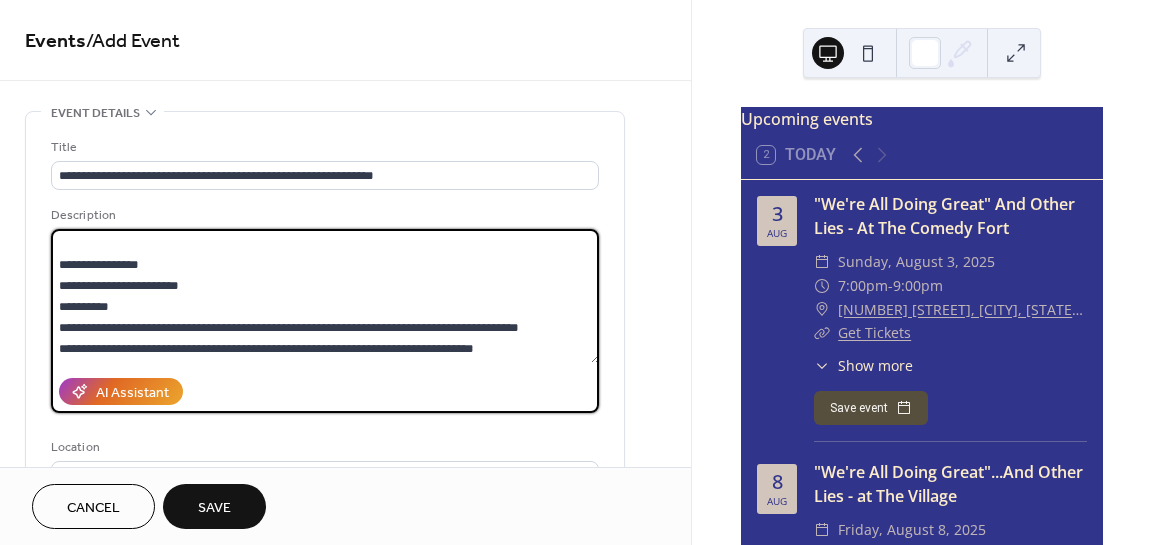 scroll, scrollTop: 126, scrollLeft: 0, axis: vertical 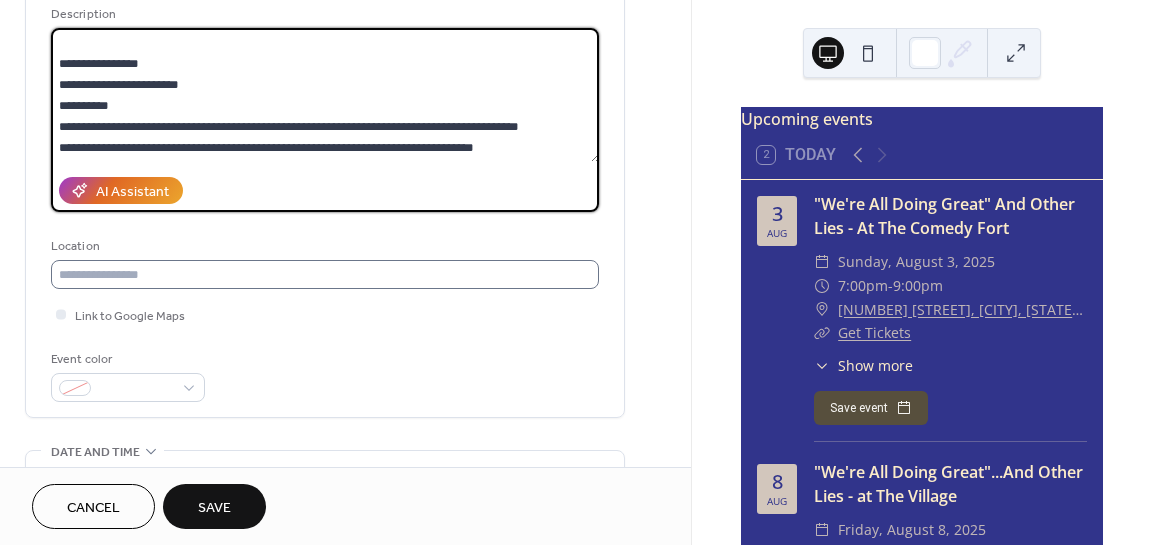 type on "**********" 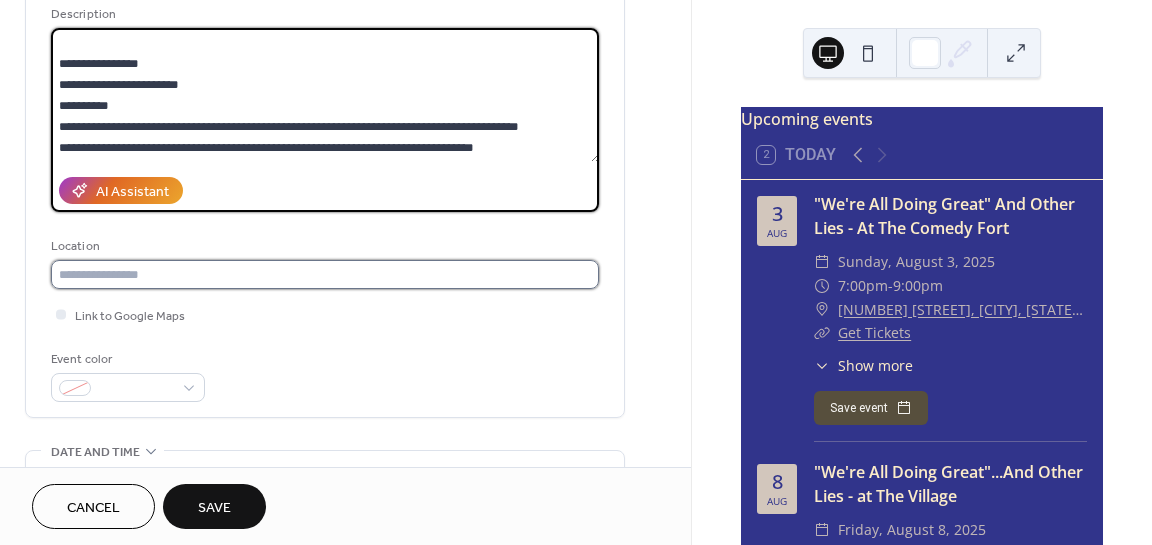 click at bounding box center (325, 274) 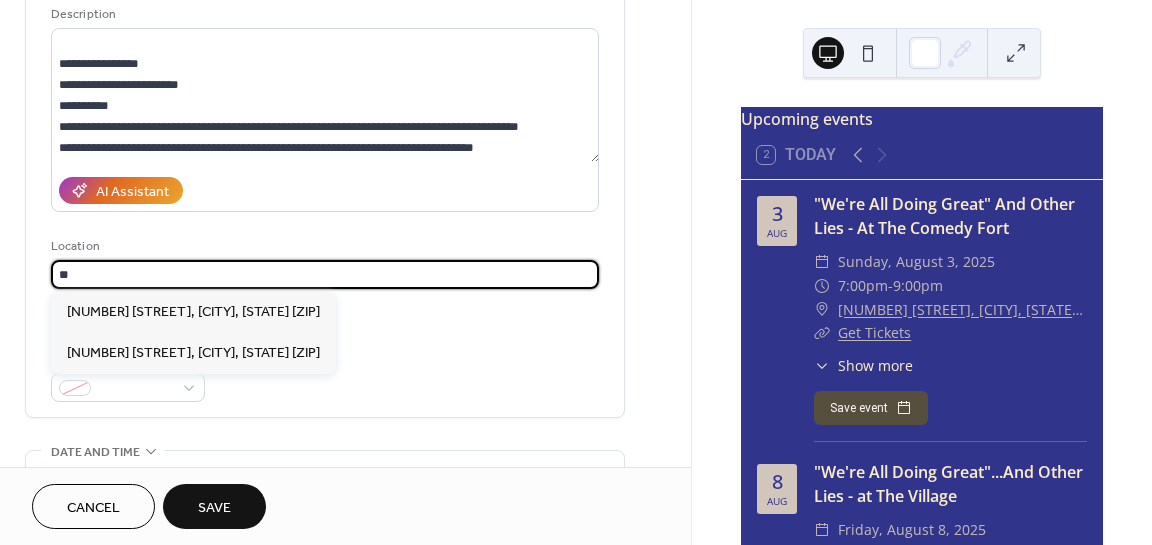 type on "*" 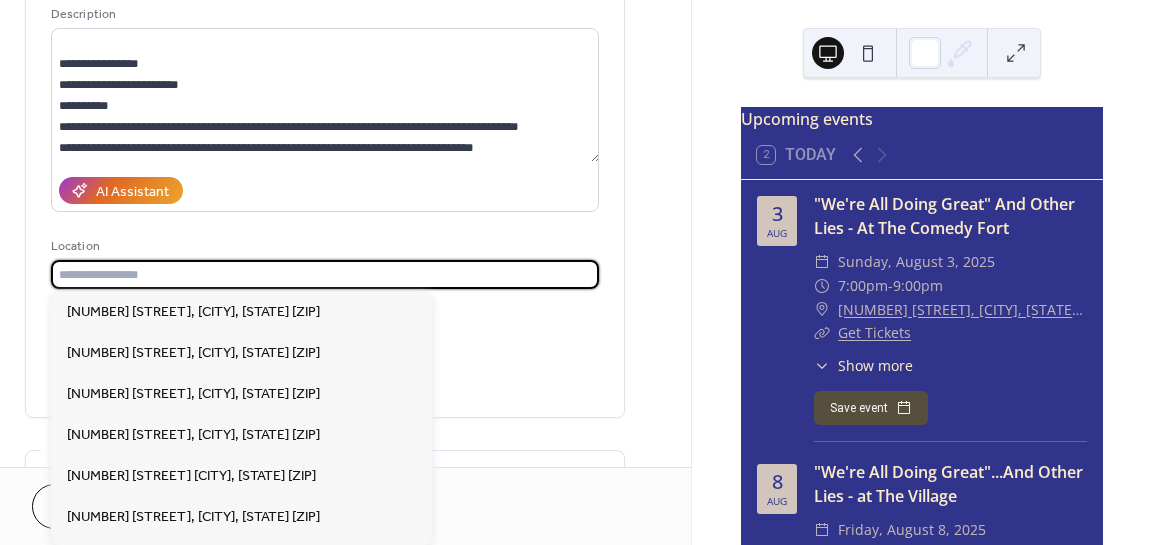 click at bounding box center (325, 274) 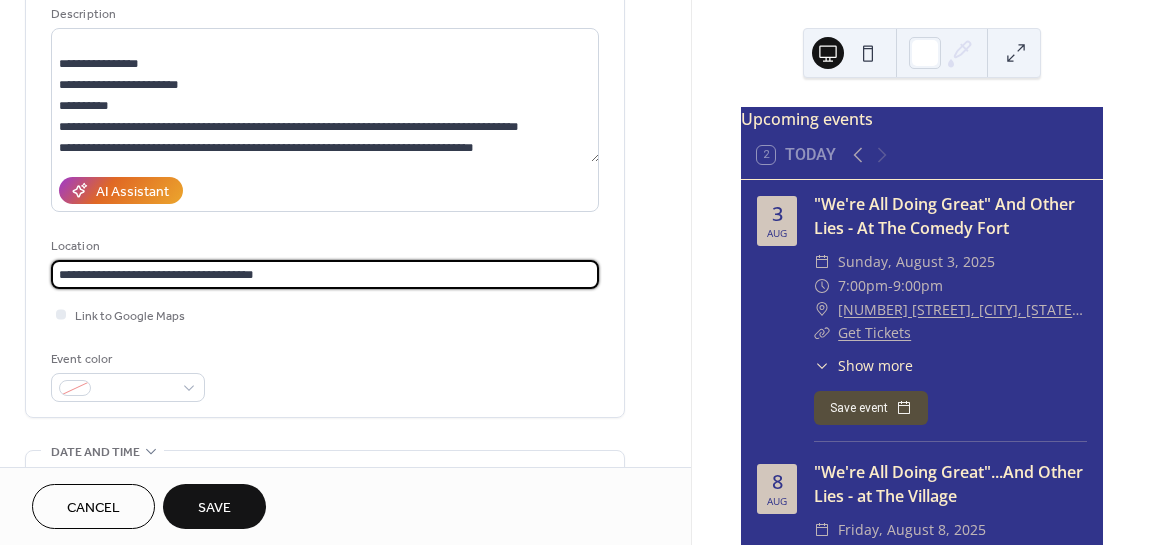 scroll, scrollTop: 268, scrollLeft: 0, axis: vertical 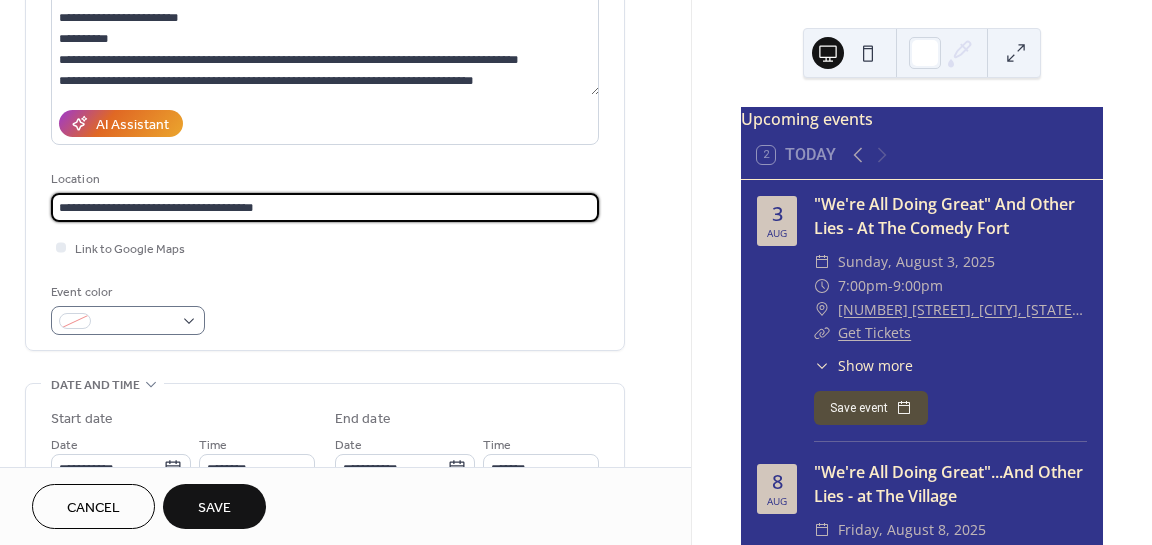 type on "**********" 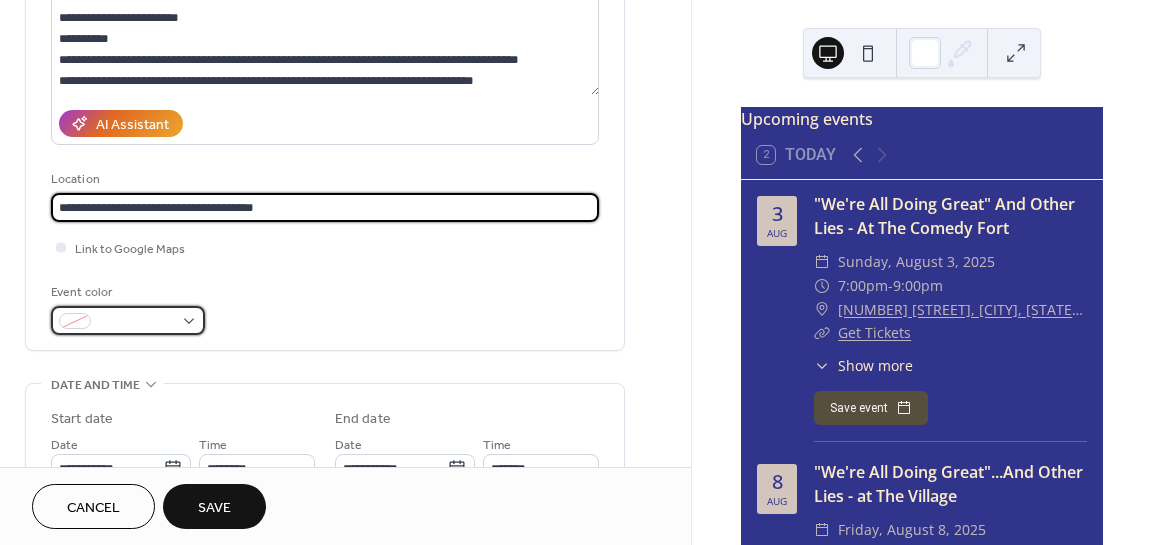 click at bounding box center (128, 320) 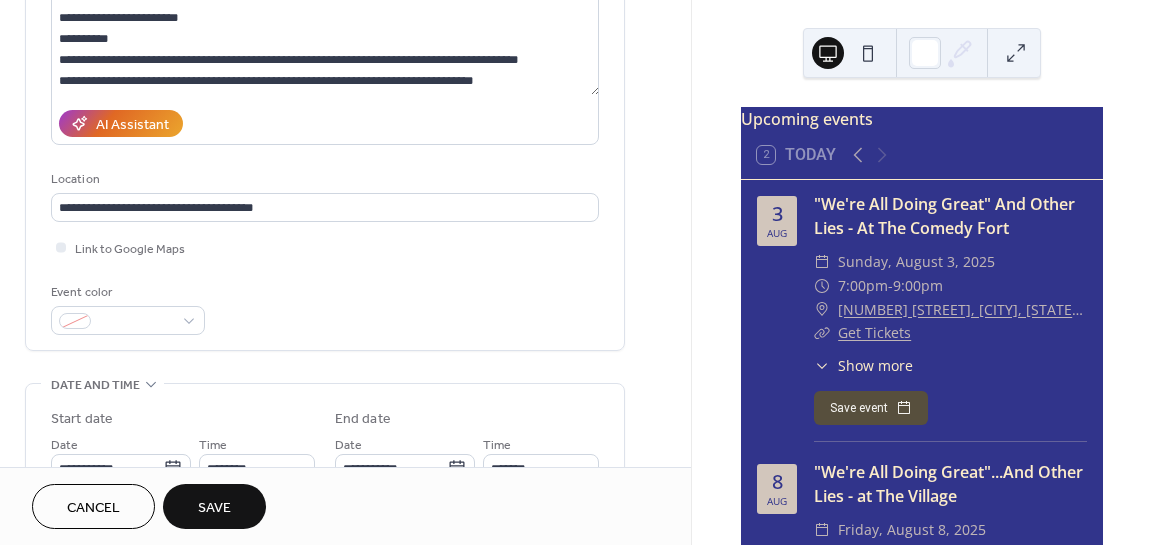 click on "**********" at bounding box center (325, 102) 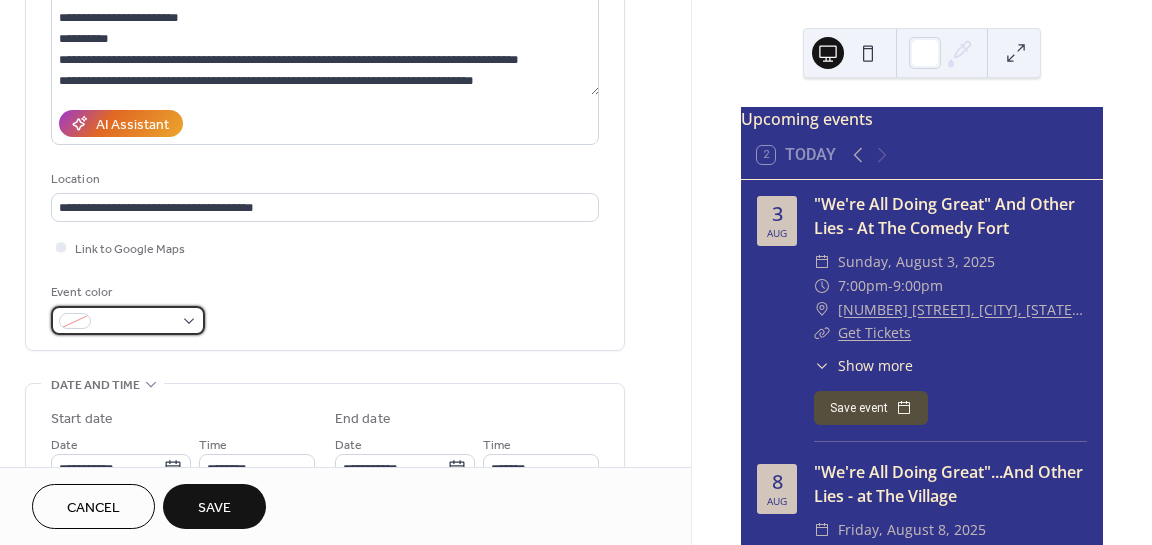 click at bounding box center (128, 320) 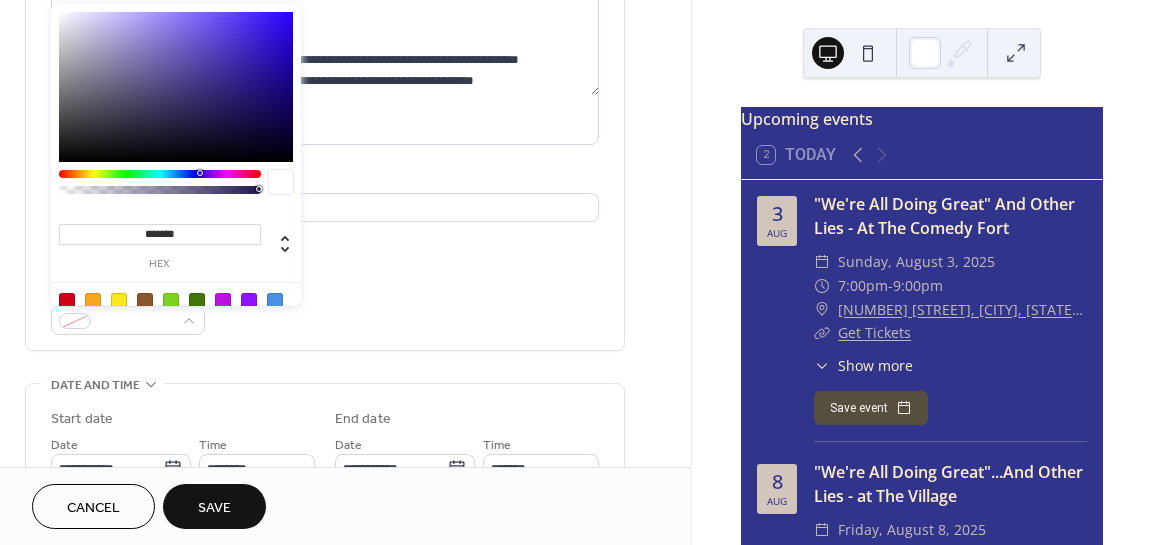type on "*******" 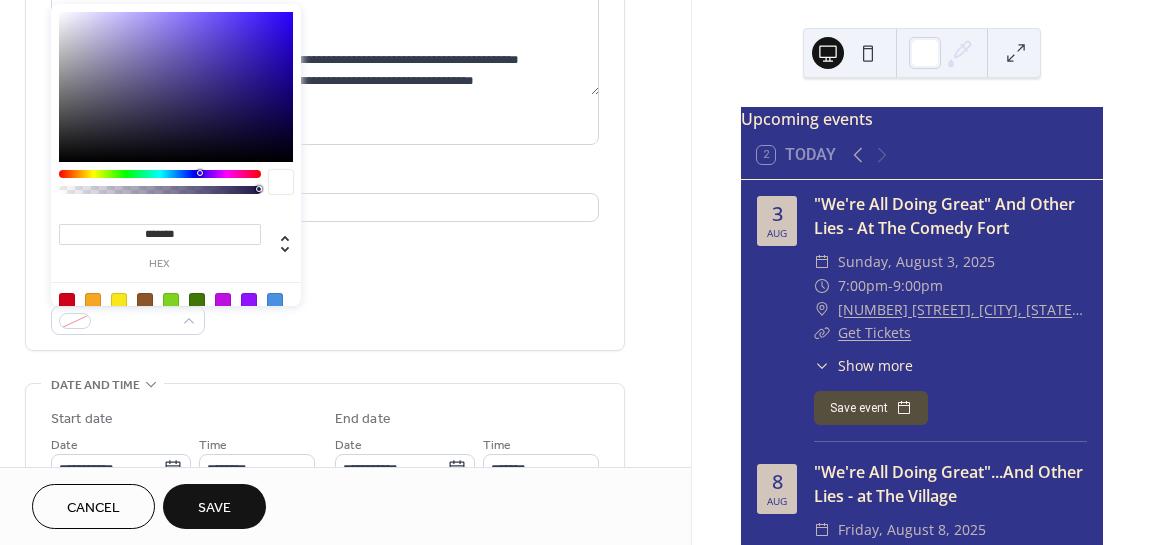 click at bounding box center (176, 87) 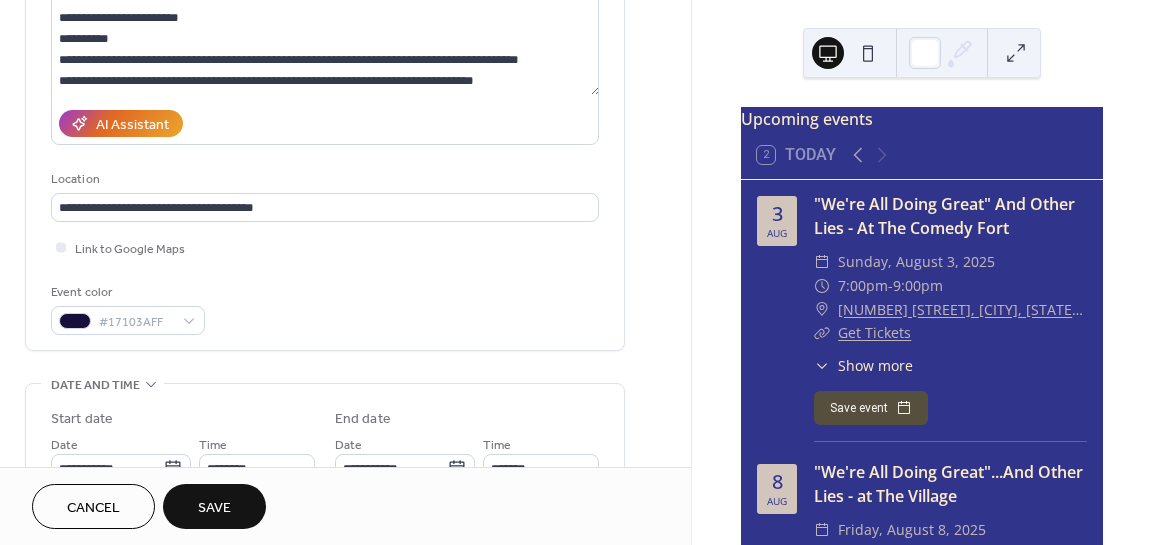 click on "**********" at bounding box center (325, 102) 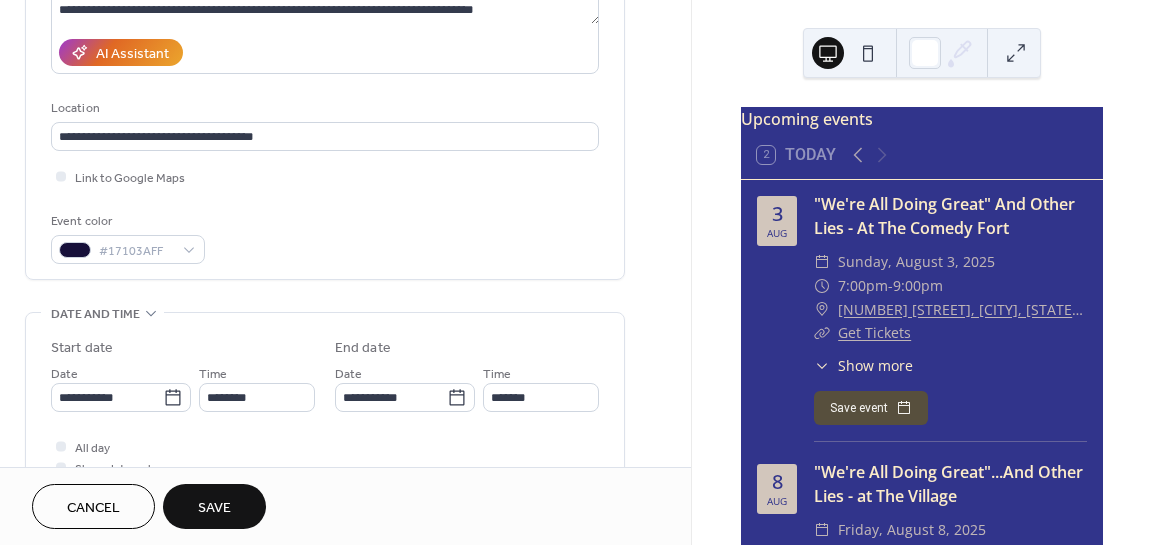 scroll, scrollTop: 408, scrollLeft: 0, axis: vertical 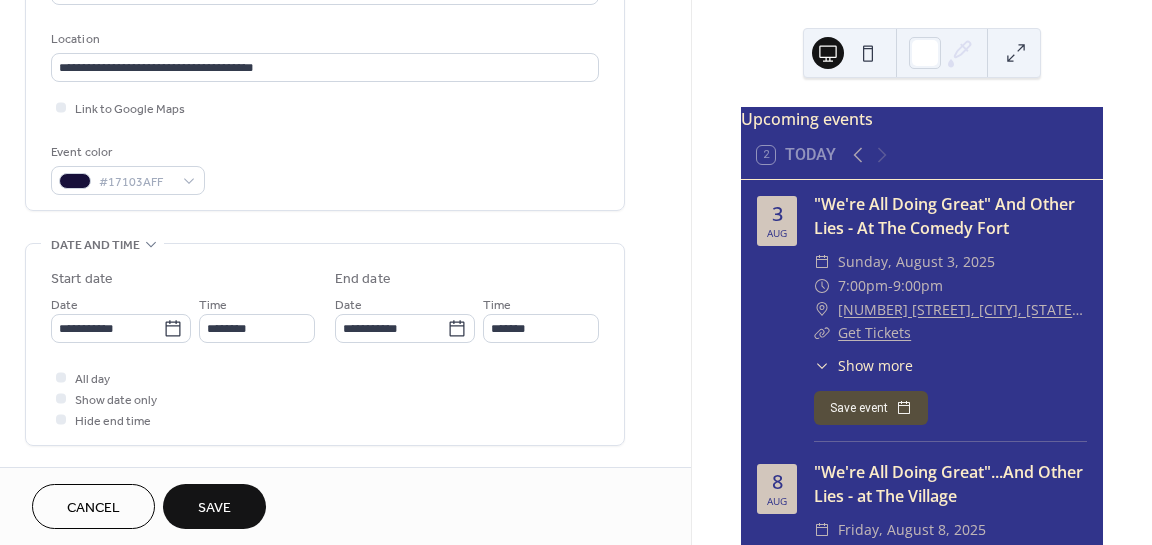 click on "Save" at bounding box center [214, 508] 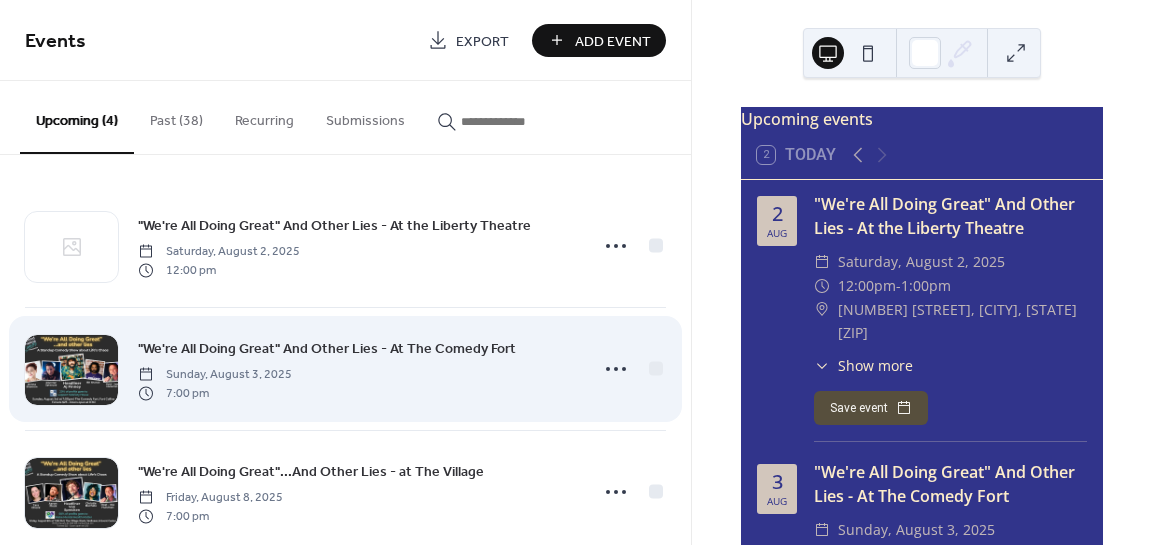 click on "Sunday, August 3, 2025" at bounding box center (215, 375) 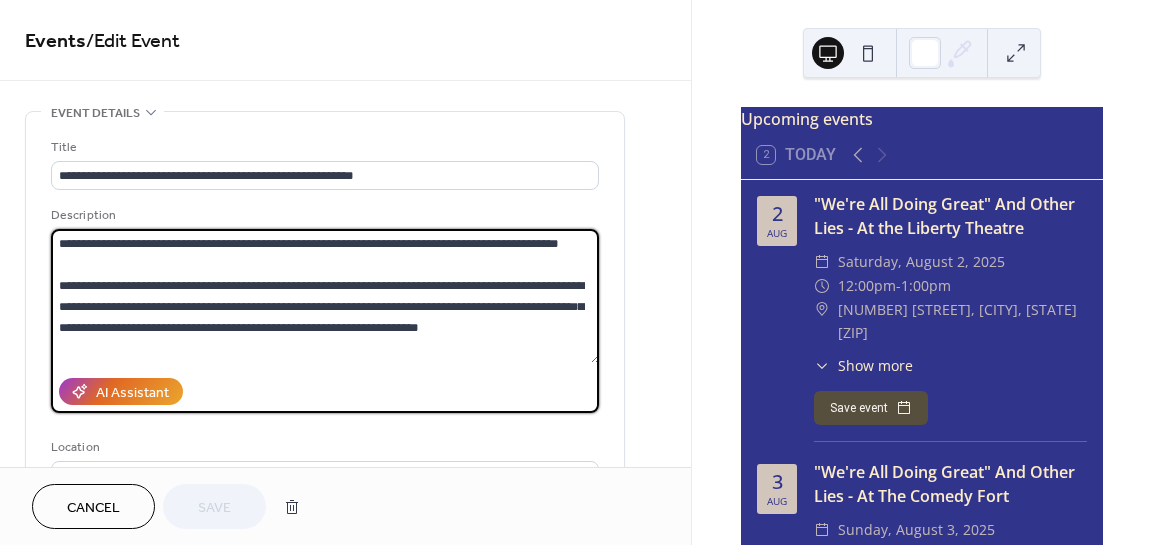 click on "**********" at bounding box center [325, 296] 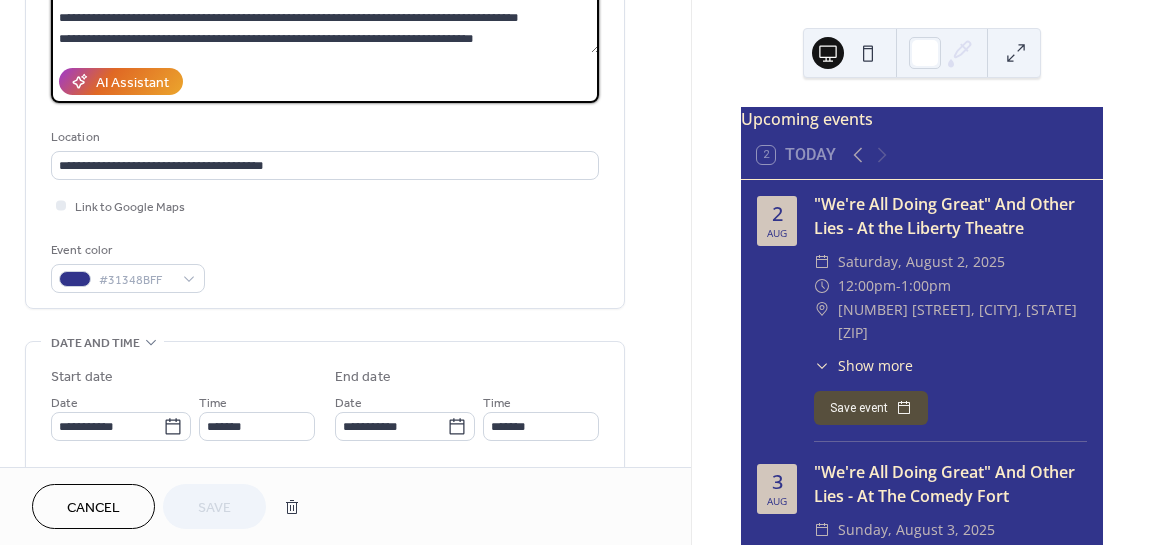 scroll, scrollTop: 312, scrollLeft: 0, axis: vertical 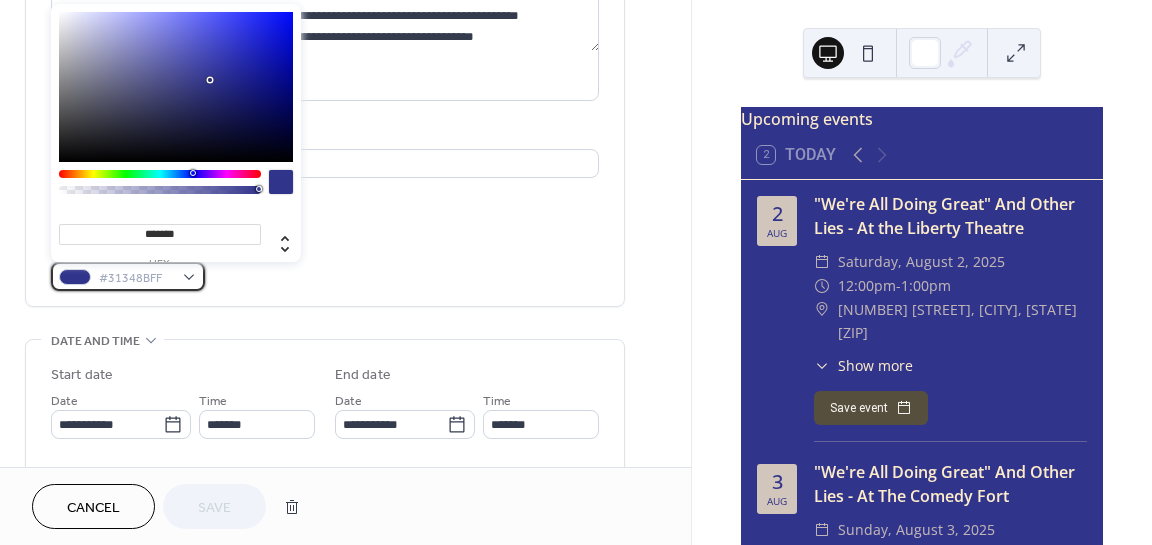 click on "#31348BFF" at bounding box center (136, 278) 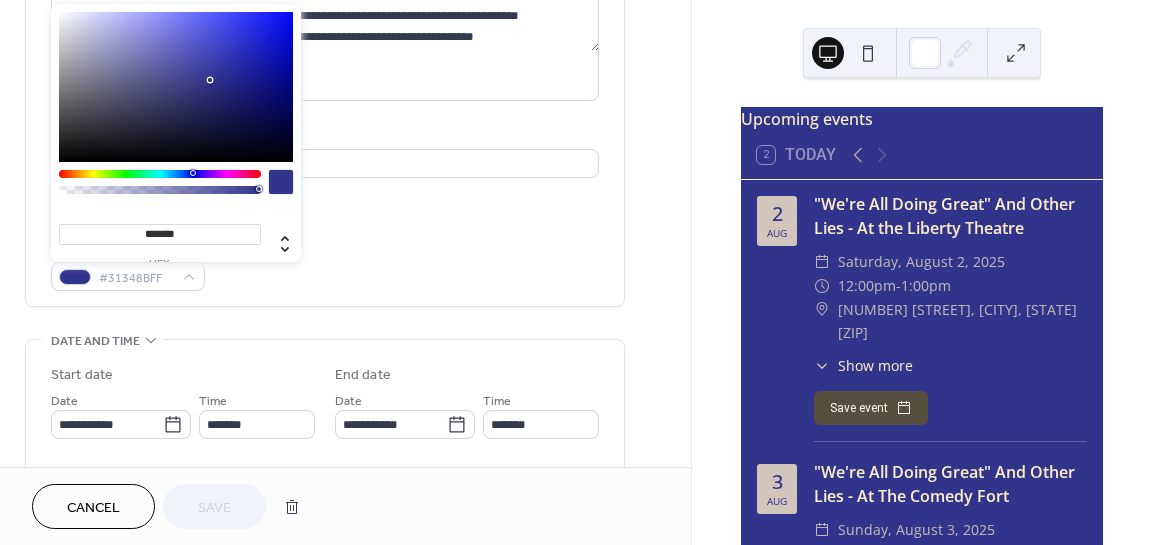 click on "*******" at bounding box center (160, 234) 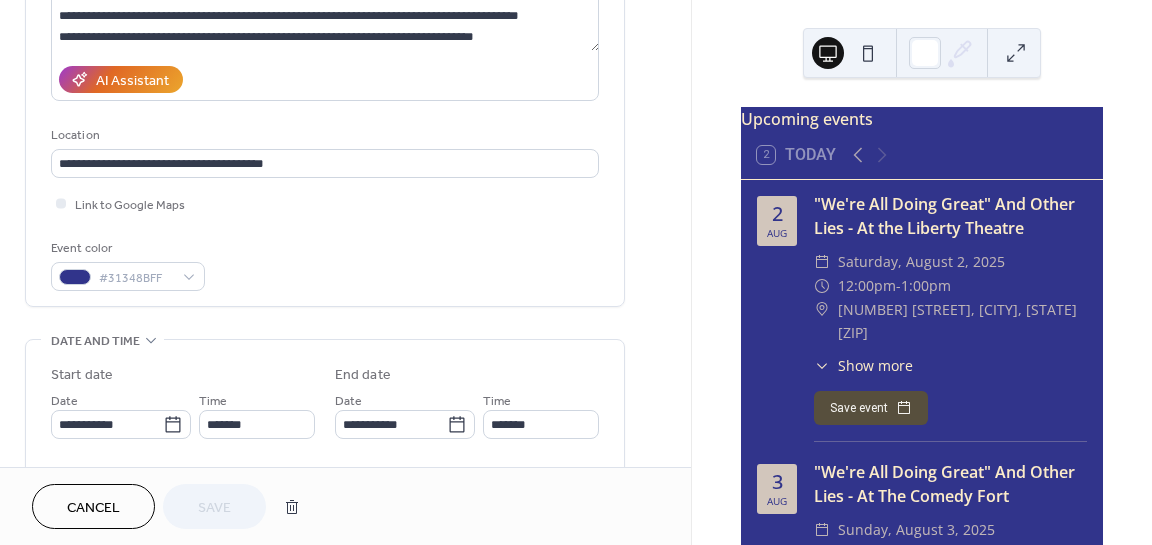 click on "Cancel" at bounding box center [93, 508] 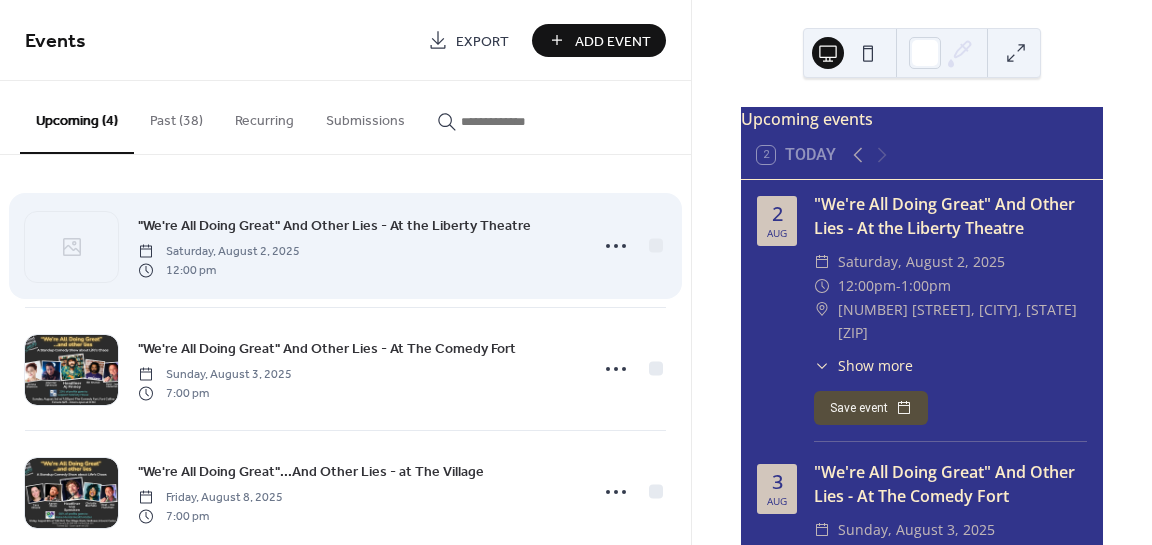 click on "Saturday, August 2, 2025" at bounding box center [219, 252] 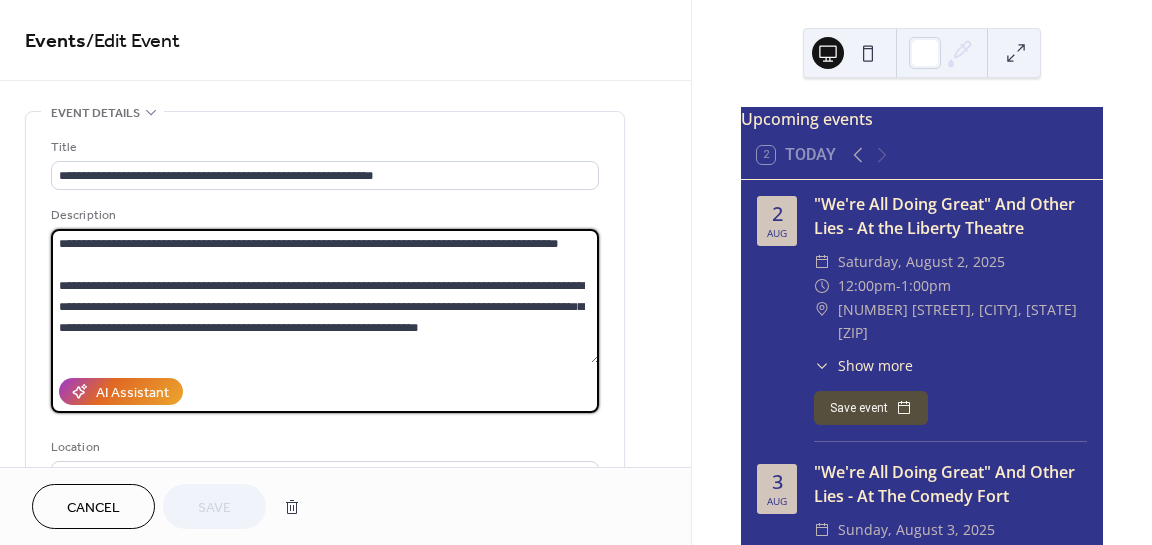 click on "**********" at bounding box center [325, 296] 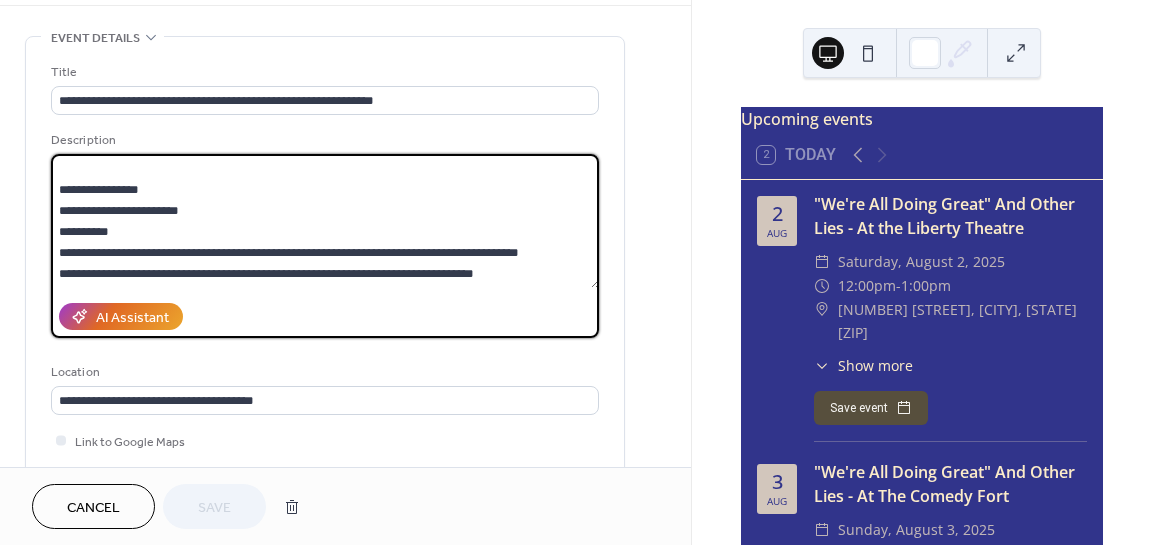 scroll, scrollTop: 76, scrollLeft: 0, axis: vertical 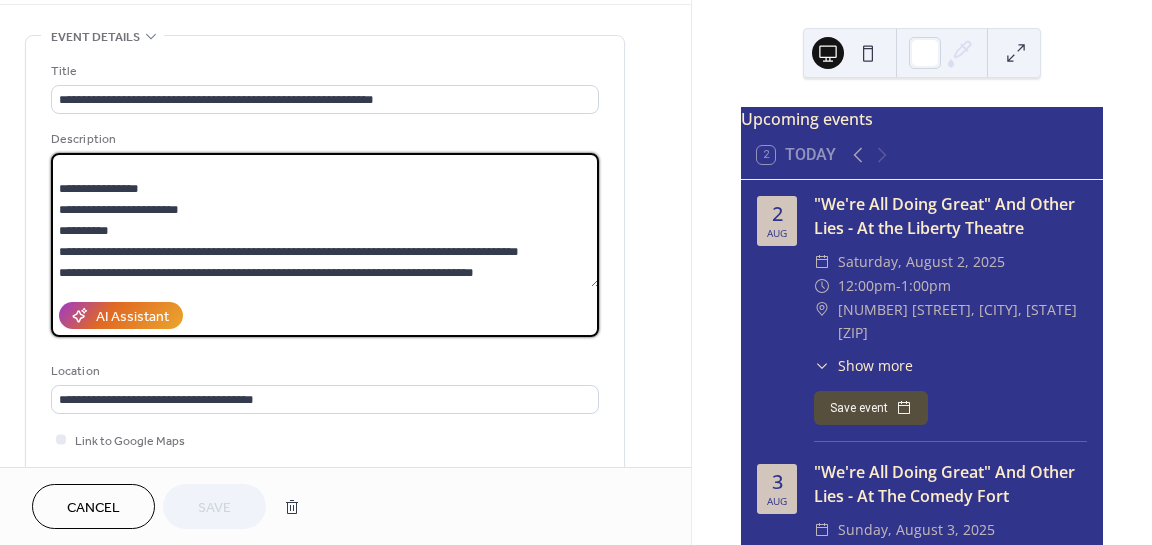 drag, startPoint x: 515, startPoint y: 271, endPoint x: 58, endPoint y: 285, distance: 457.2144 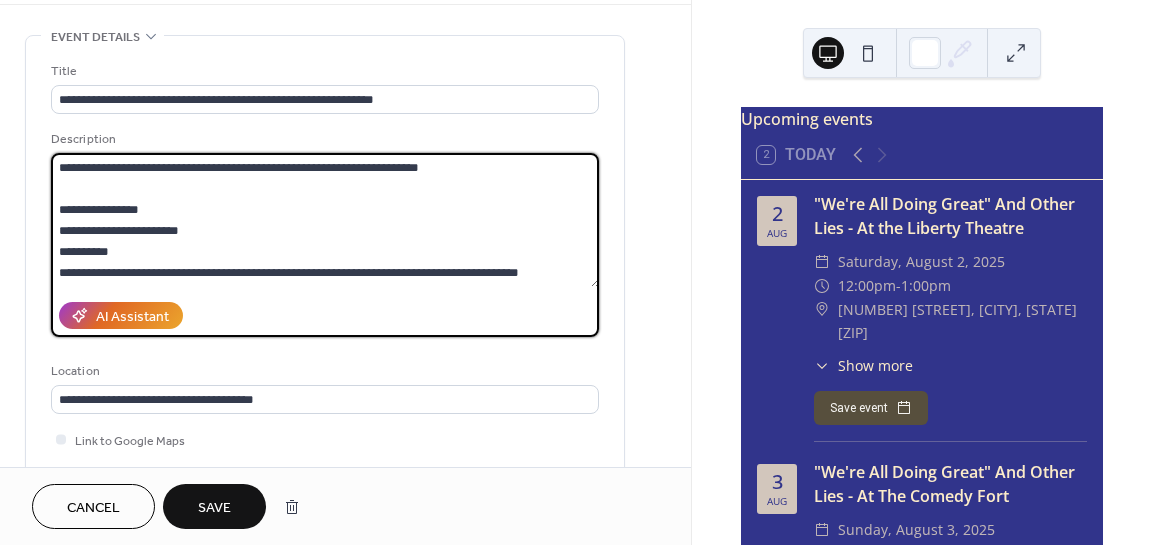 scroll, scrollTop: 105, scrollLeft: 0, axis: vertical 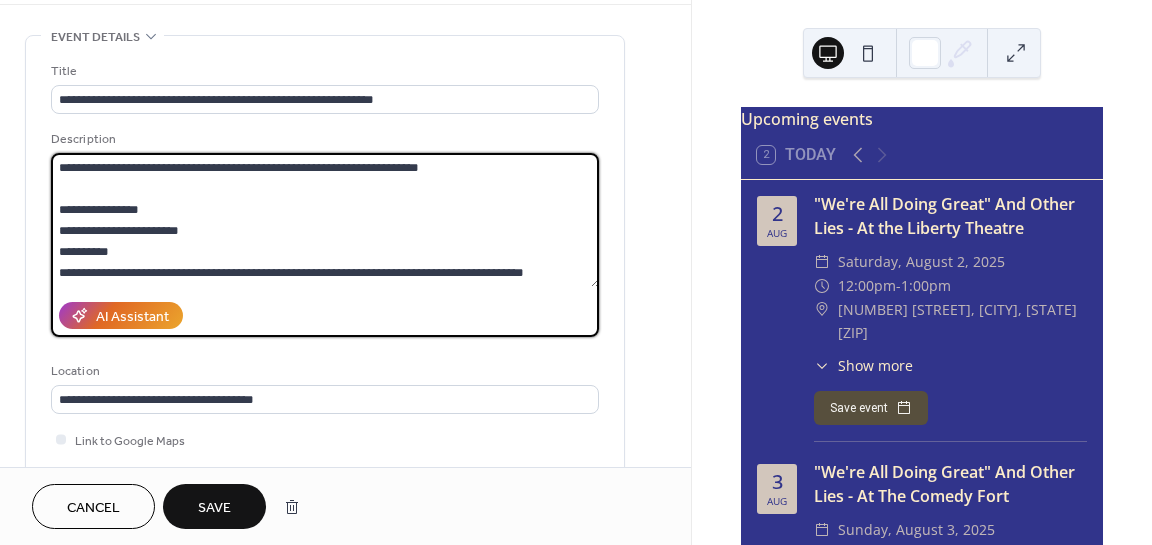 type on "**********" 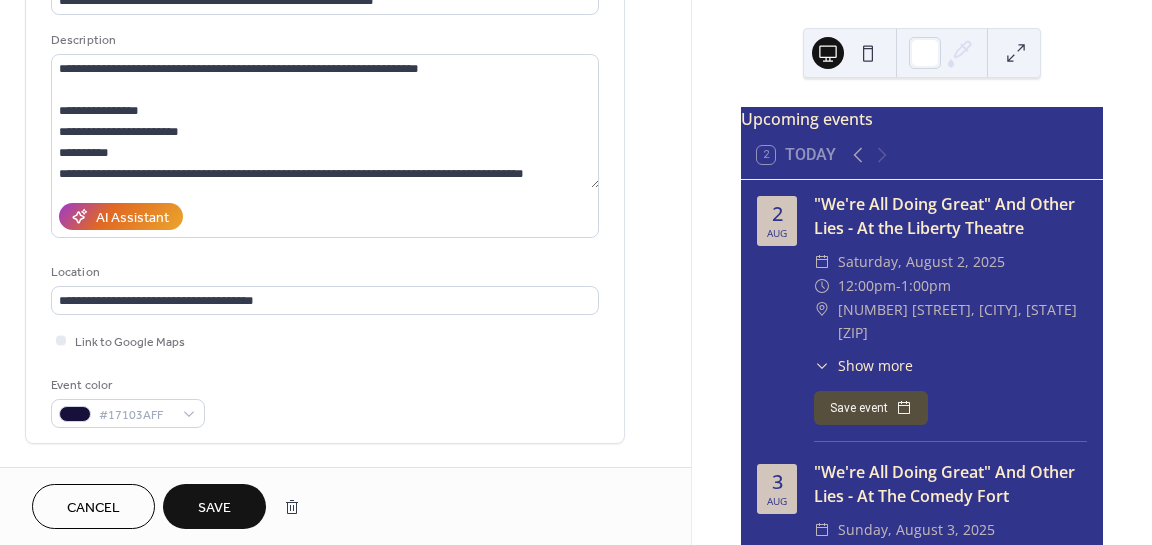 scroll, scrollTop: 176, scrollLeft: 0, axis: vertical 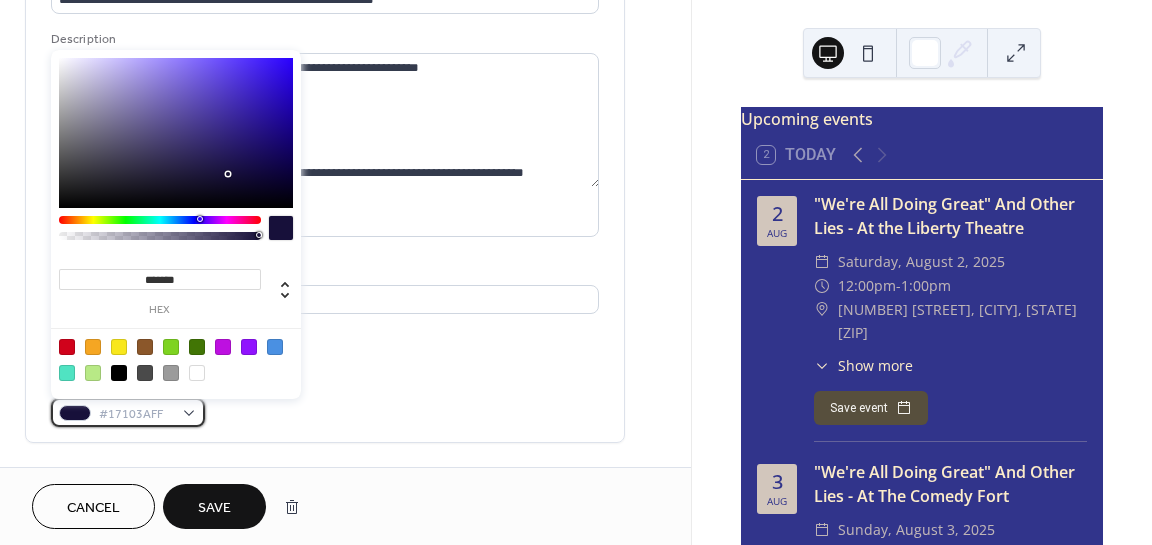 click on "#17103AFF" at bounding box center (136, 414) 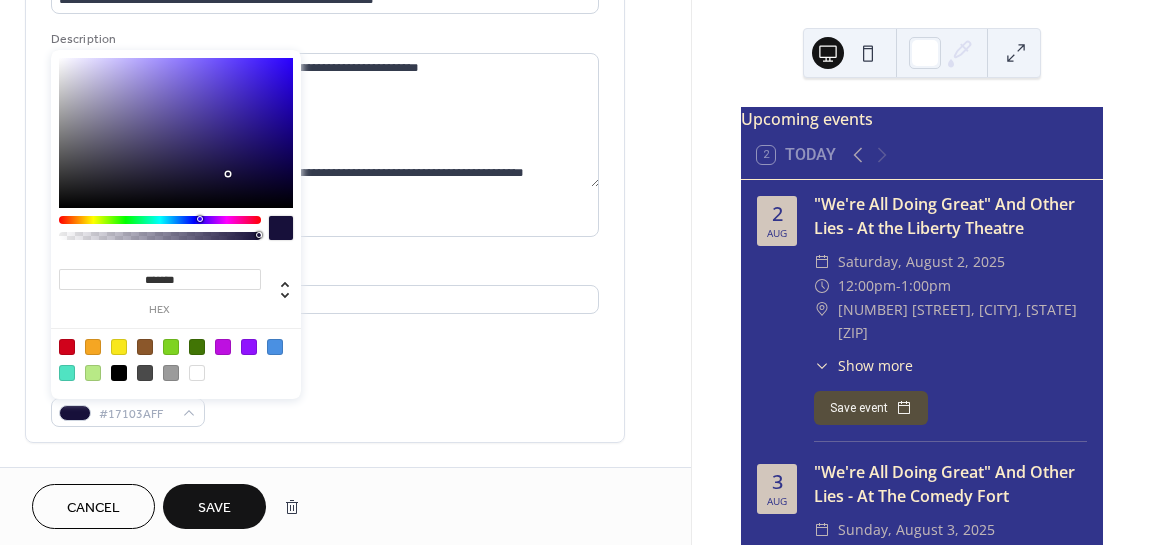click on "*******" at bounding box center [160, 279] 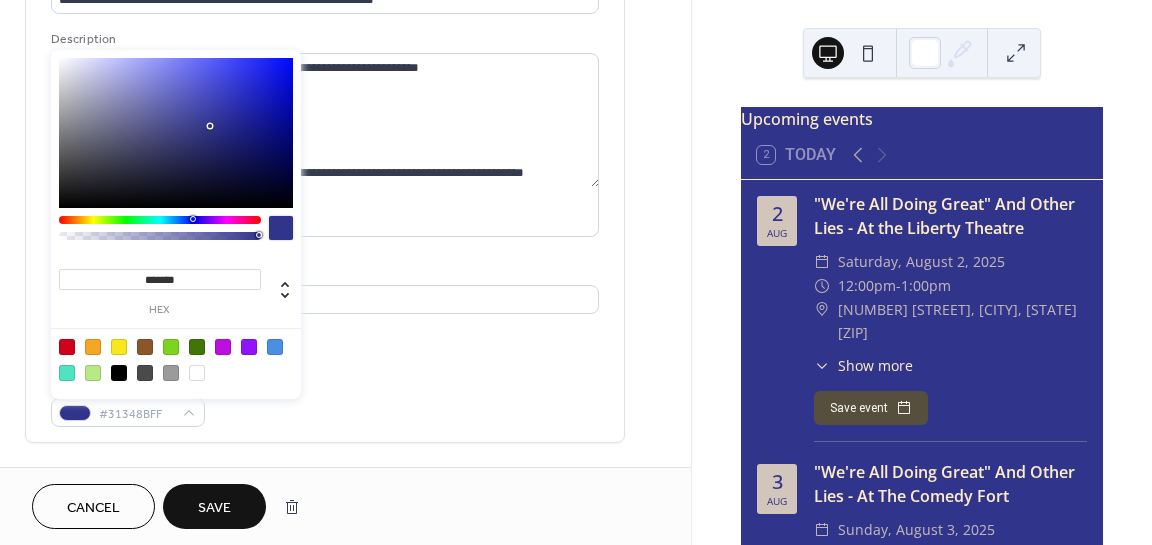 type on "*******" 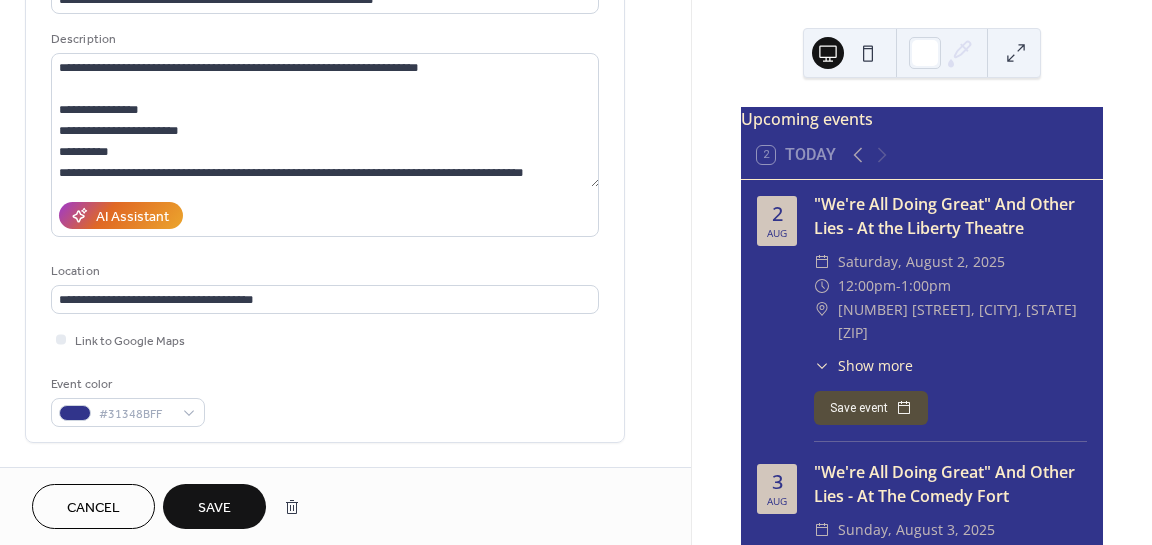 click on "Link to Google Maps" at bounding box center (325, 339) 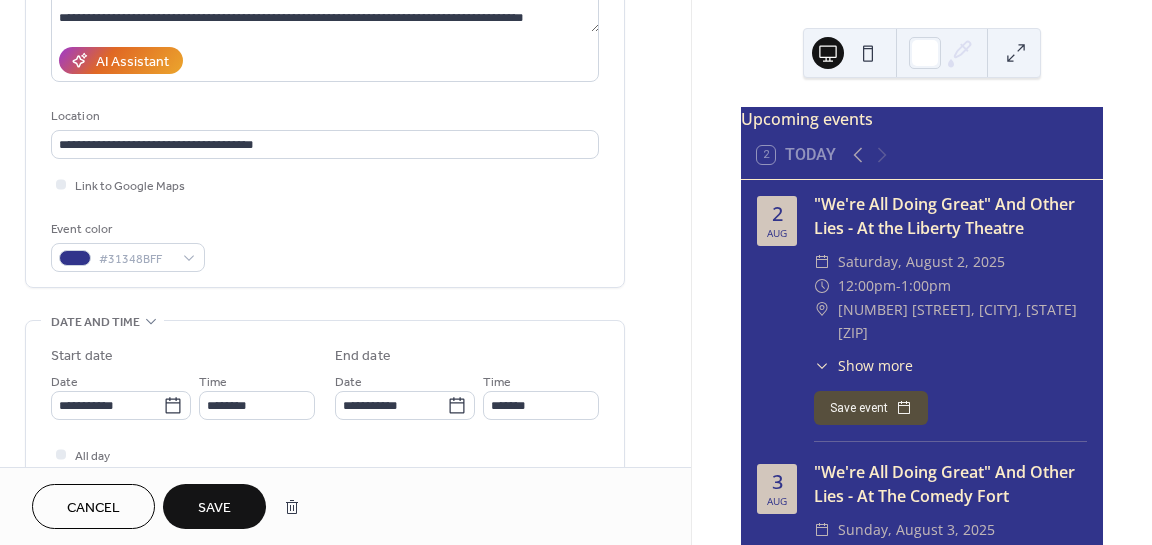 scroll, scrollTop: 332, scrollLeft: 0, axis: vertical 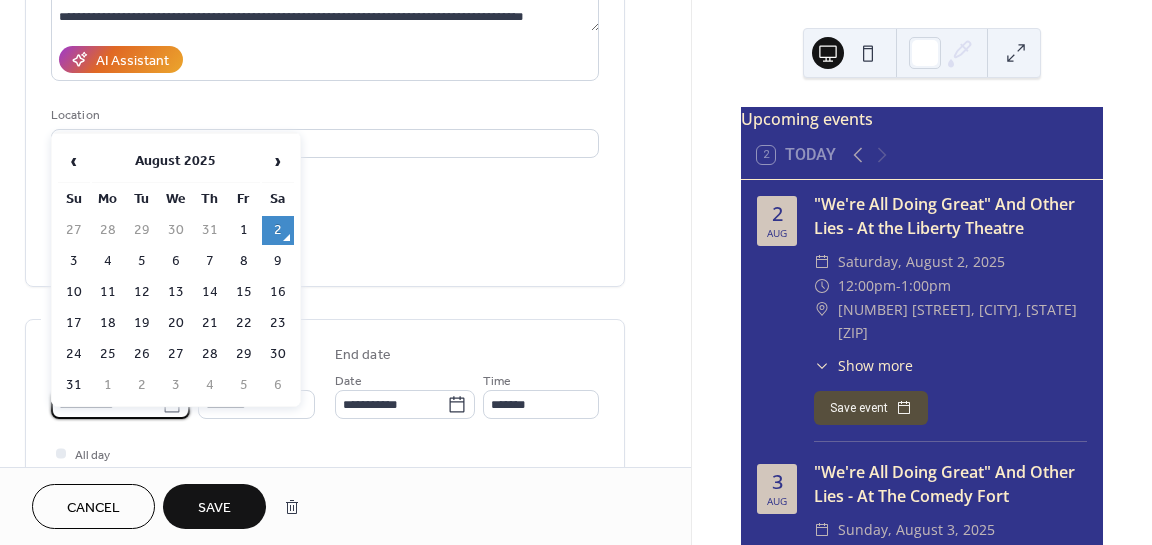 click on "**********" at bounding box center [106, 404] 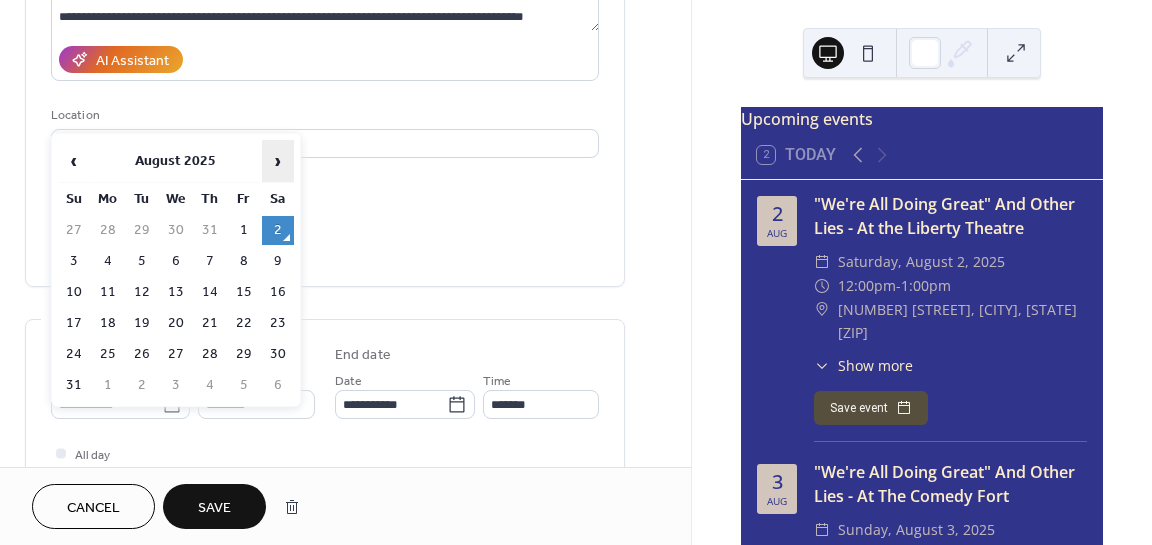 click on "›" at bounding box center [278, 161] 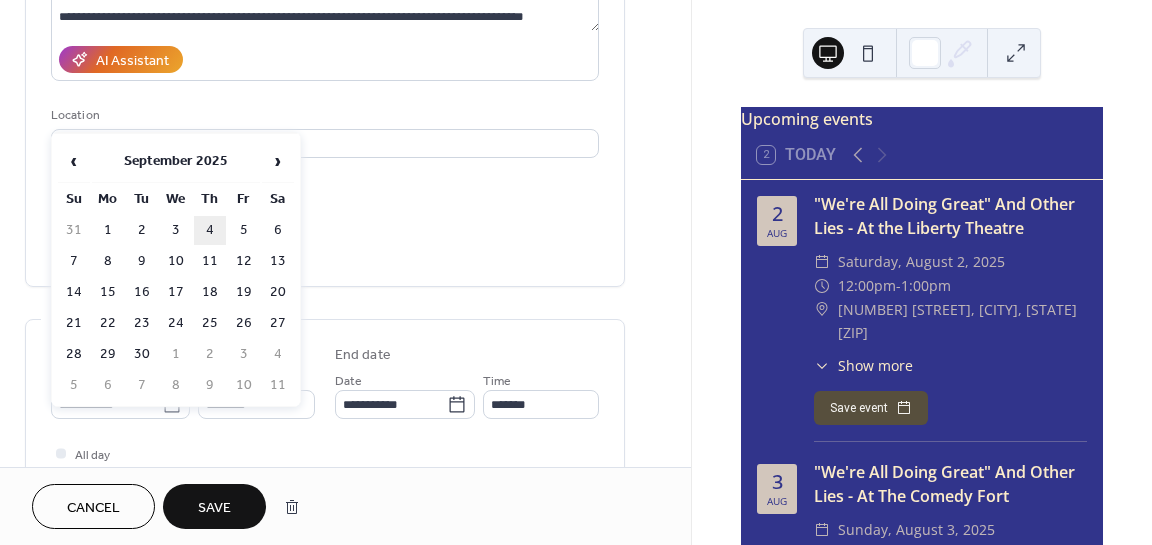 click on "4" at bounding box center [210, 230] 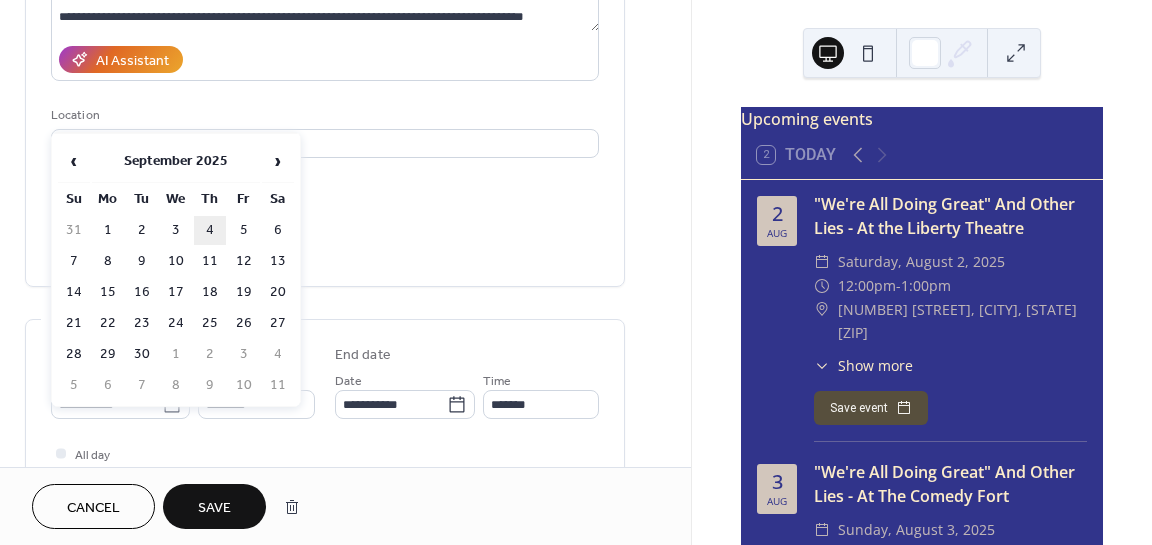 type on "**********" 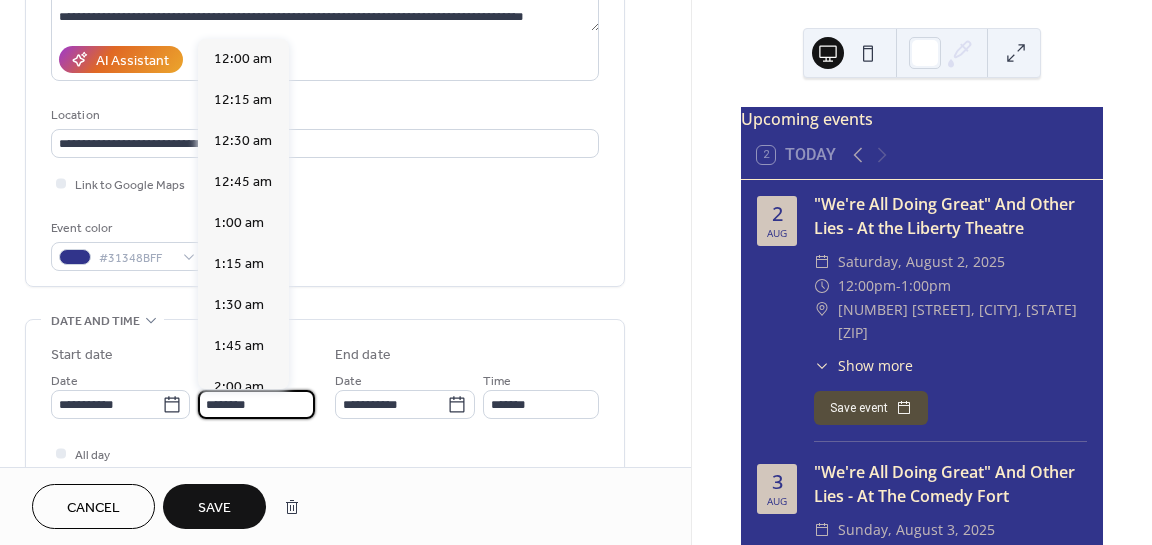 scroll, scrollTop: 1968, scrollLeft: 0, axis: vertical 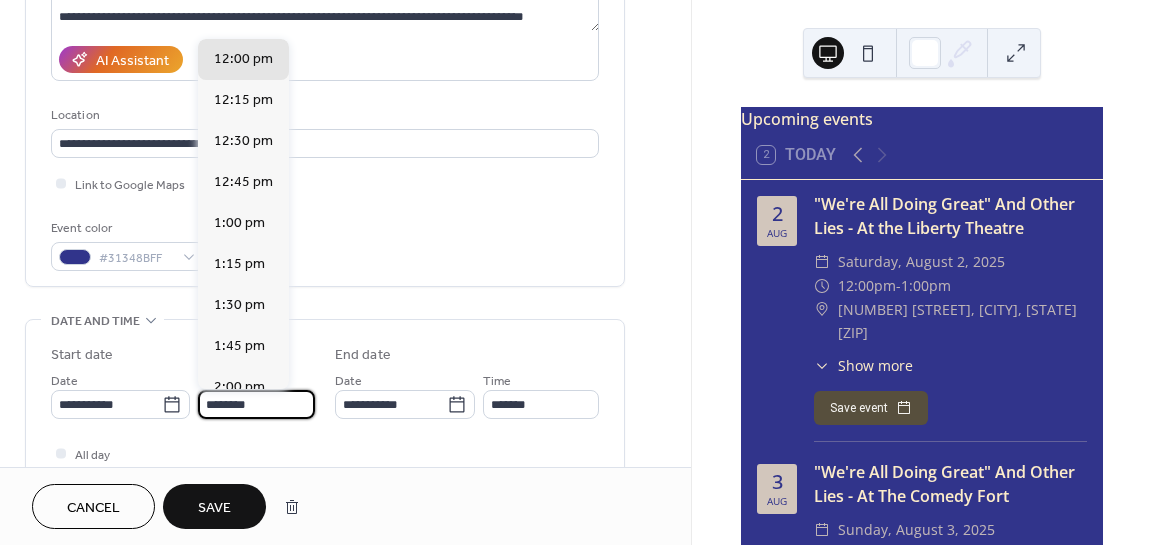 drag, startPoint x: 234, startPoint y: 399, endPoint x: 222, endPoint y: 399, distance: 12 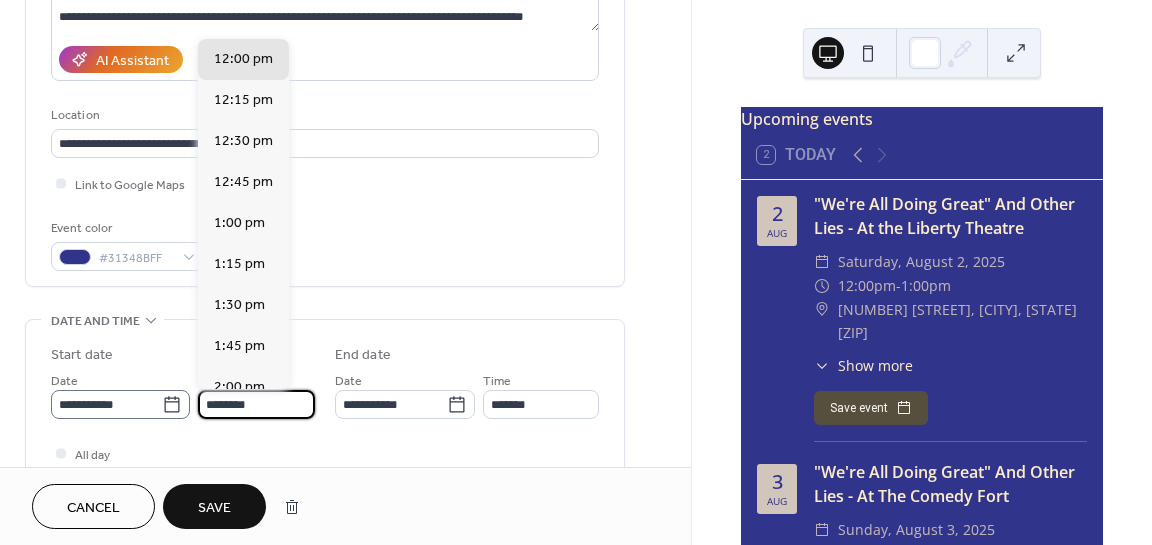 drag, startPoint x: 216, startPoint y: 399, endPoint x: 187, endPoint y: 399, distance: 29 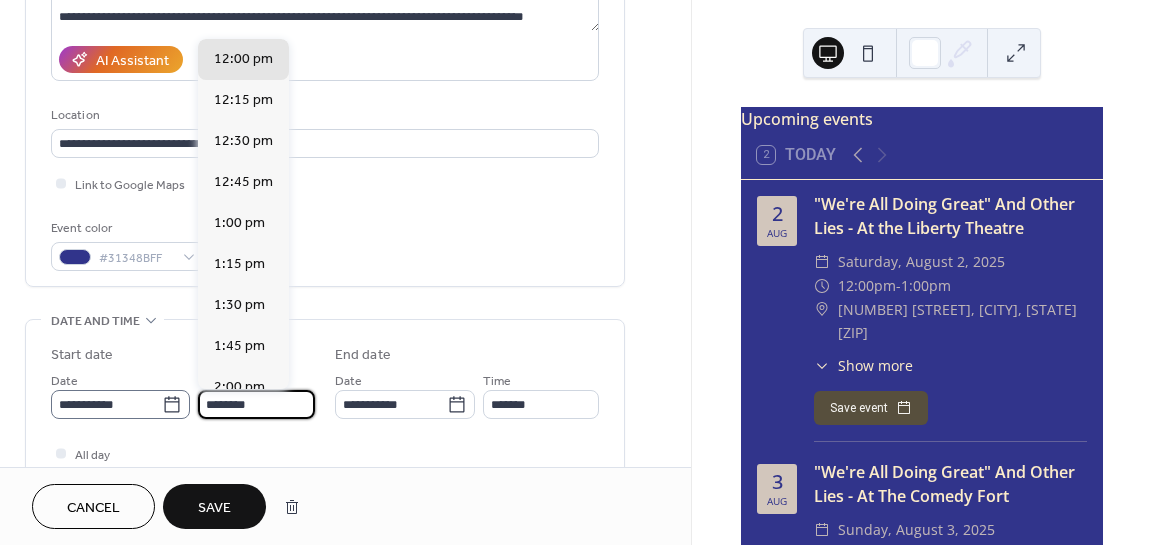 click on "**********" at bounding box center [183, 394] 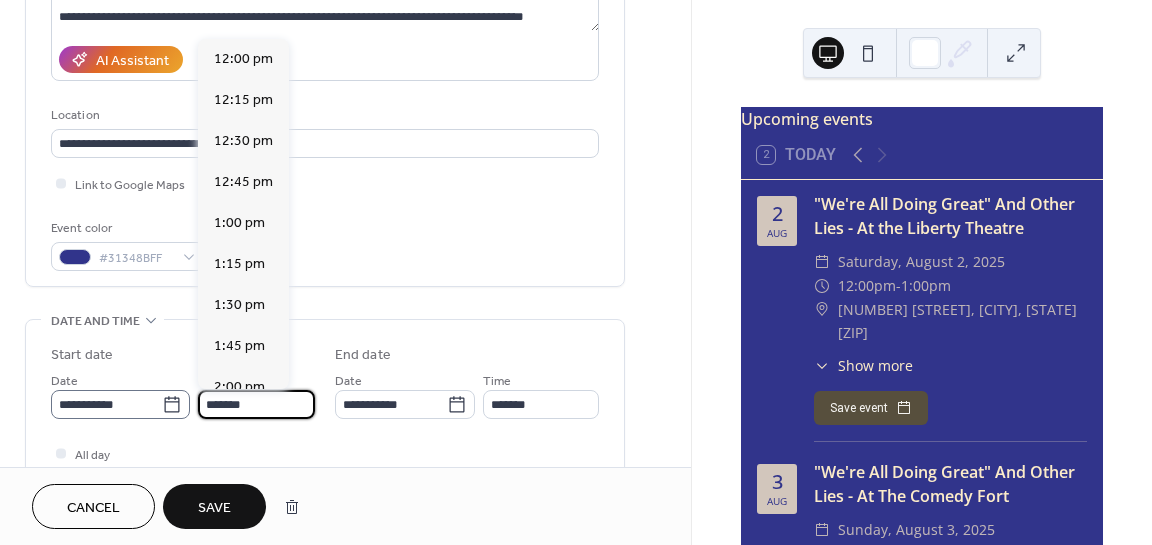scroll, scrollTop: 3116, scrollLeft: 0, axis: vertical 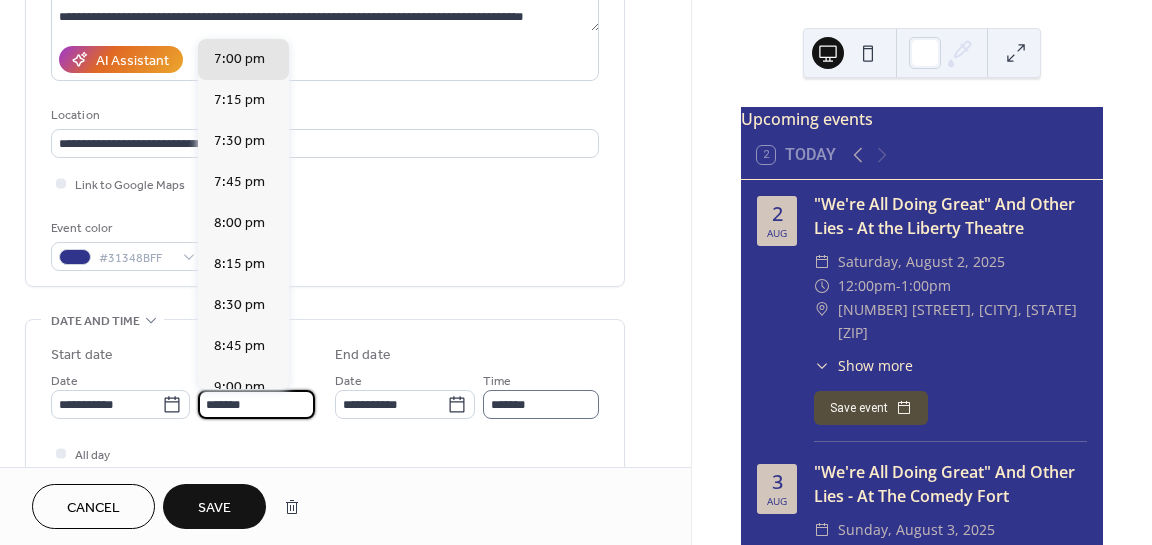 type on "*******" 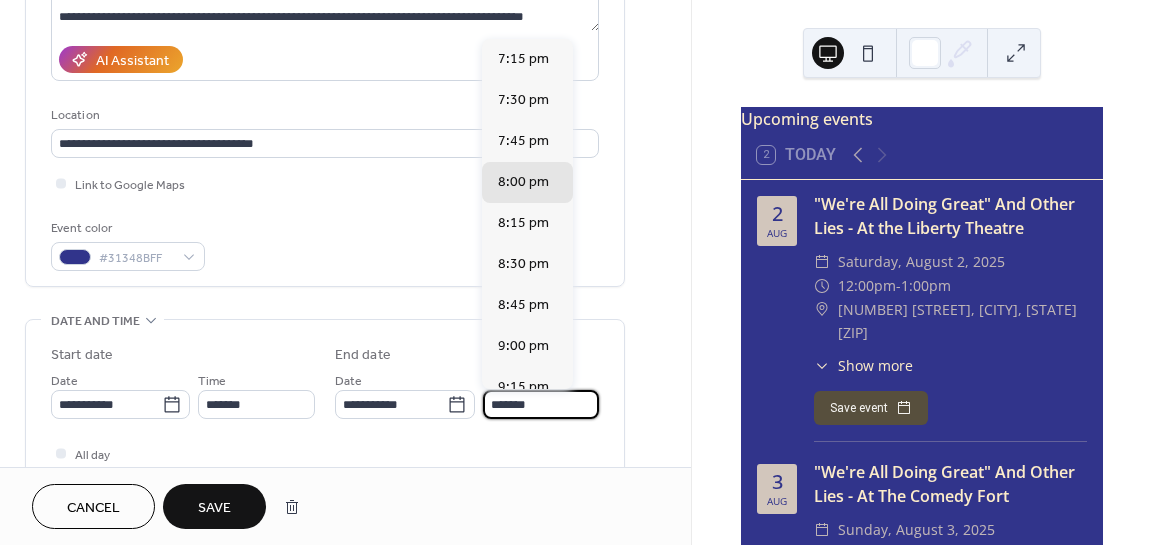 click on "*******" at bounding box center [541, 404] 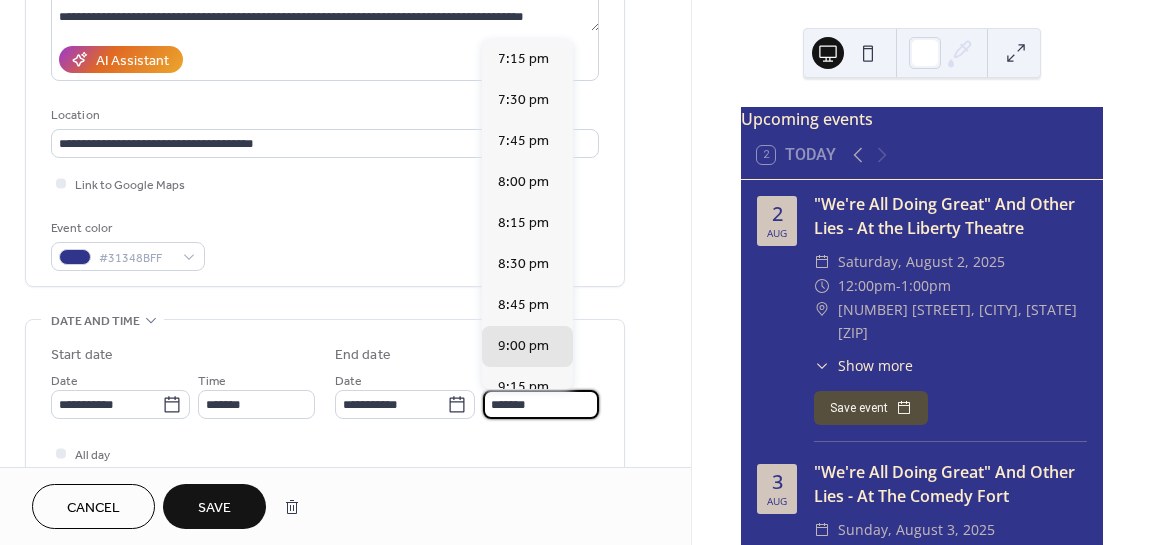 type on "*******" 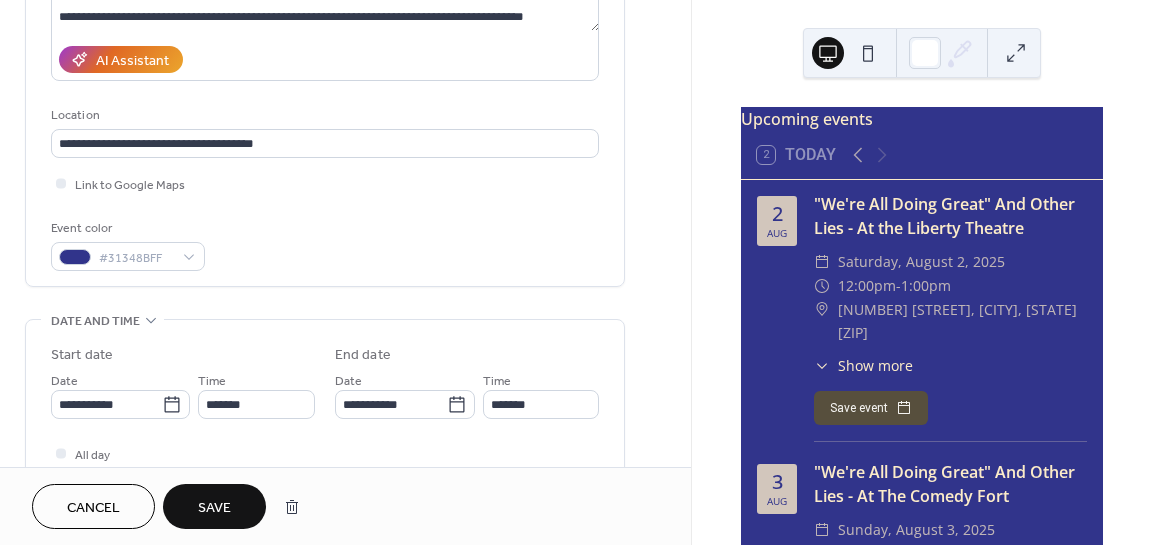 click on "**********" at bounding box center [325, 425] 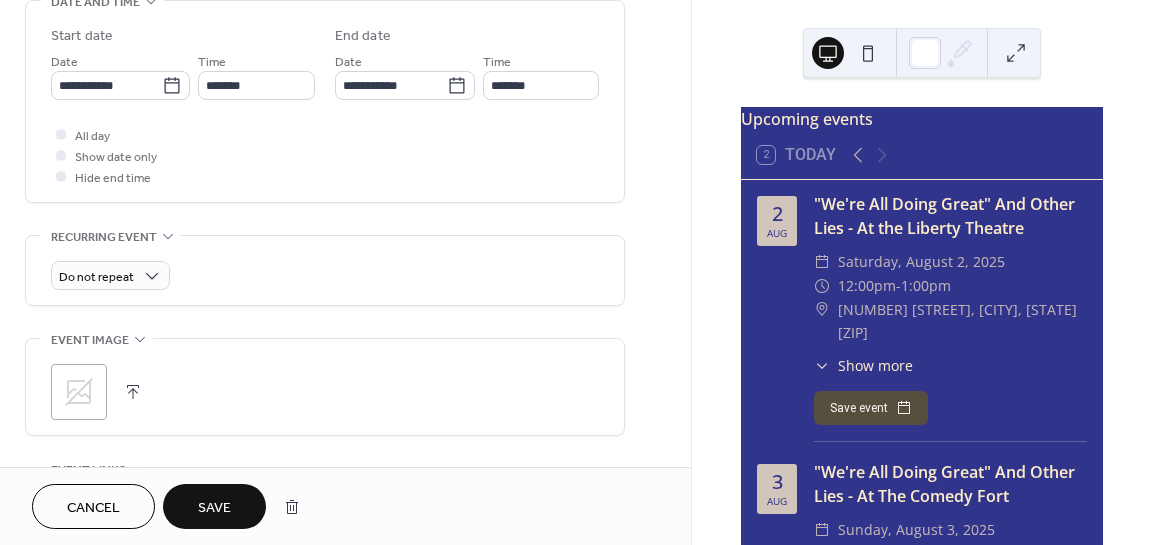 scroll, scrollTop: 700, scrollLeft: 0, axis: vertical 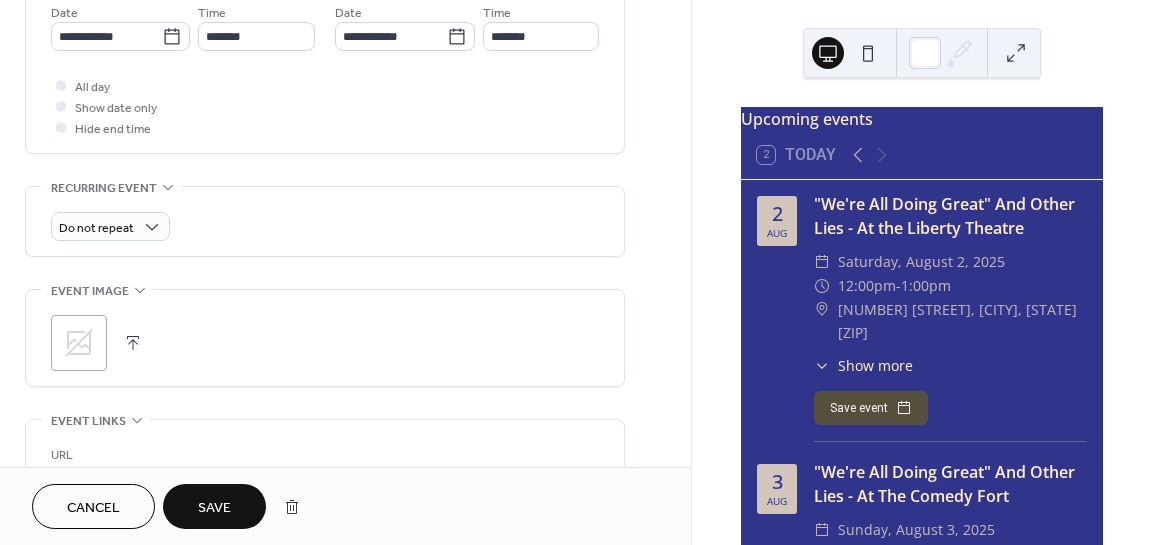 click 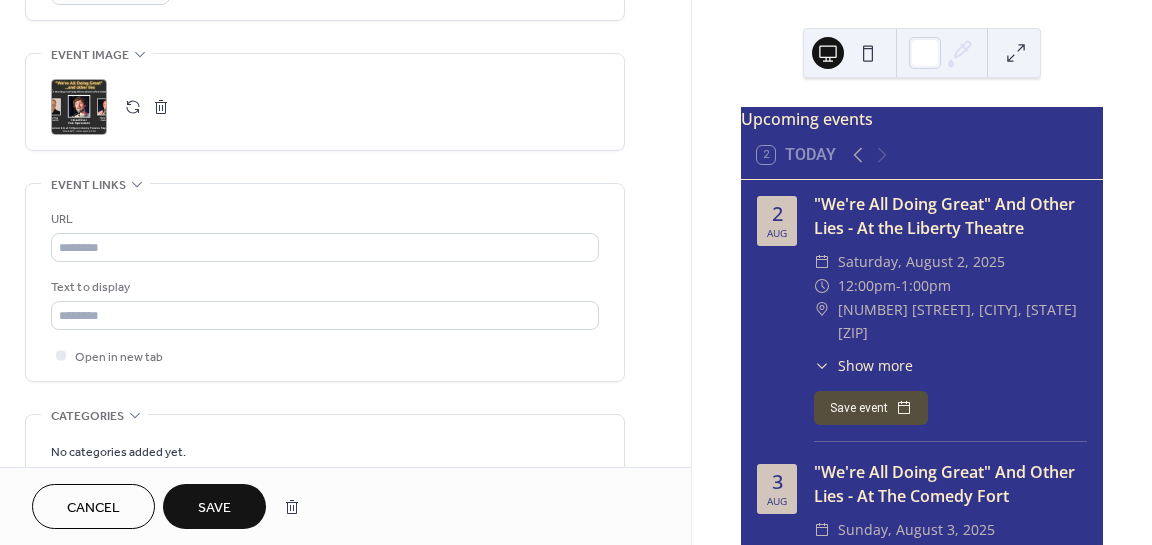 scroll, scrollTop: 937, scrollLeft: 0, axis: vertical 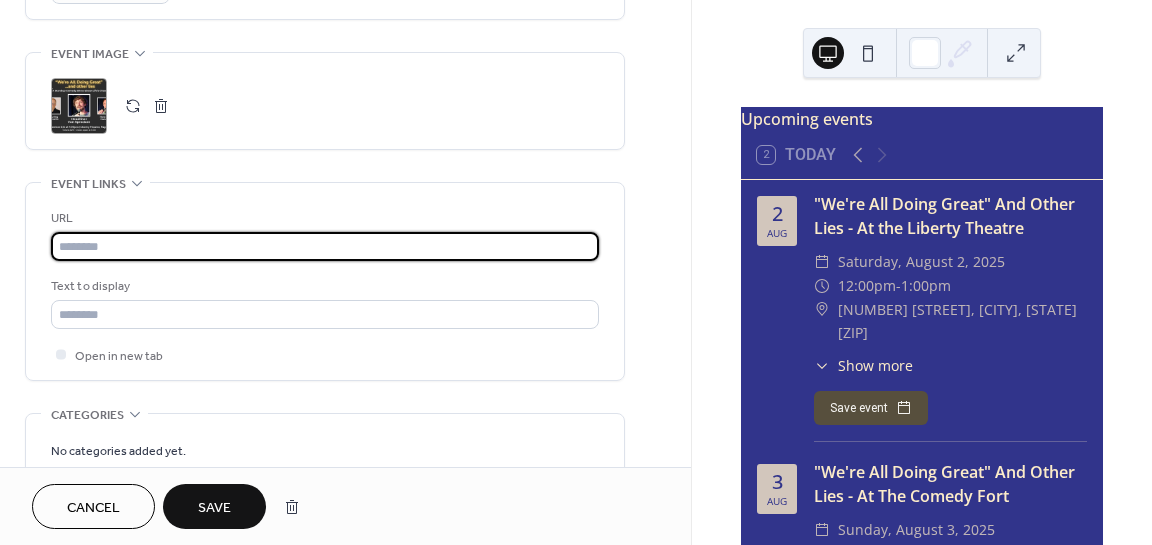 click at bounding box center (325, 246) 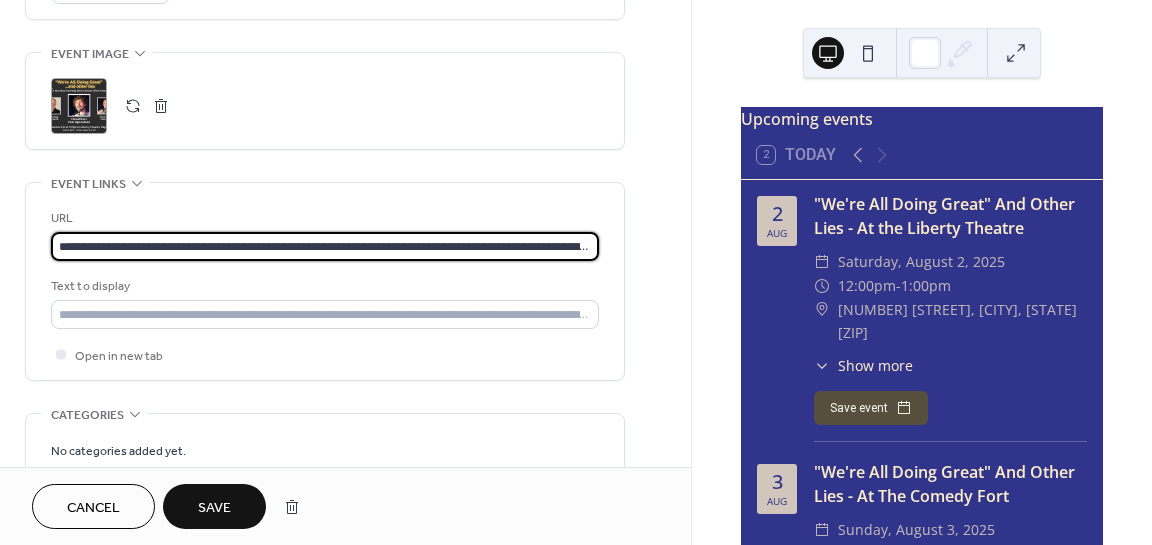 scroll, scrollTop: 0, scrollLeft: 167, axis: horizontal 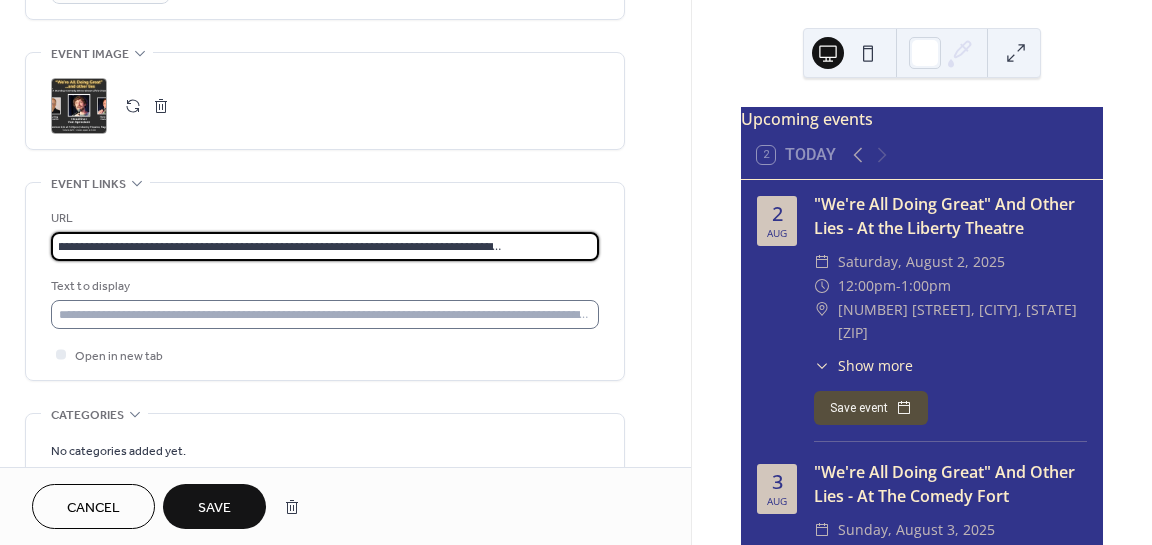 type on "**********" 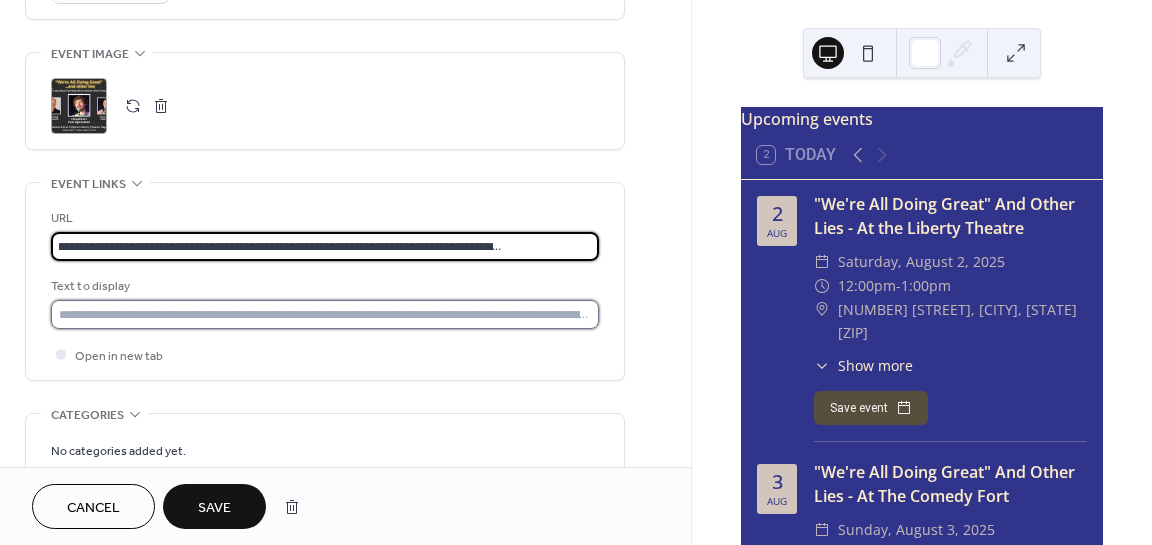 scroll, scrollTop: 0, scrollLeft: 0, axis: both 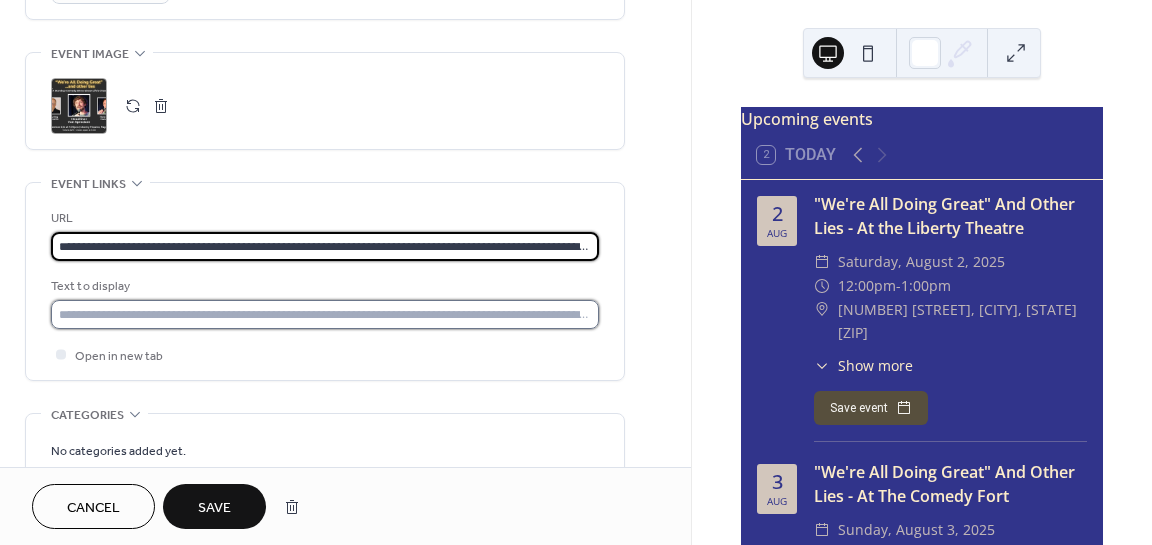 click at bounding box center (325, 314) 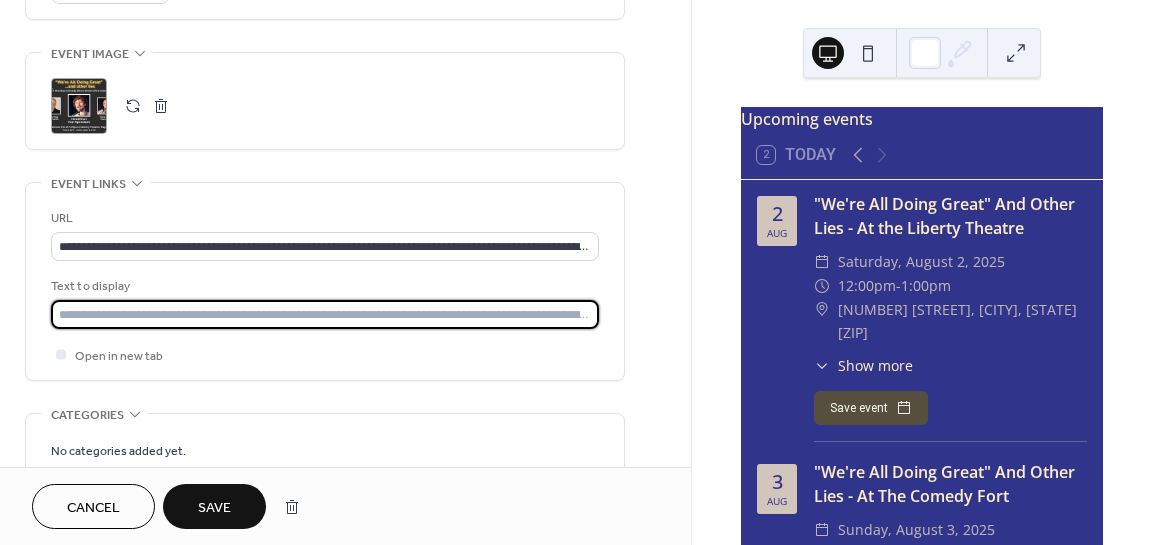 type on "**********" 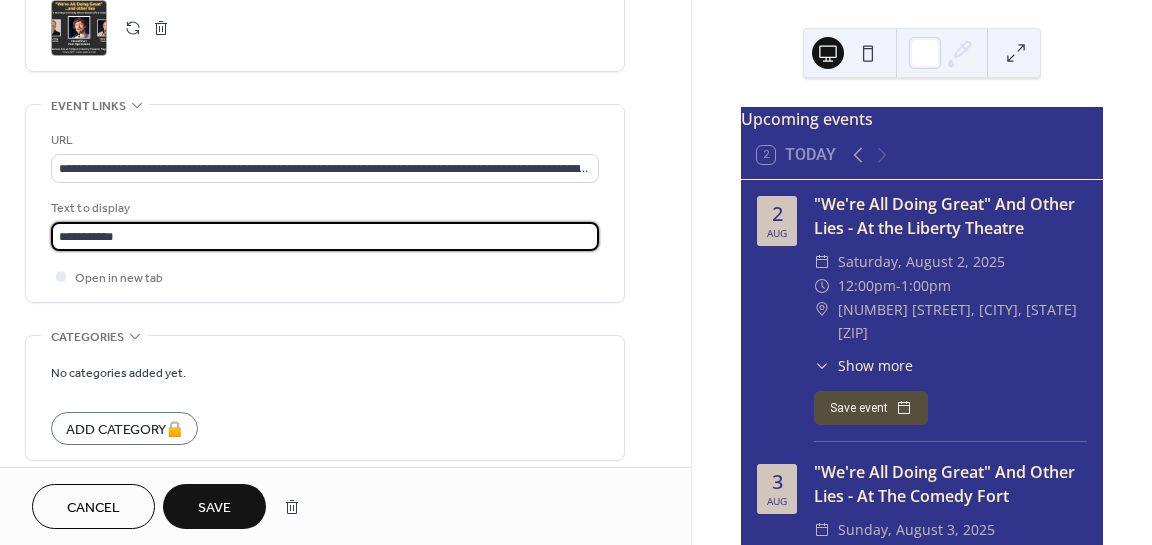scroll, scrollTop: 1097, scrollLeft: 0, axis: vertical 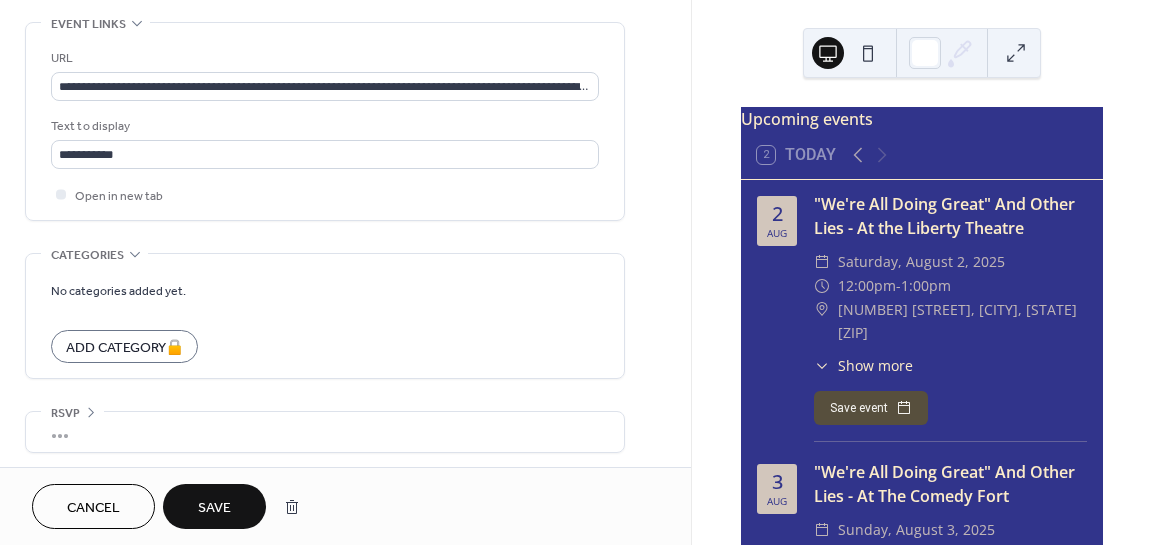 click on "Save" at bounding box center (214, 508) 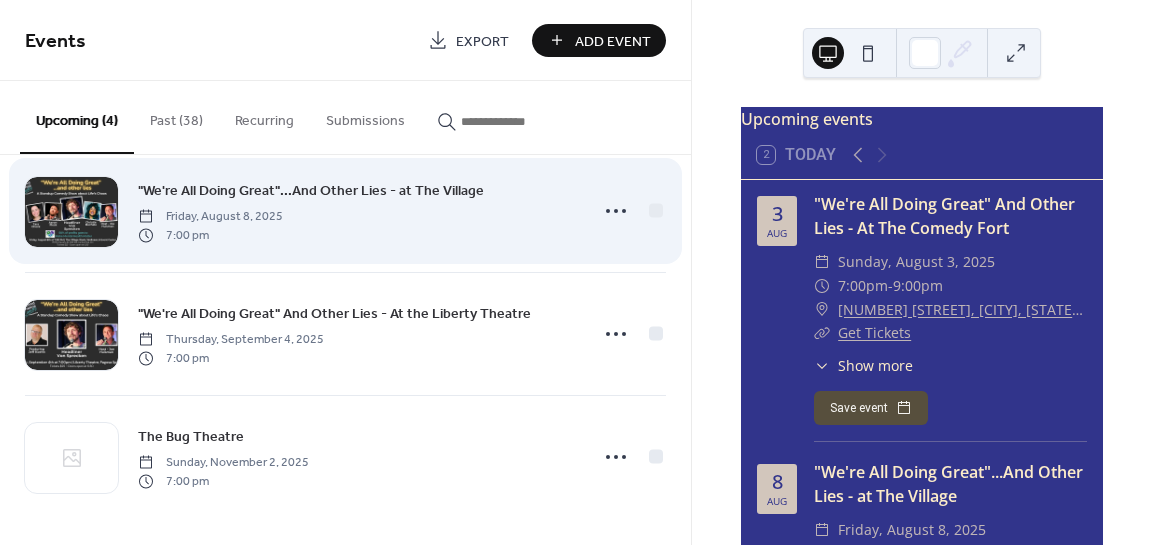 scroll, scrollTop: 0, scrollLeft: 0, axis: both 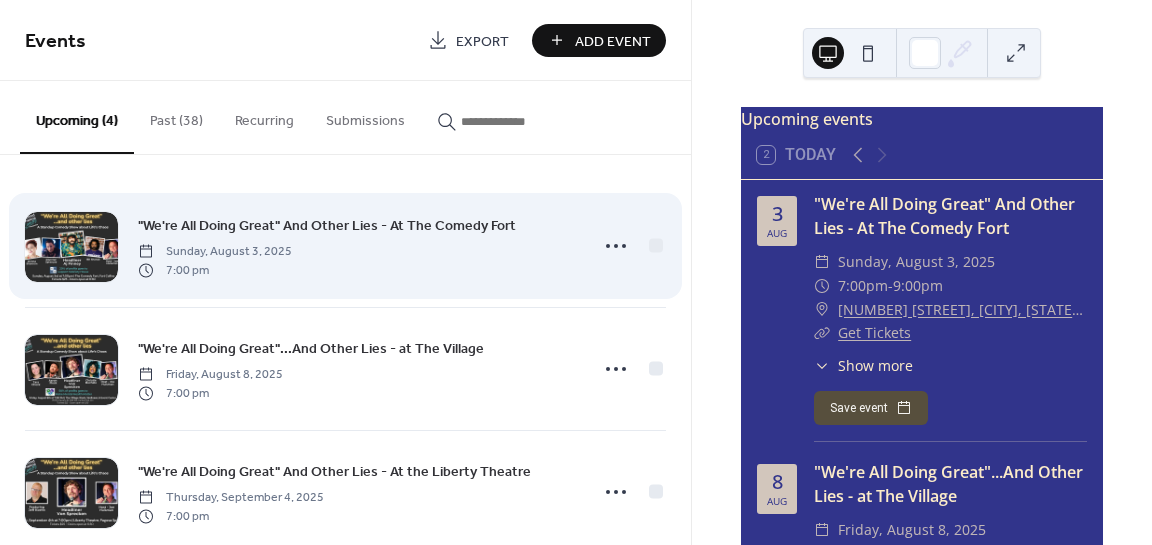 click on ""We're All Doing Great" And Other Lies - At The Comedy Fort Sunday, August 3, 2025 7:00 pm" at bounding box center [357, 246] 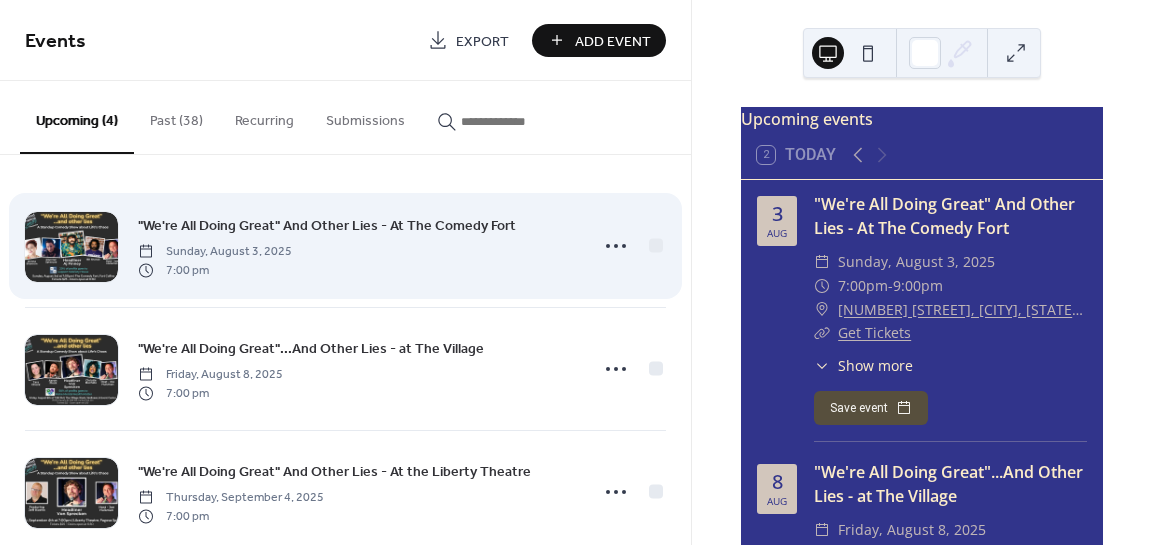 click on ""We're All Doing Great" And Other Lies - At The Comedy Fort" at bounding box center (327, 226) 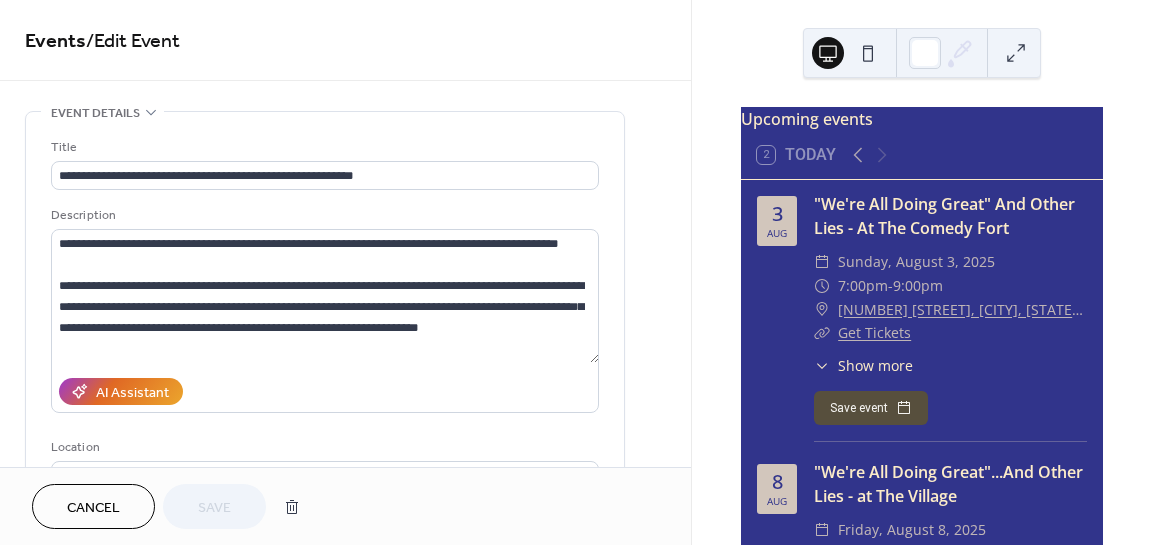 click on "**********" at bounding box center (325, 309) 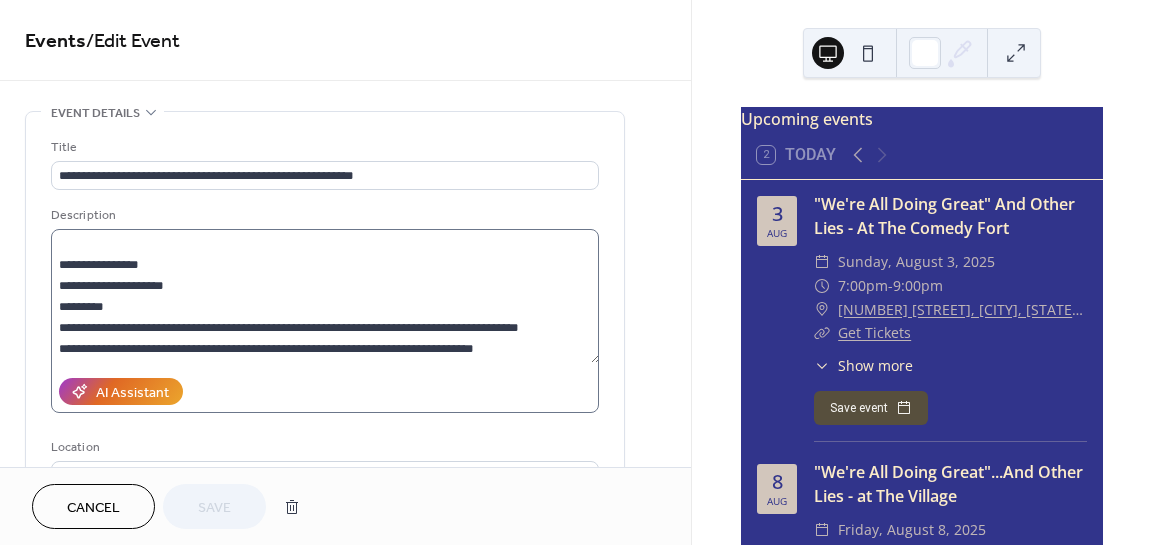 scroll, scrollTop: 126, scrollLeft: 0, axis: vertical 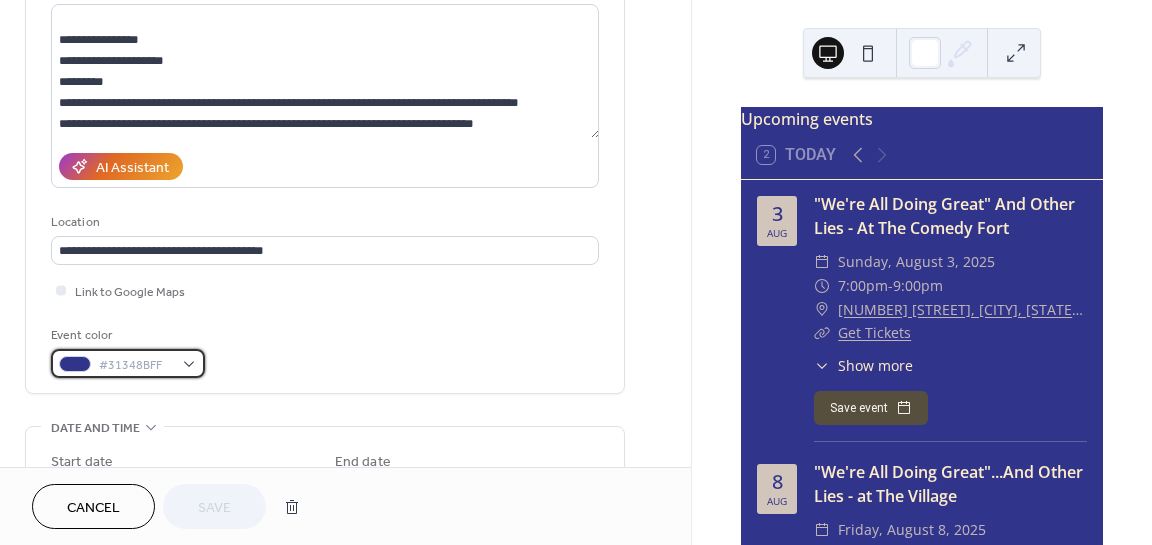click on "#31348BFF" at bounding box center (136, 365) 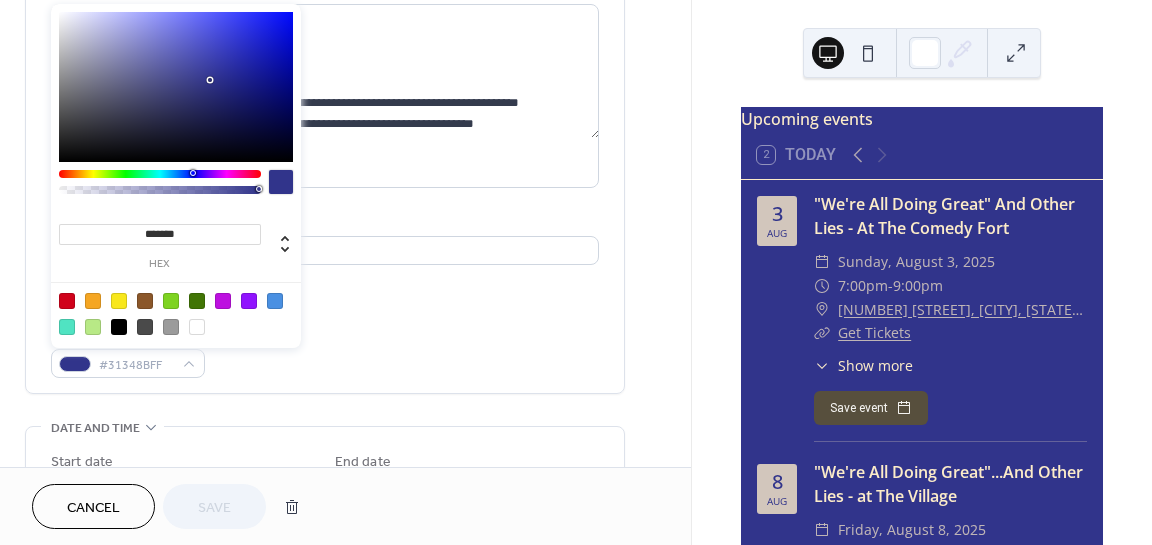 click on "*******" at bounding box center (160, 234) 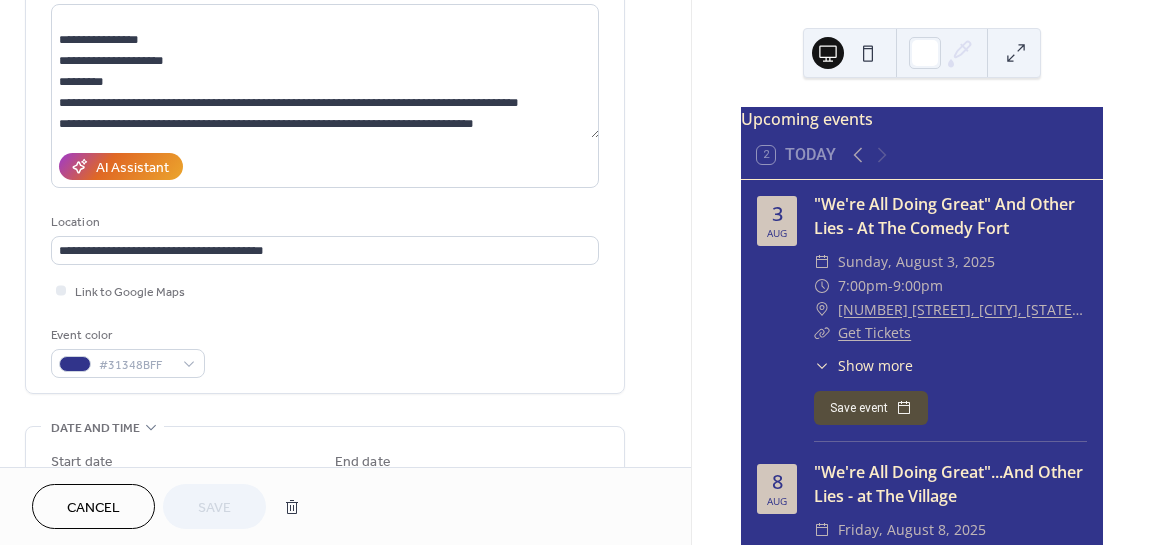 click on "Cancel" at bounding box center [93, 506] 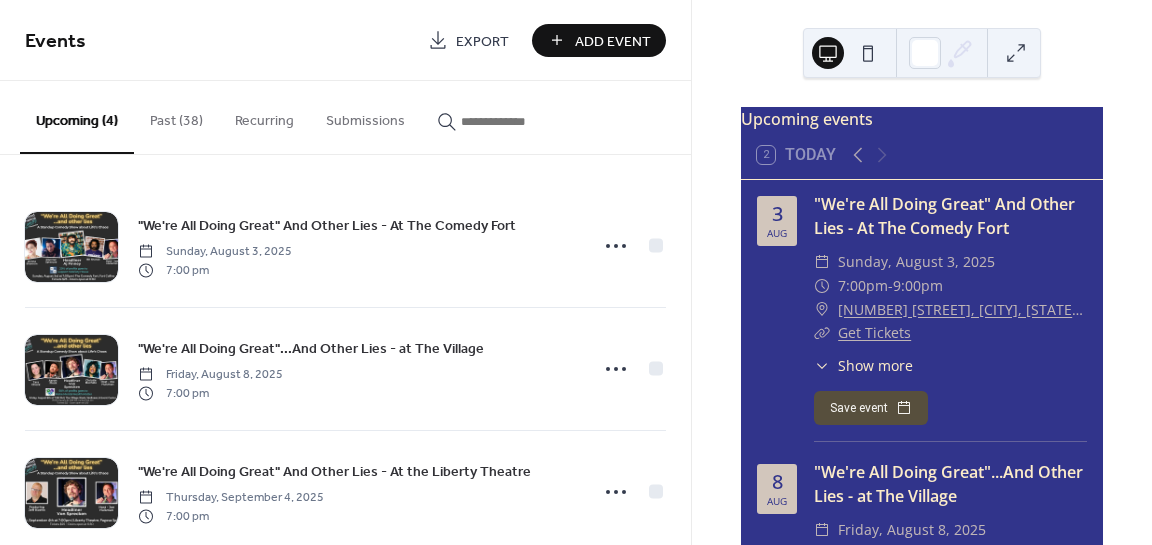 click on "Add Event" at bounding box center [613, 41] 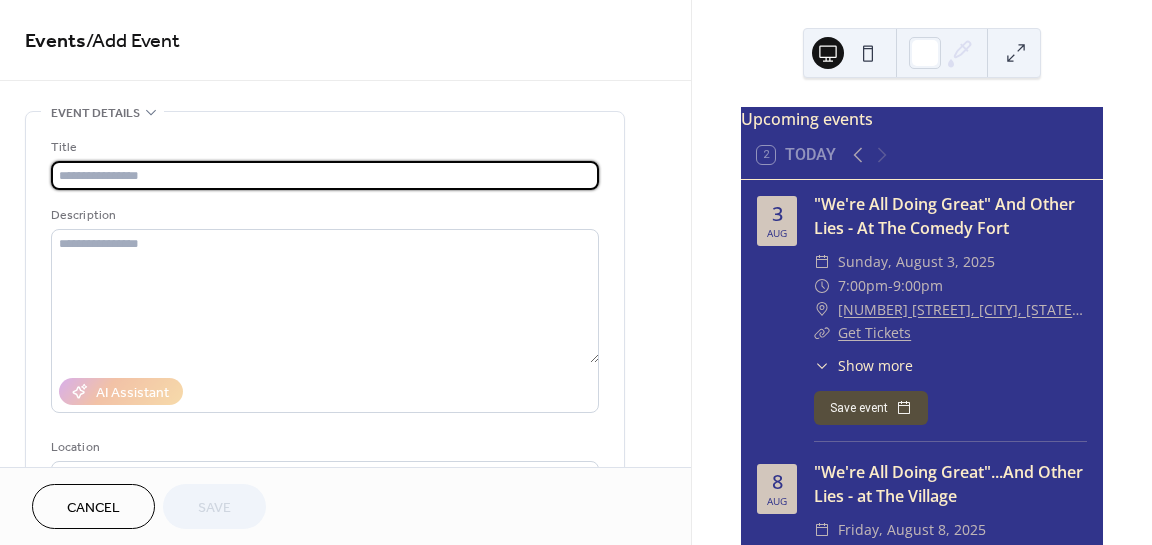 click at bounding box center [325, 175] 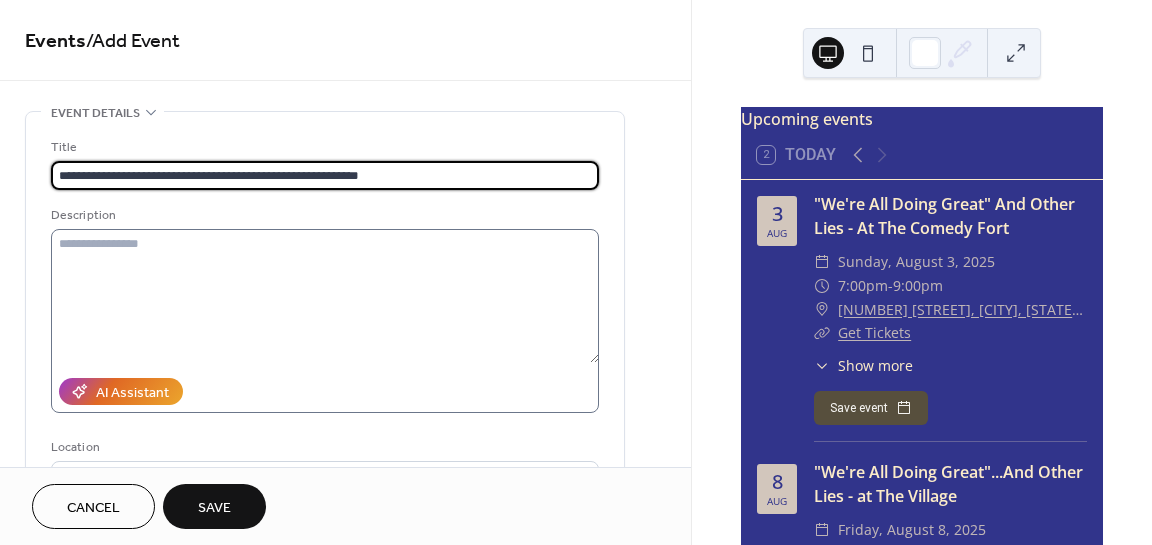 type on "**********" 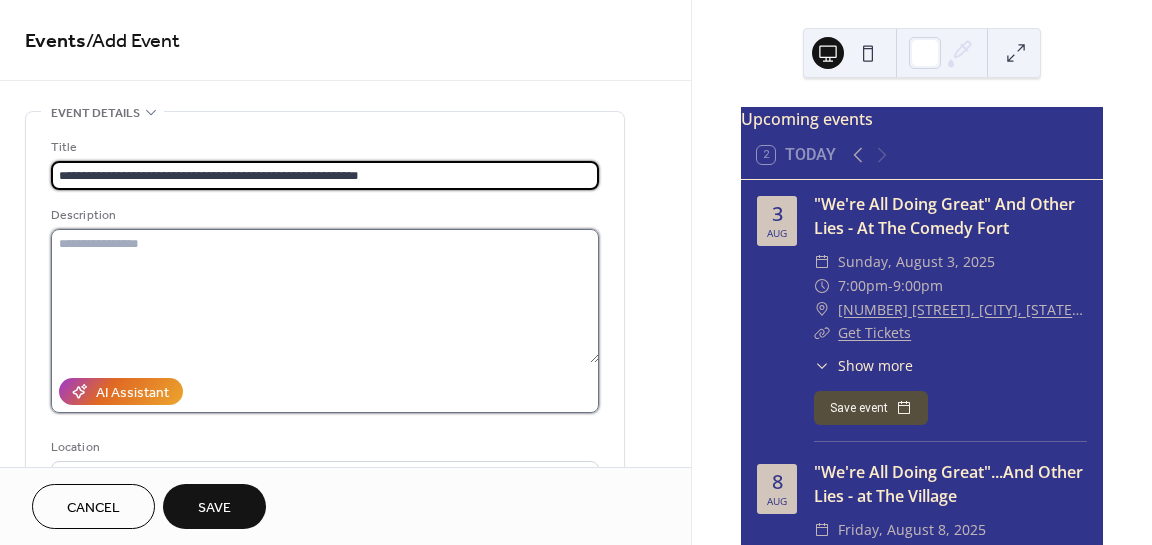 click at bounding box center [325, 296] 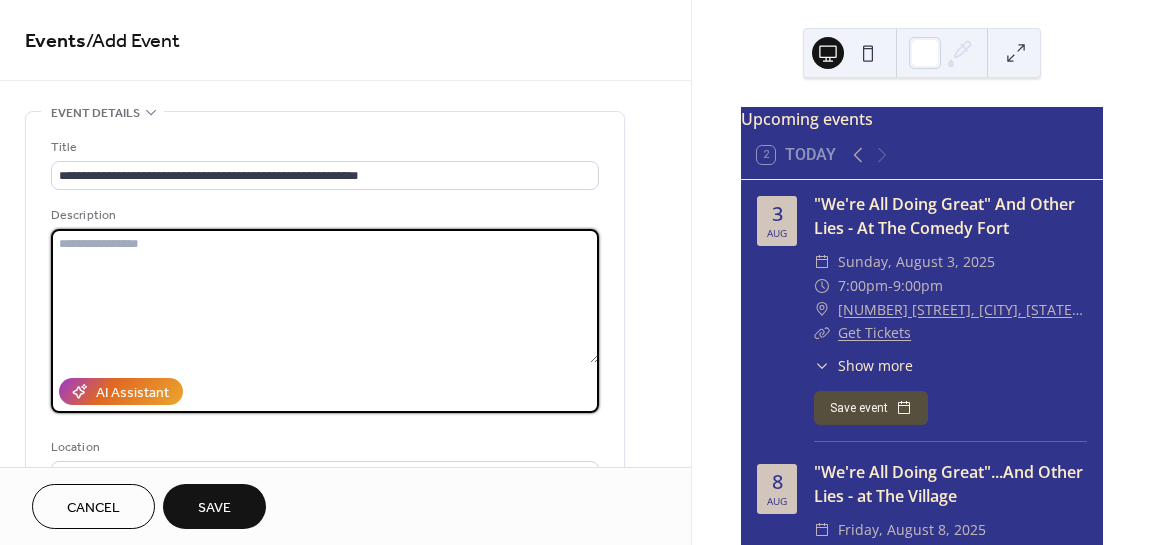 click at bounding box center [325, 296] 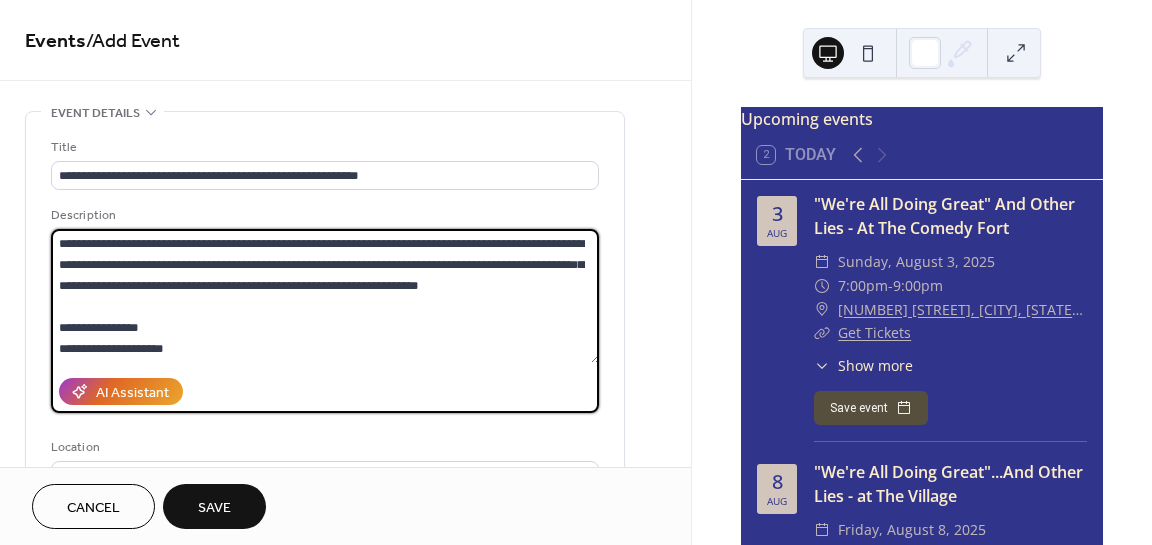 scroll, scrollTop: 104, scrollLeft: 0, axis: vertical 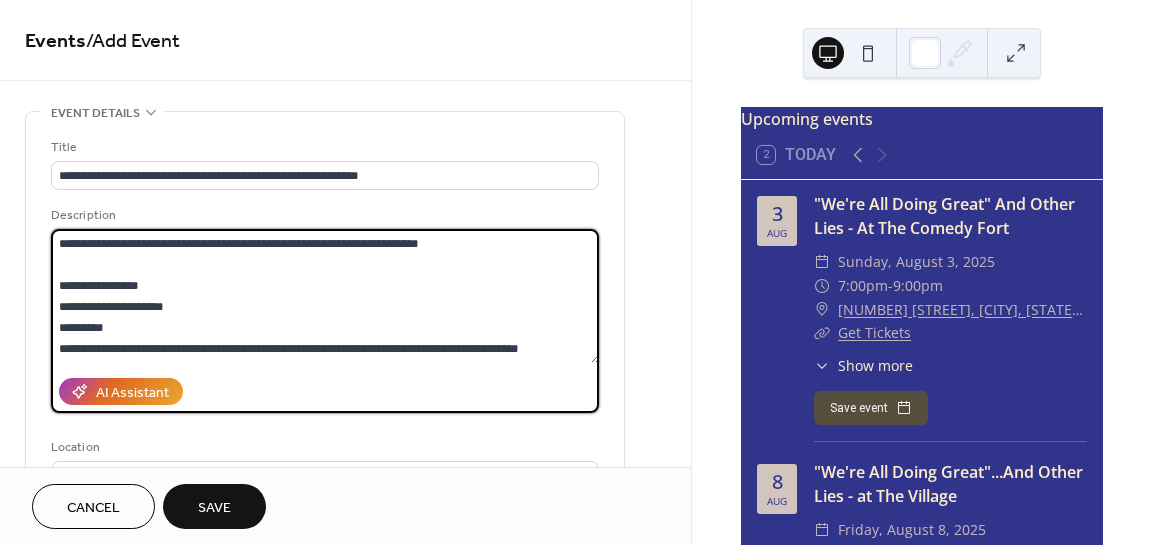 drag, startPoint x: 106, startPoint y: 302, endPoint x: 35, endPoint y: 303, distance: 71.00704 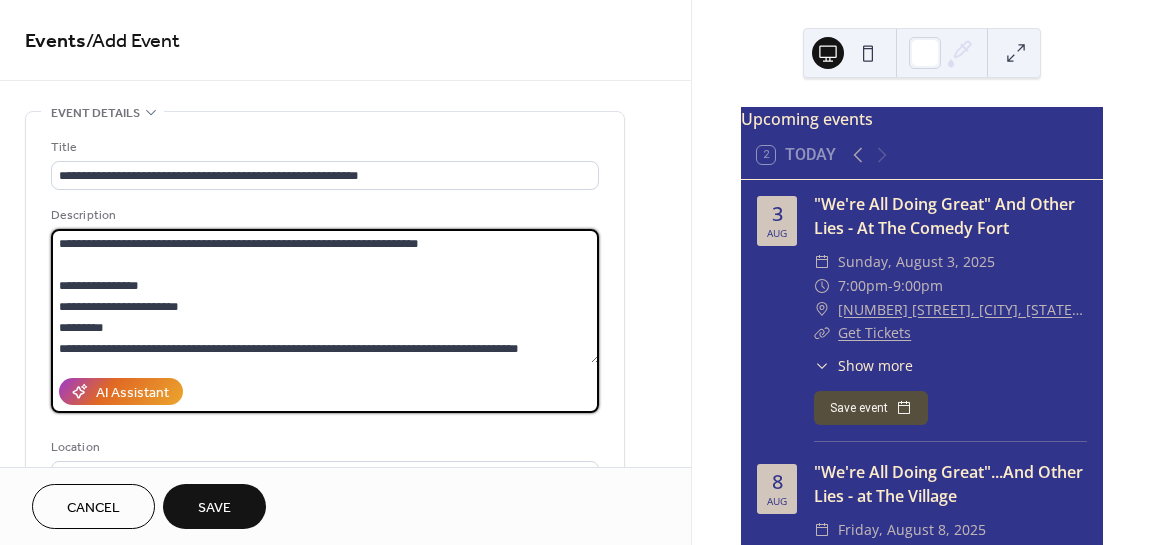 drag, startPoint x: 112, startPoint y: 324, endPoint x: 54, endPoint y: 328, distance: 58.137768 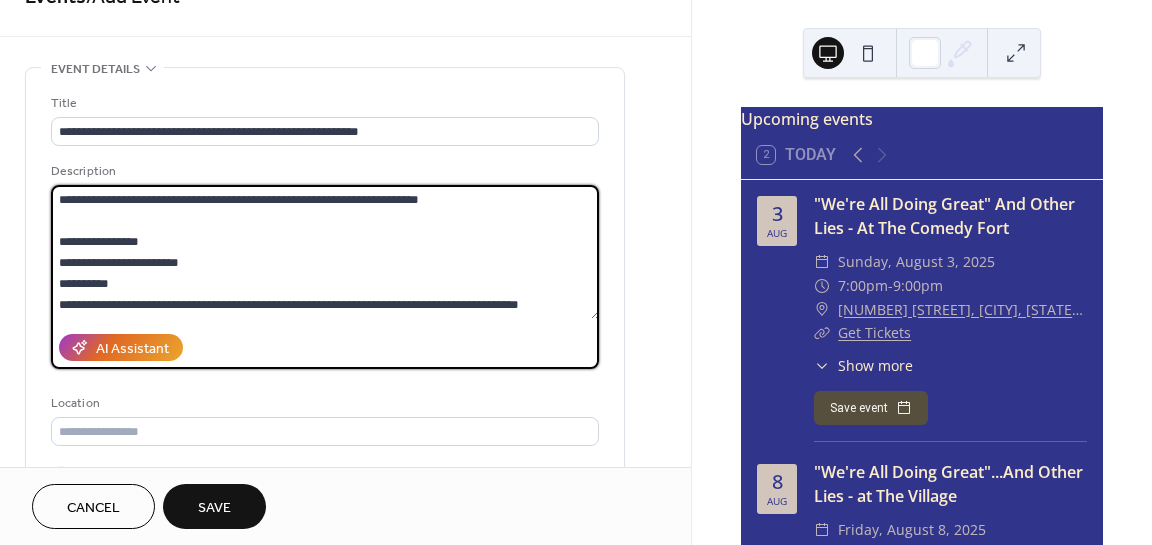 scroll, scrollTop: 46, scrollLeft: 0, axis: vertical 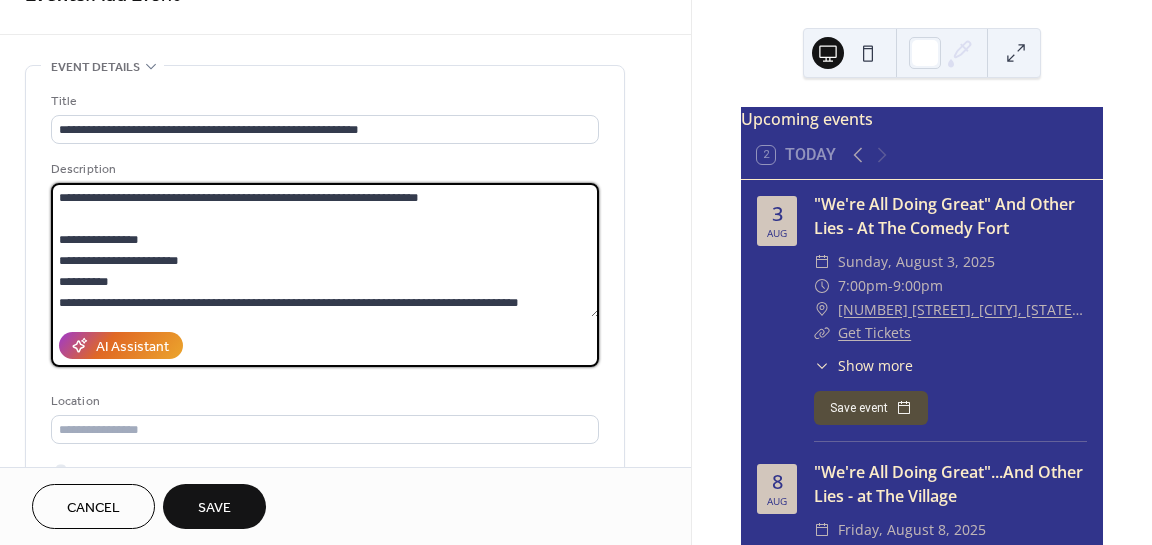 click on "**********" at bounding box center (325, 250) 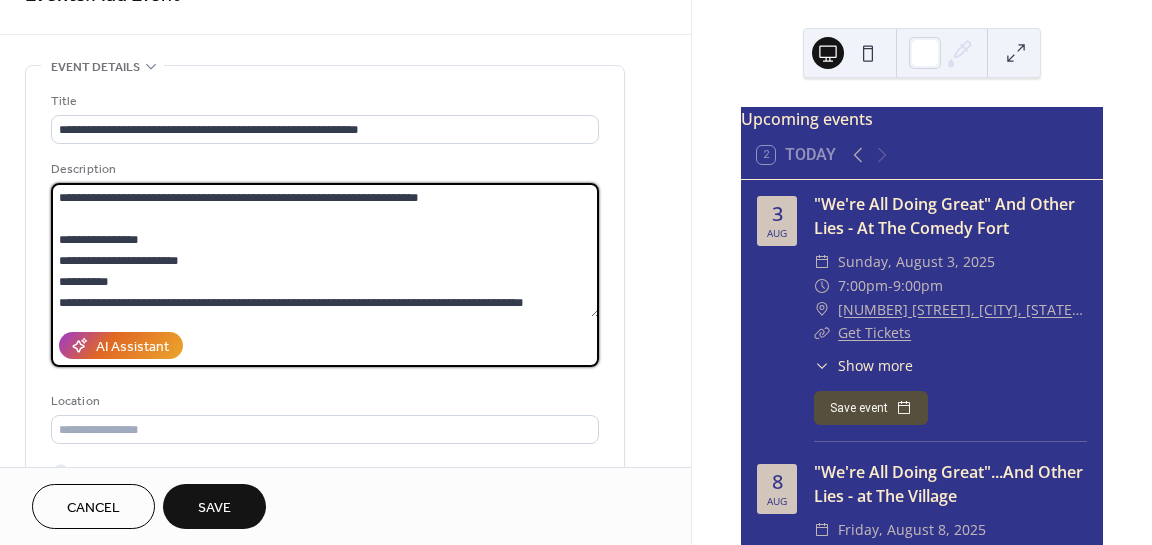 type on "**********" 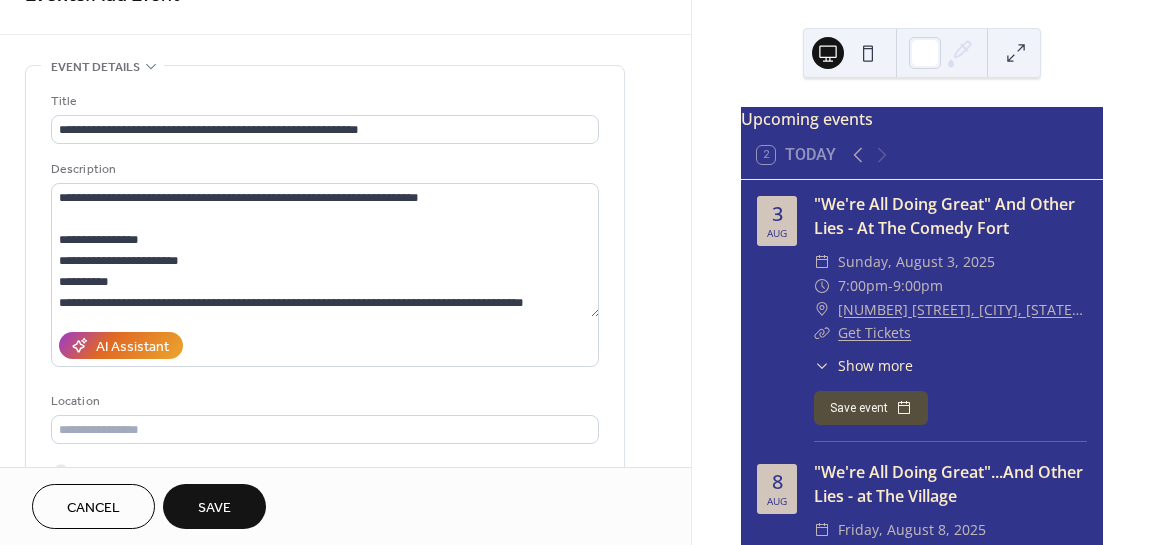 click on "**********" at bounding box center (345, 794) 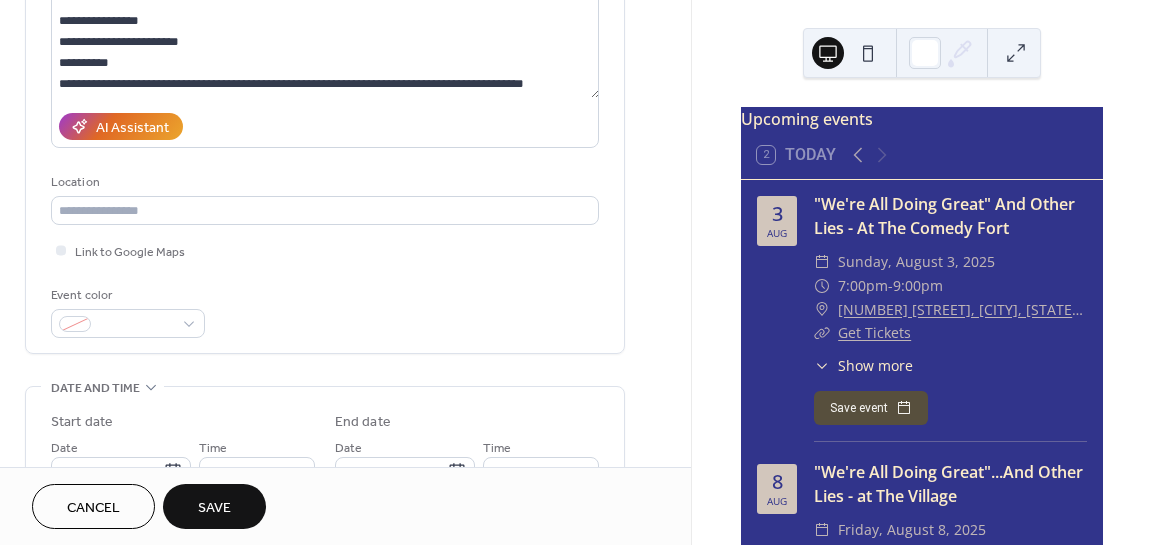 scroll, scrollTop: 266, scrollLeft: 0, axis: vertical 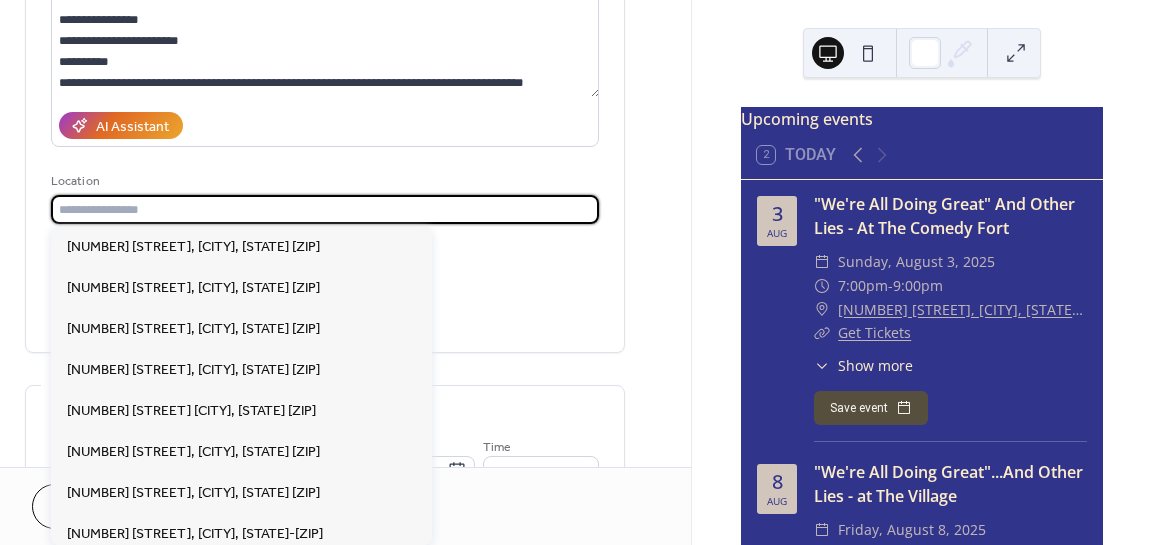 click at bounding box center [325, 209] 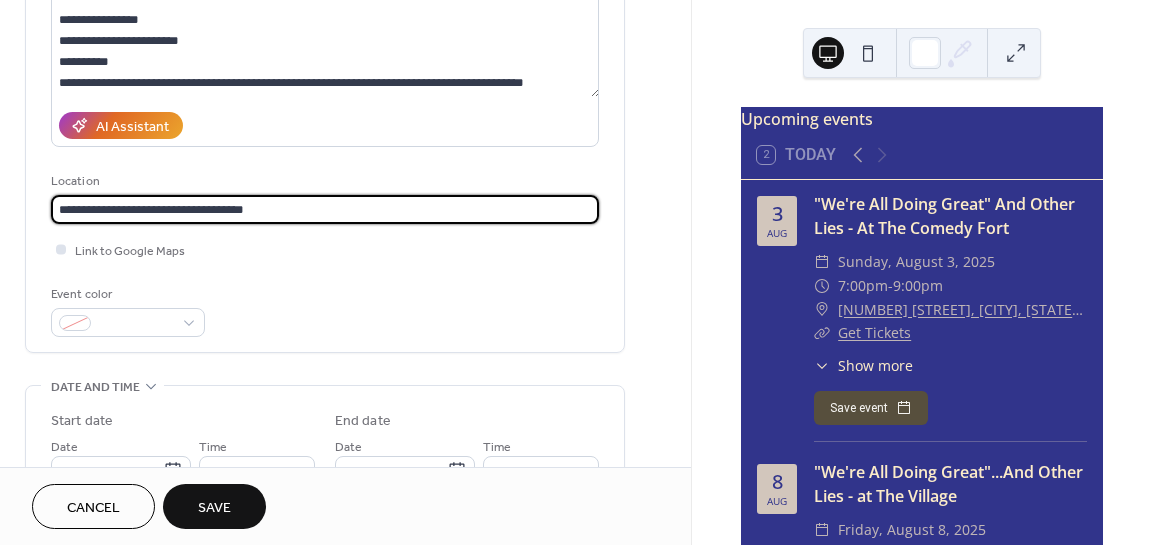 type on "**********" 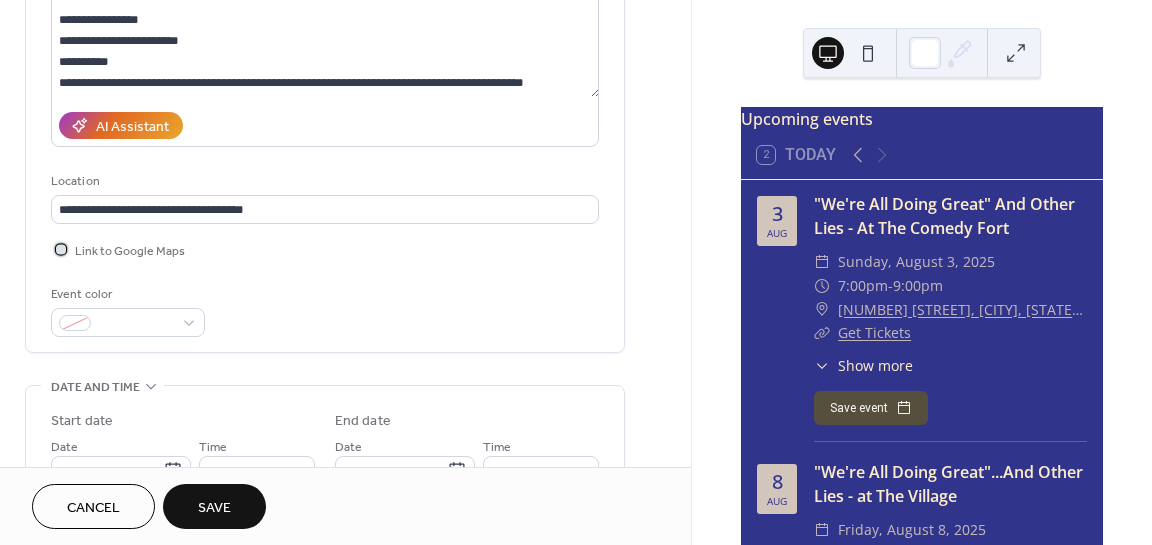 click at bounding box center (61, 249) 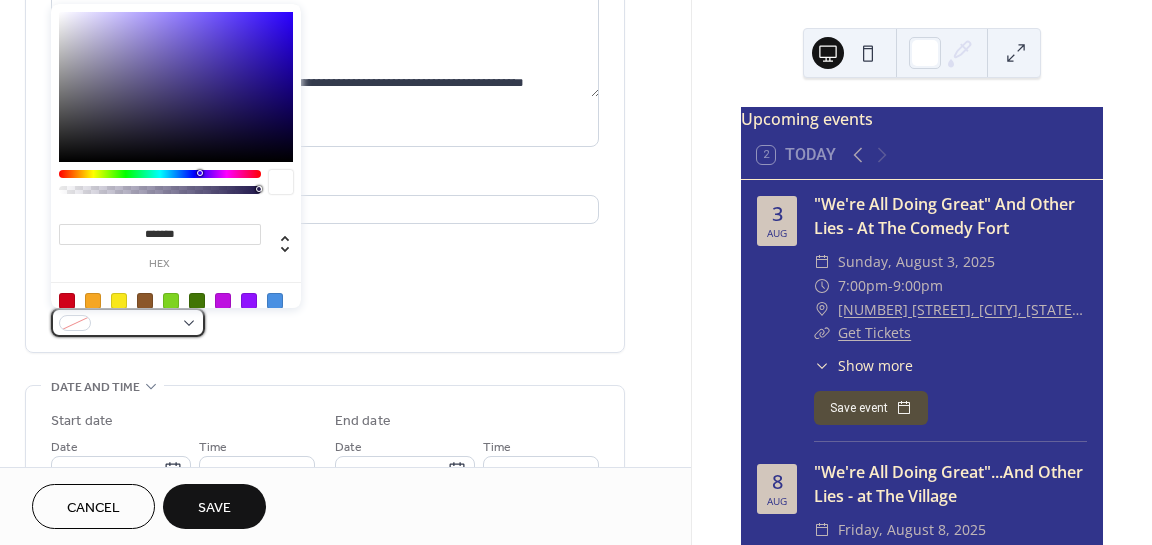 click at bounding box center [136, 324] 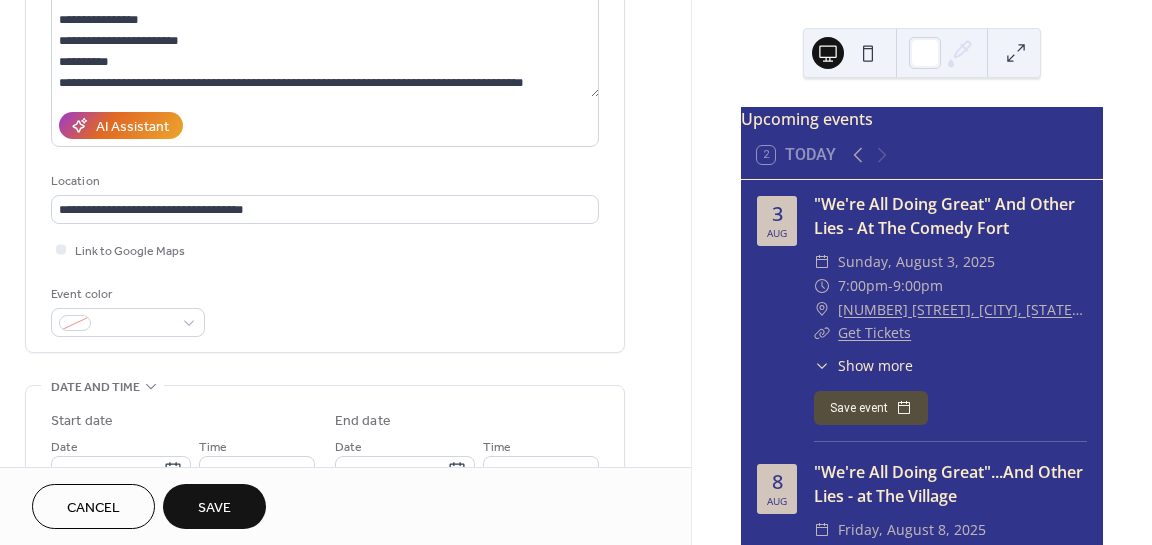 click on "Cancel Save" at bounding box center (345, 506) 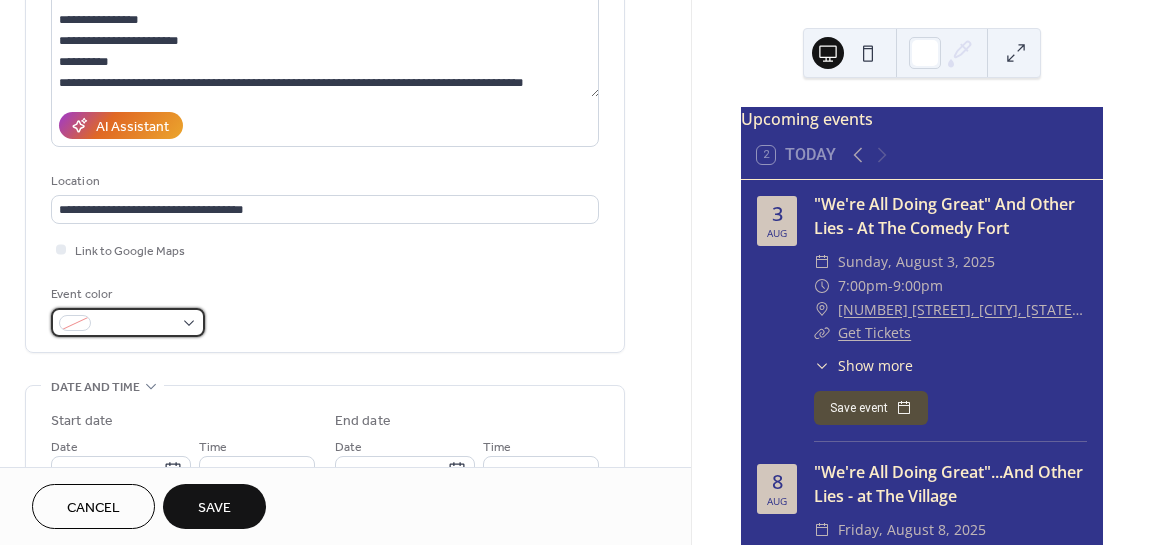 click at bounding box center (136, 324) 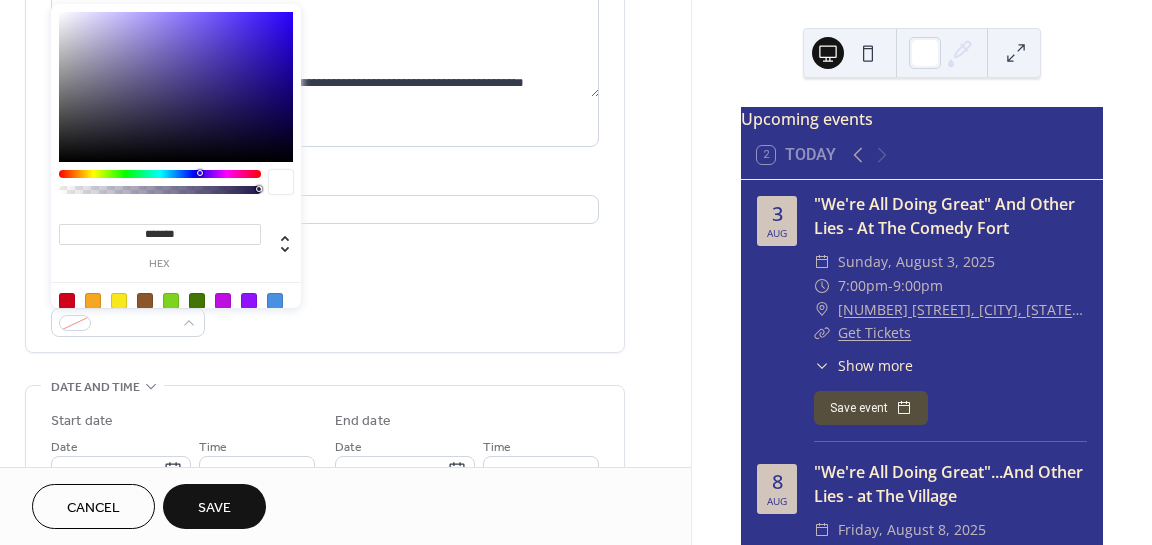click on "*******" at bounding box center (160, 234) 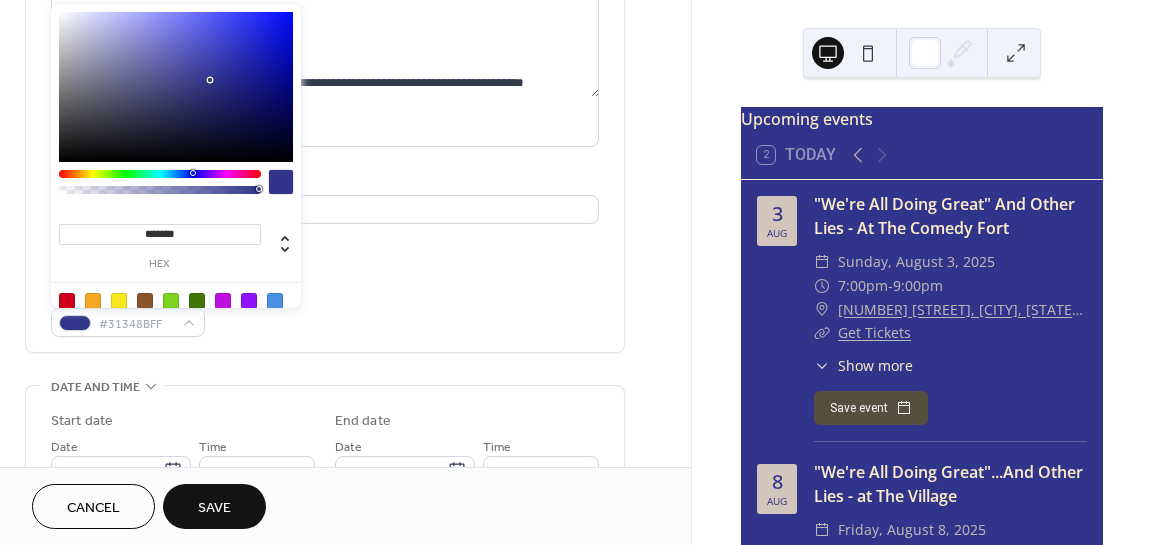 type on "*******" 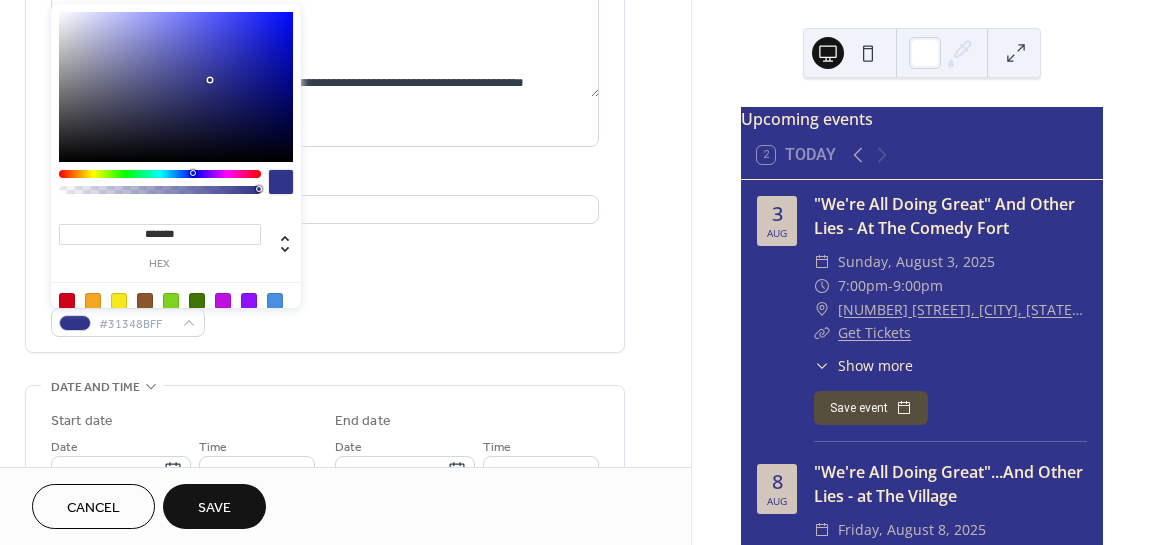 click on "Event color #31348BFF" at bounding box center (325, 310) 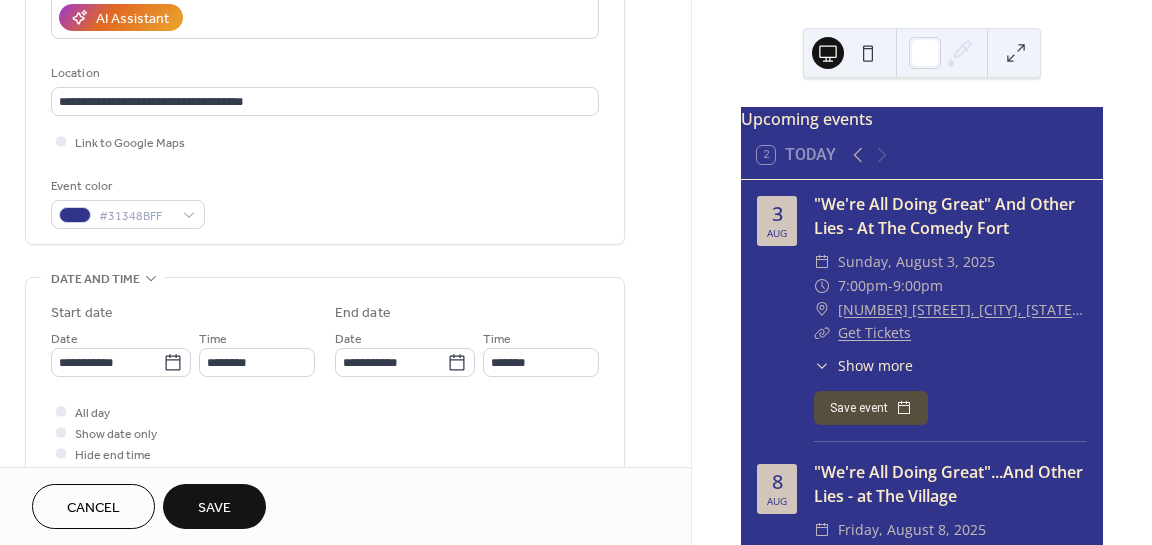 scroll, scrollTop: 375, scrollLeft: 0, axis: vertical 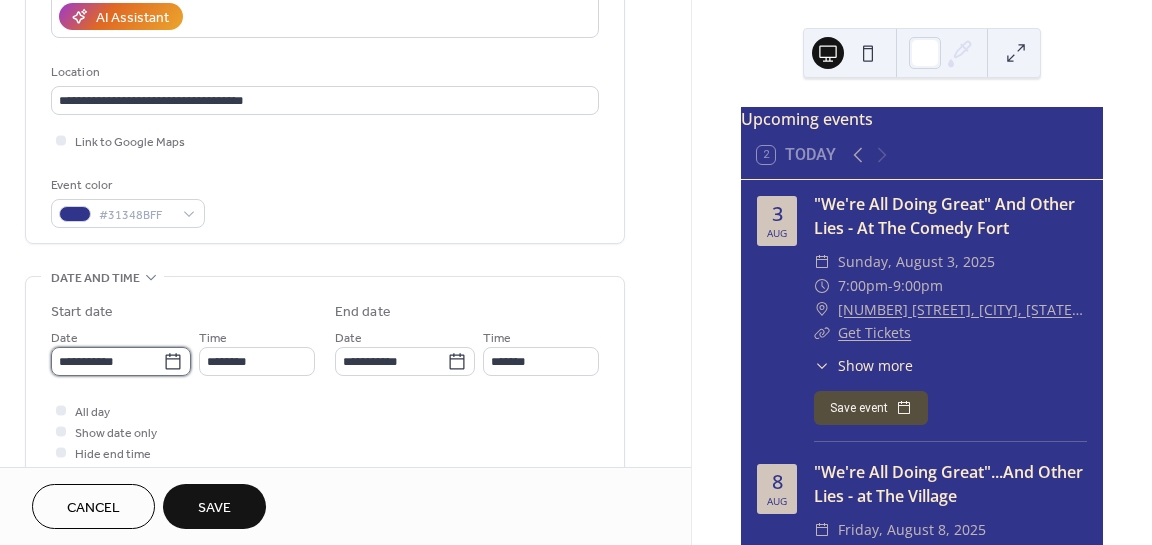 click on "**********" at bounding box center (107, 361) 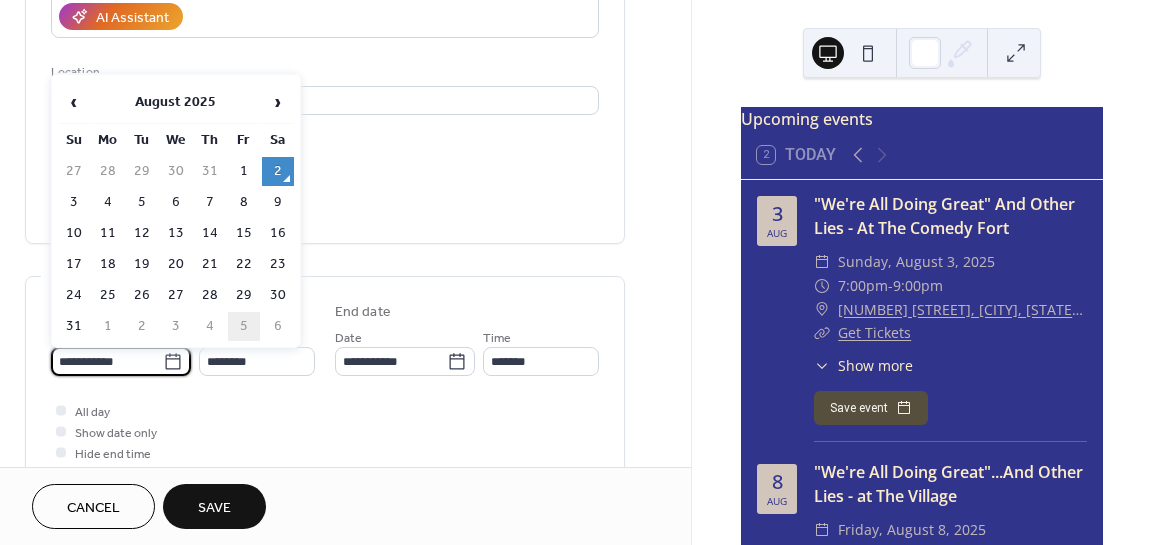 click on "5" at bounding box center (244, 326) 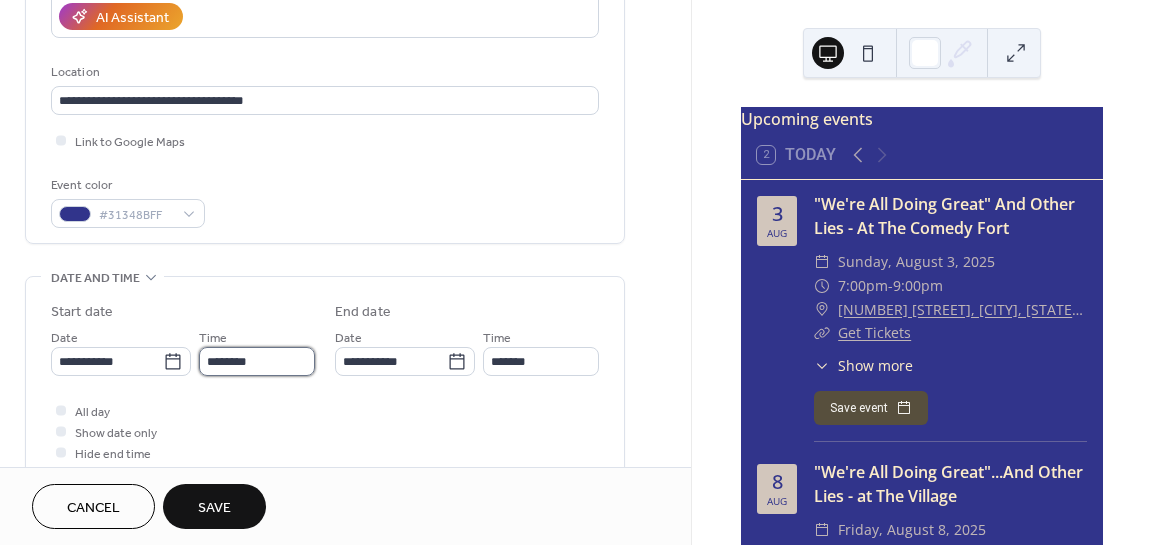 click on "********" at bounding box center (257, 361) 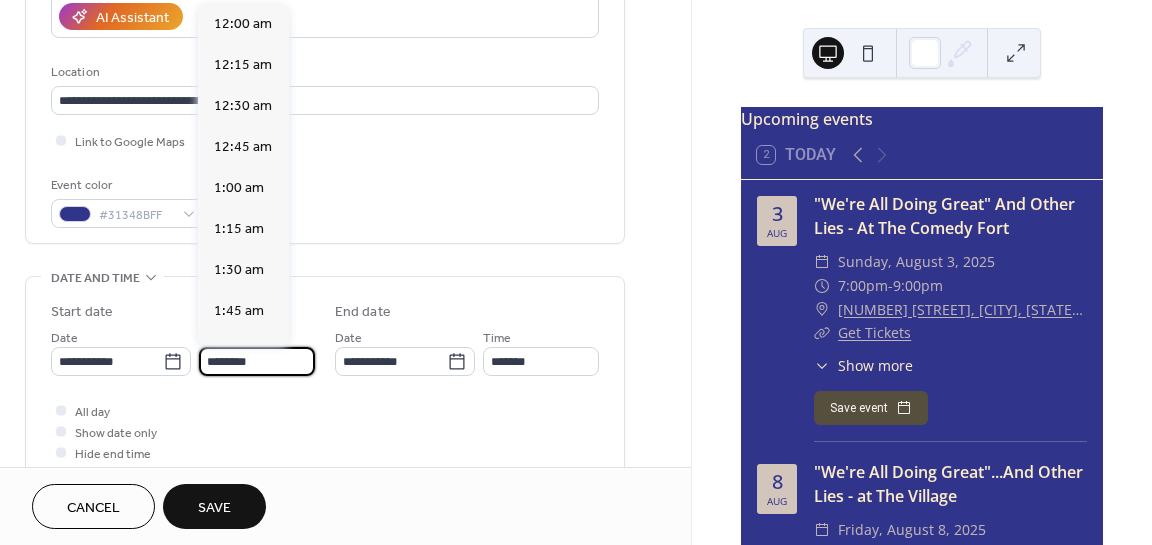scroll, scrollTop: 1968, scrollLeft: 0, axis: vertical 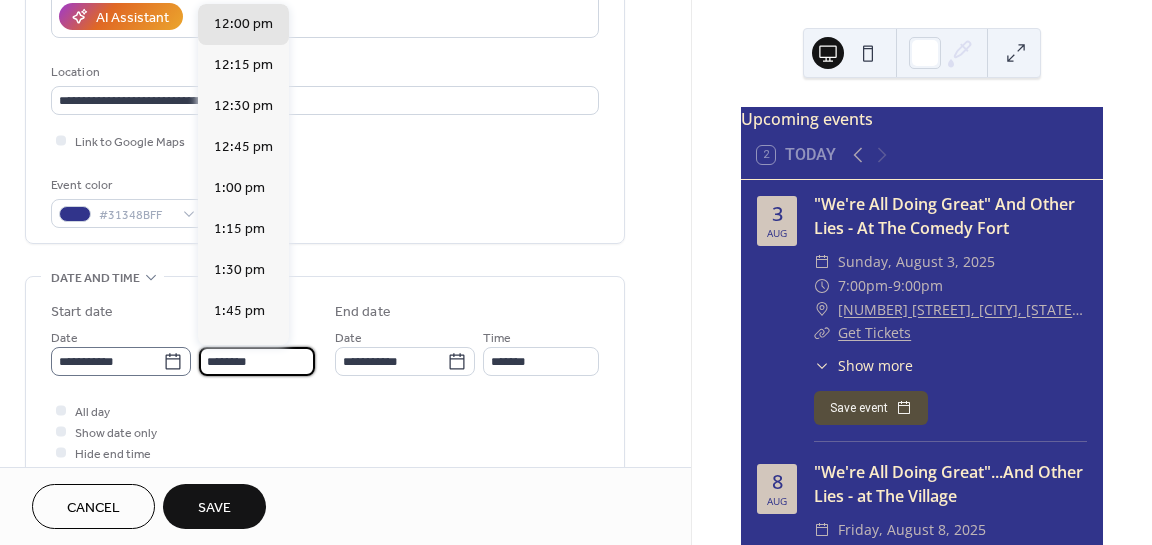 drag, startPoint x: 218, startPoint y: 354, endPoint x: 163, endPoint y: 349, distance: 55.226807 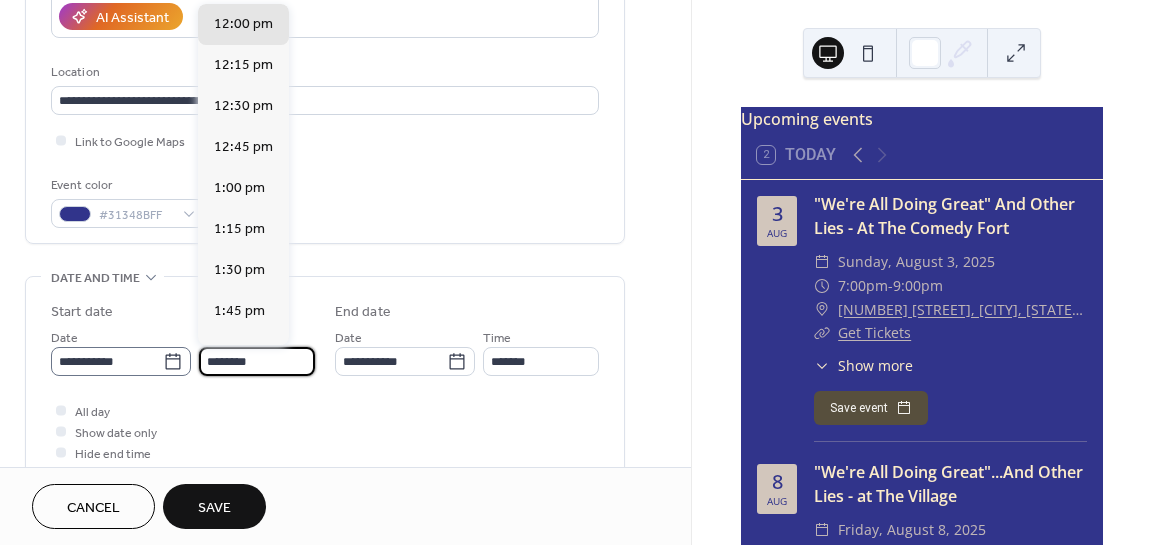 click on "**********" at bounding box center [183, 351] 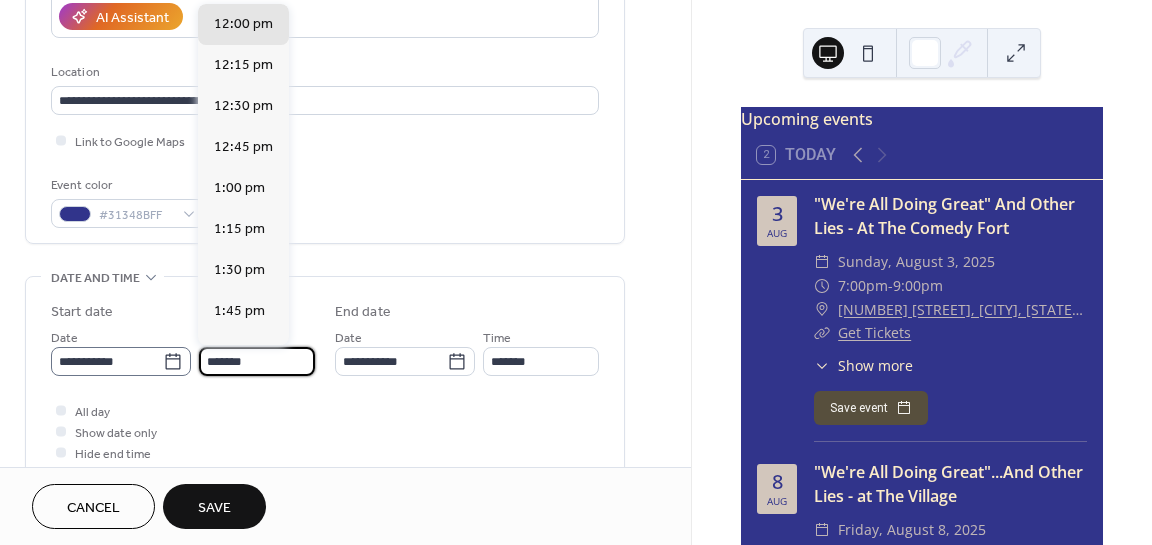 scroll, scrollTop: 3116, scrollLeft: 0, axis: vertical 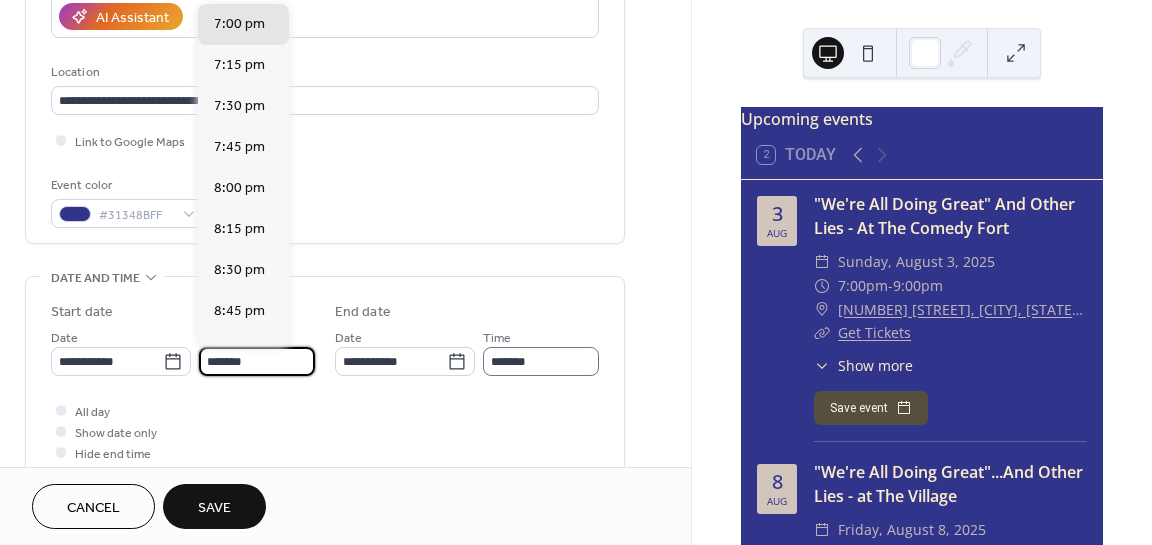 type on "*******" 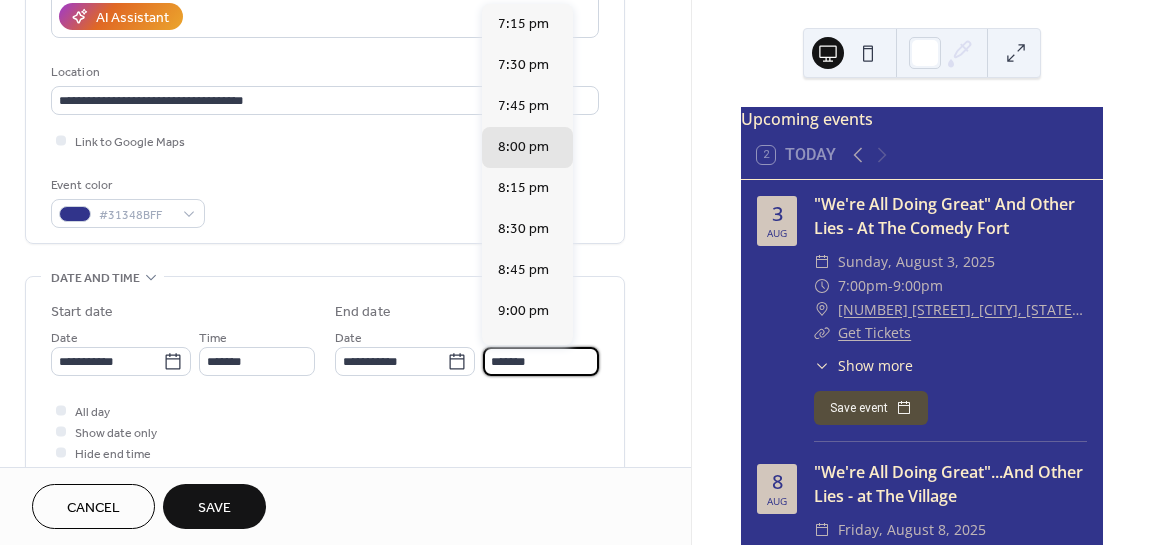 drag, startPoint x: 496, startPoint y: 361, endPoint x: 478, endPoint y: 361, distance: 18 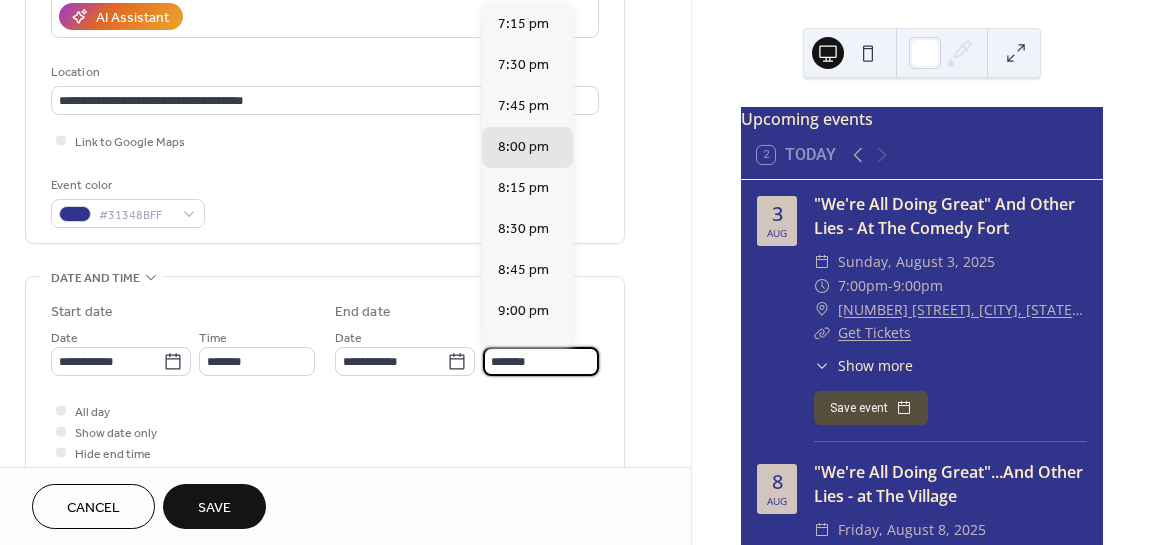 click on "**********" at bounding box center [467, 351] 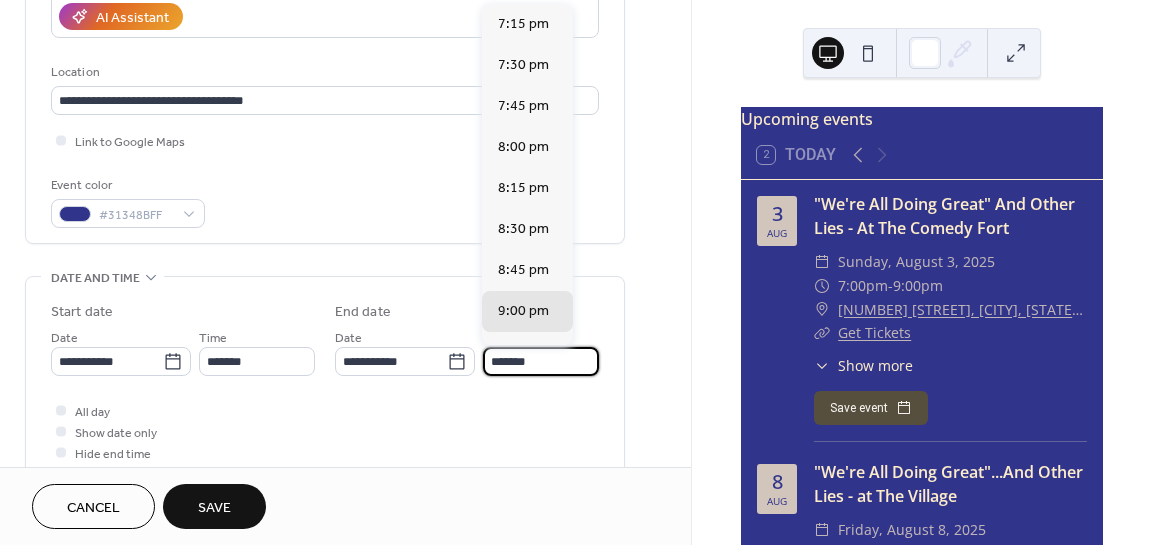 type on "*******" 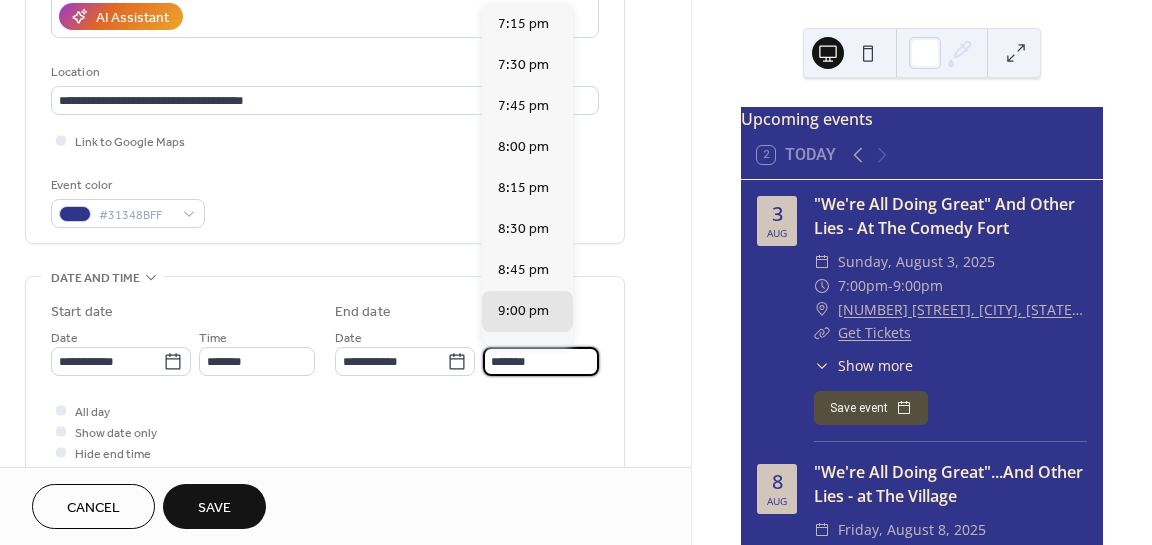 click on "All day Show date only Hide end time" at bounding box center (325, 431) 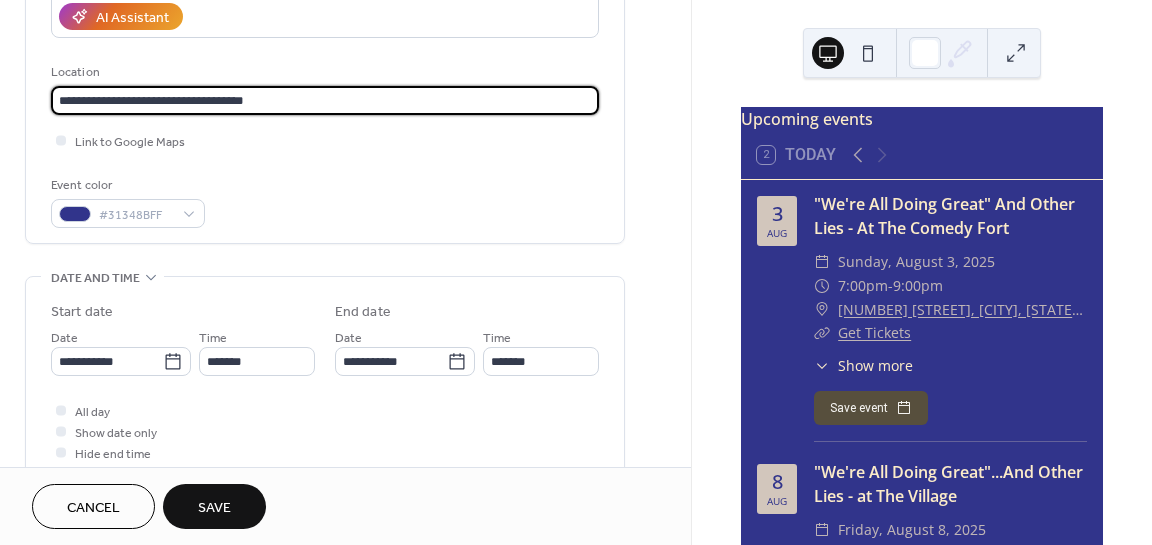 drag, startPoint x: 108, startPoint y: 96, endPoint x: 87, endPoint y: 96, distance: 21 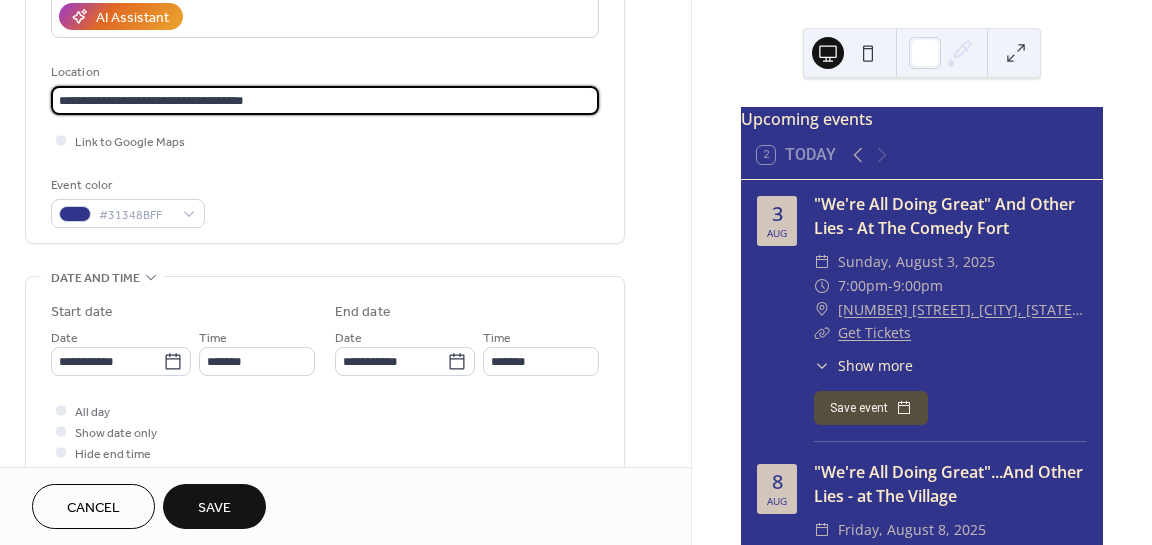 click on "**********" at bounding box center [325, 100] 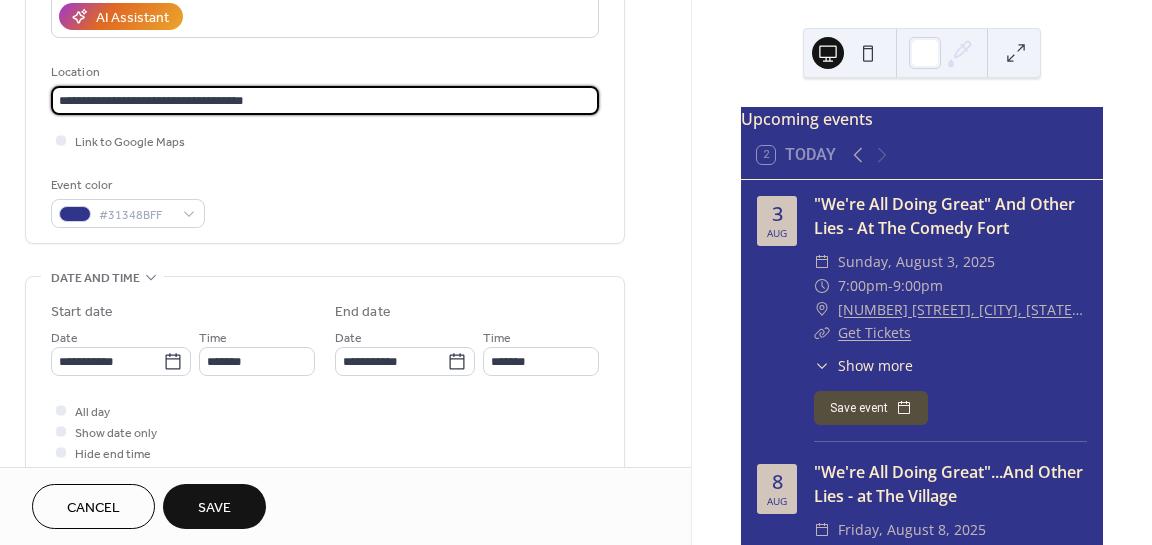 click on "**********" at bounding box center (325, 100) 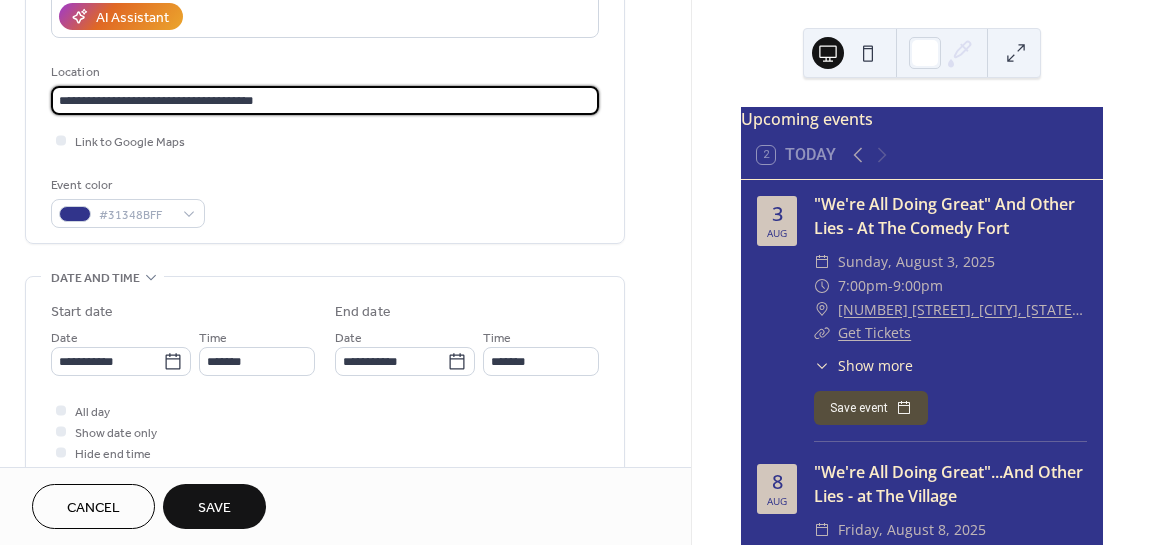 type on "**********" 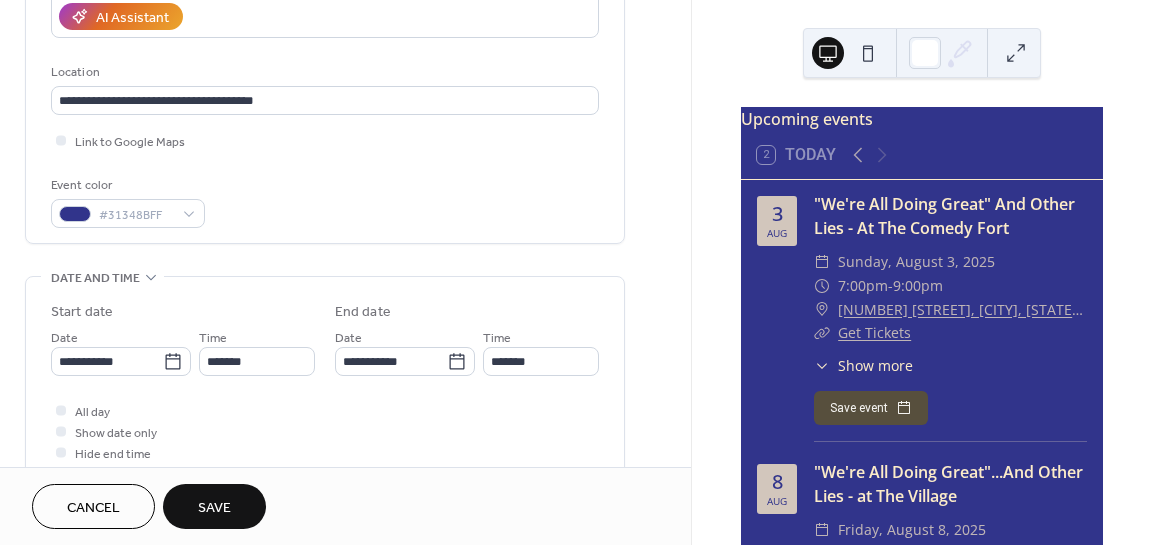 click on "**********" at bounding box center [325, -5] 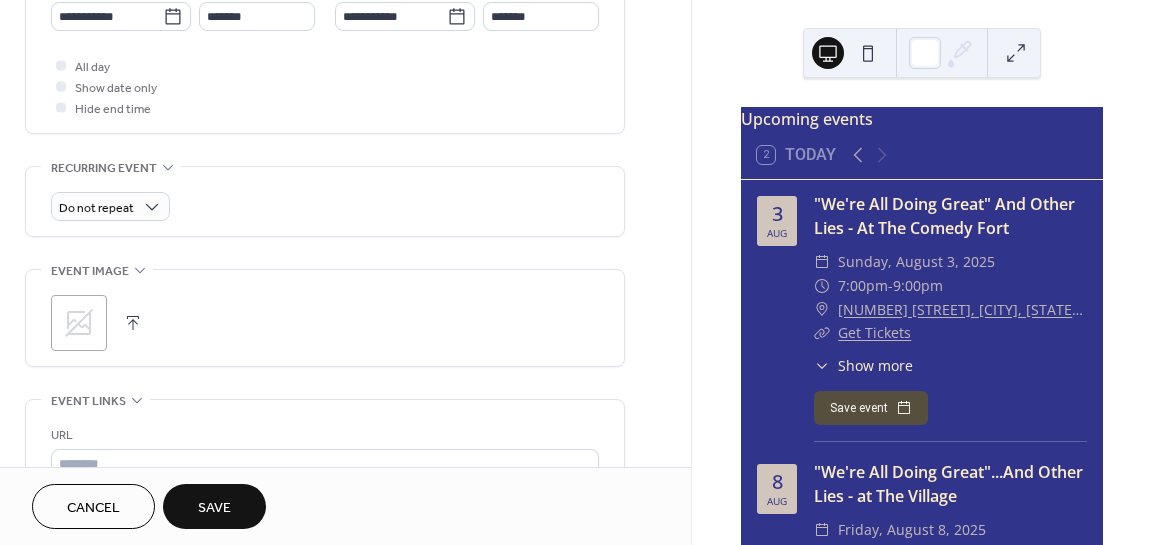 scroll, scrollTop: 725, scrollLeft: 0, axis: vertical 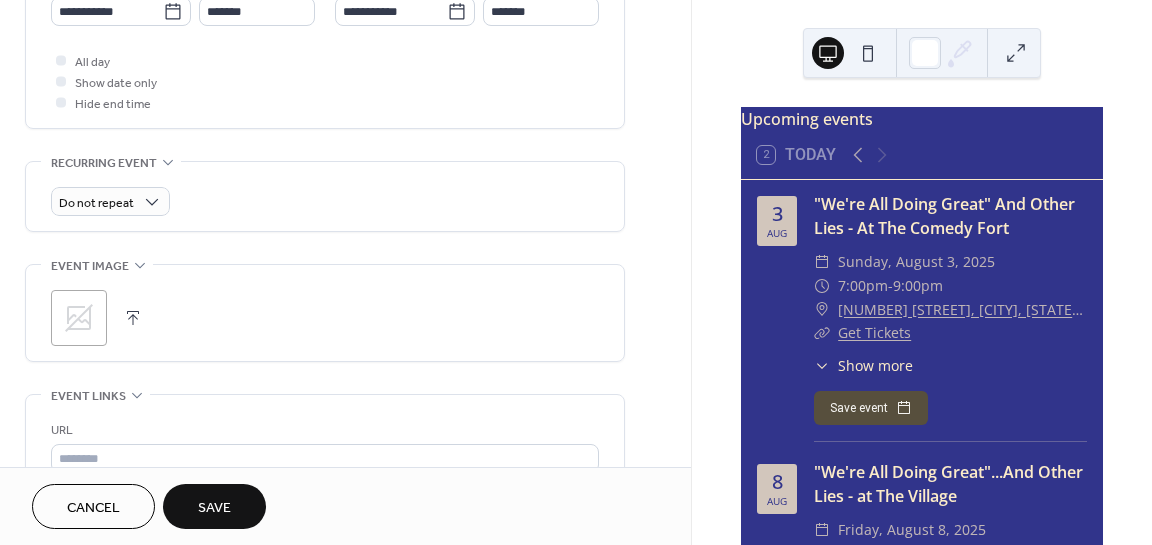 click 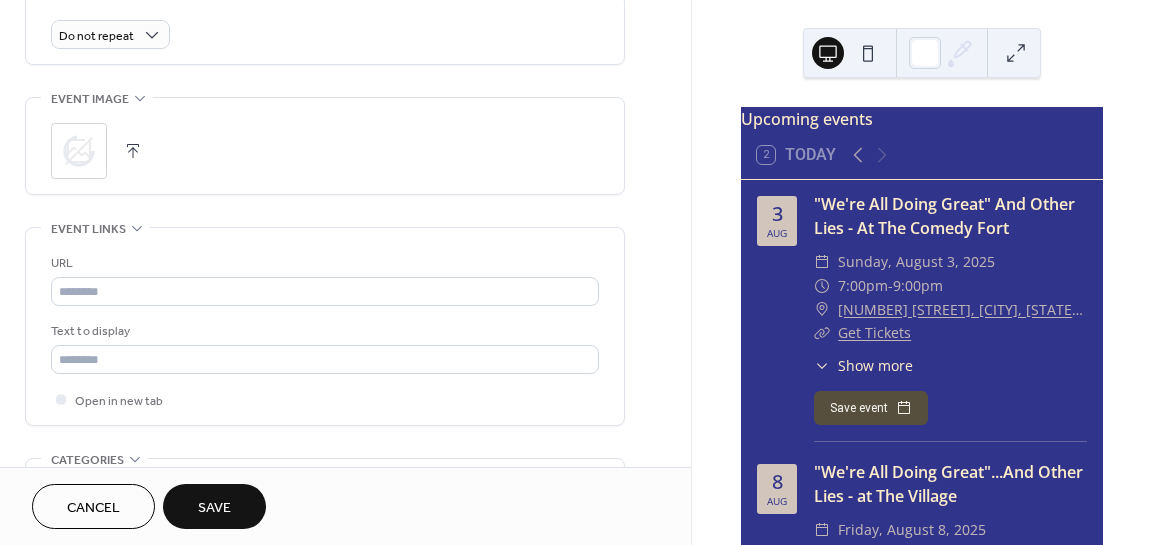 scroll, scrollTop: 893, scrollLeft: 0, axis: vertical 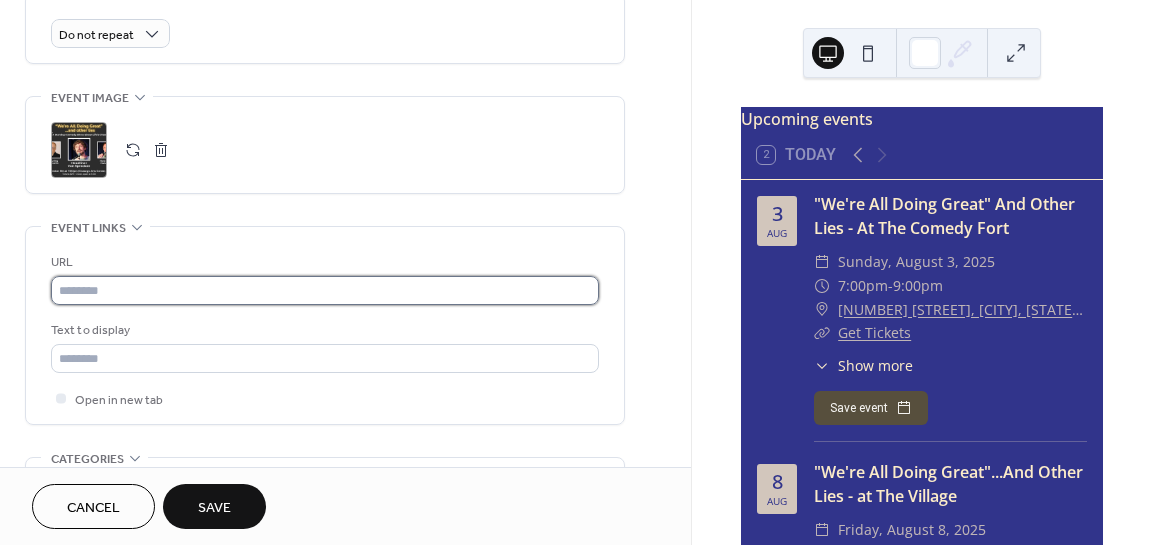 click at bounding box center (325, 290) 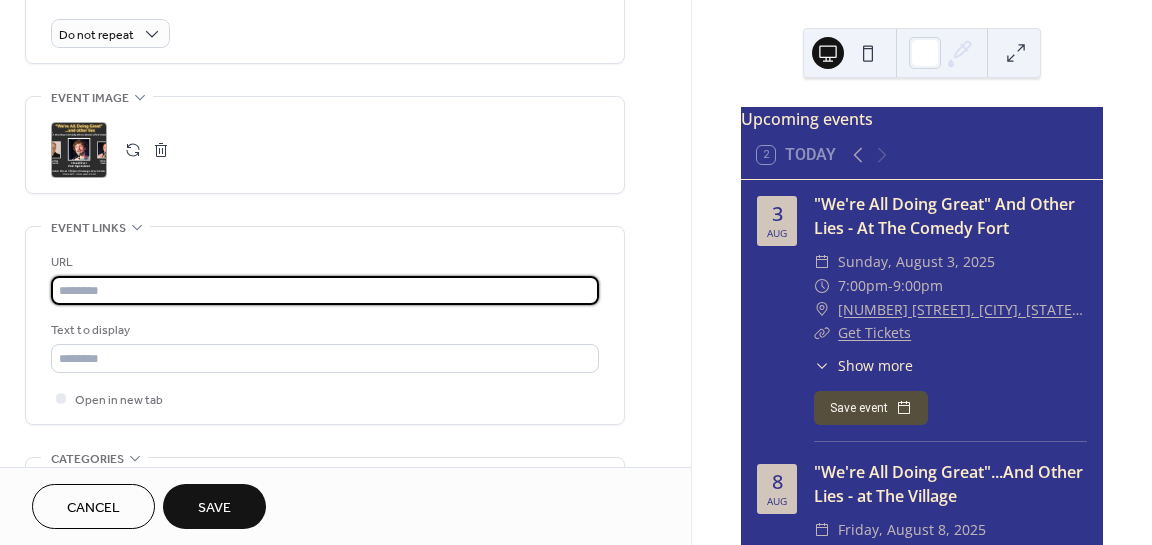 paste on "**********" 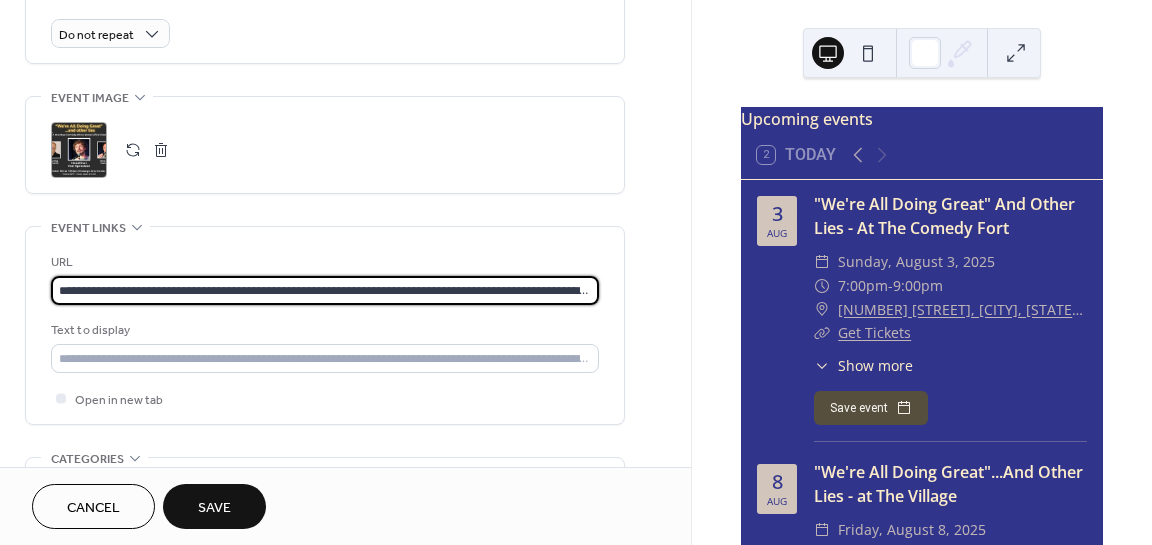 scroll, scrollTop: 0, scrollLeft: 159, axis: horizontal 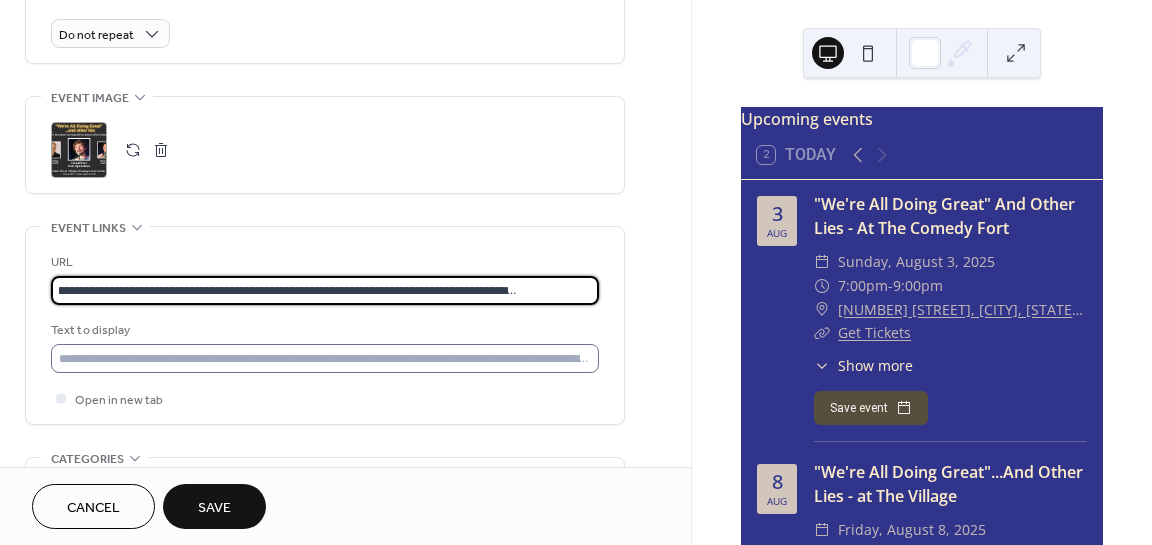 type on "**********" 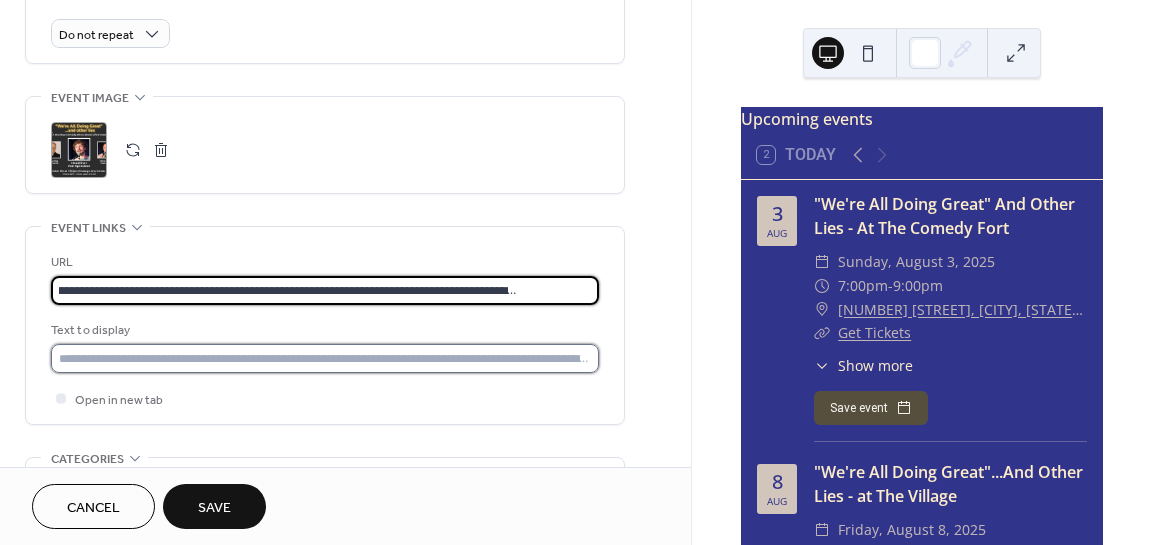 scroll, scrollTop: 0, scrollLeft: 0, axis: both 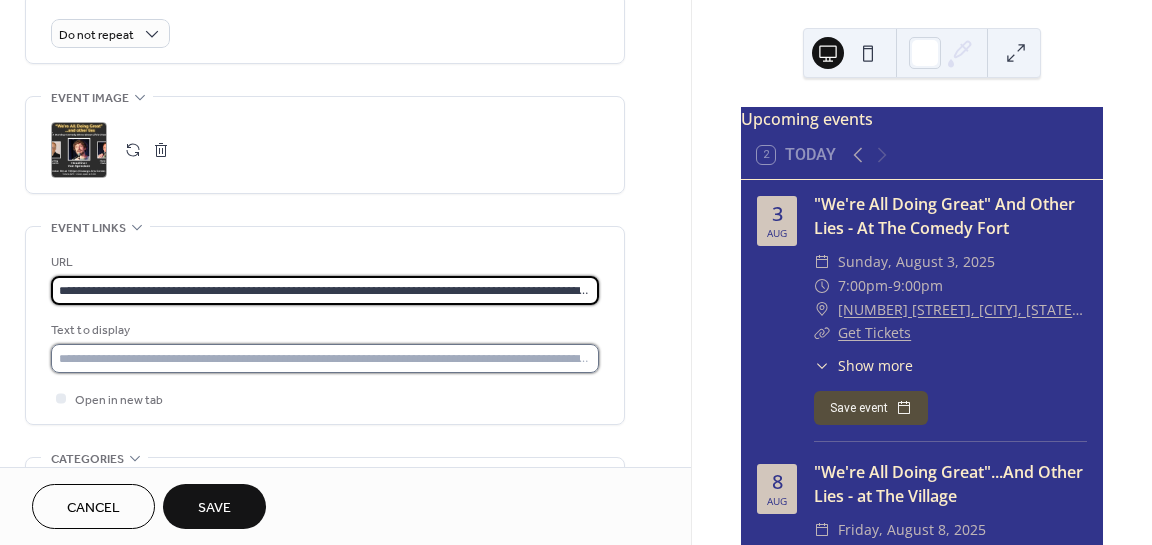 click at bounding box center [325, 358] 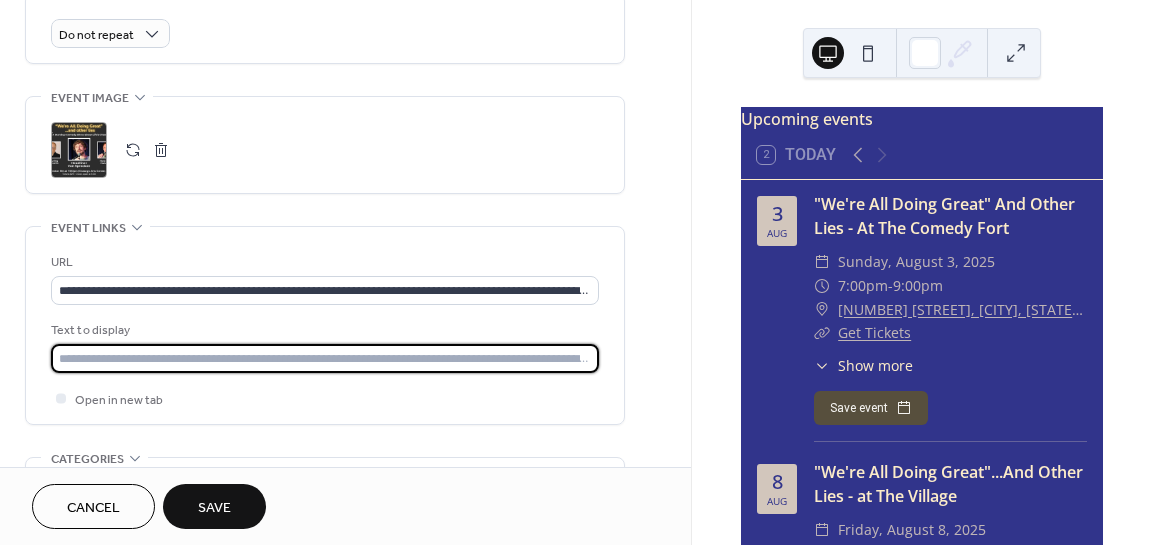 type on "**********" 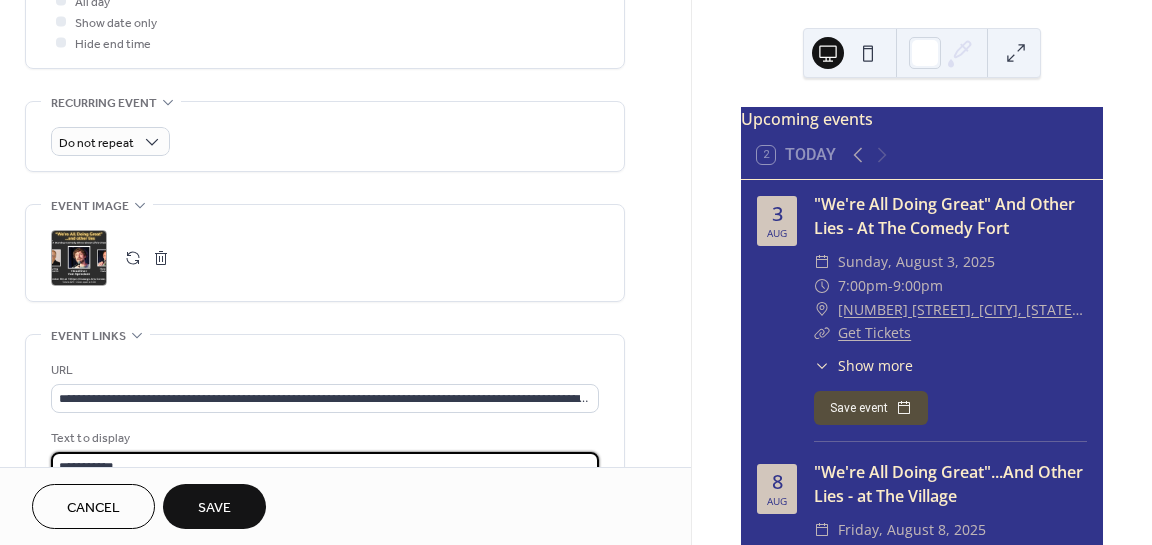 scroll, scrollTop: 784, scrollLeft: 0, axis: vertical 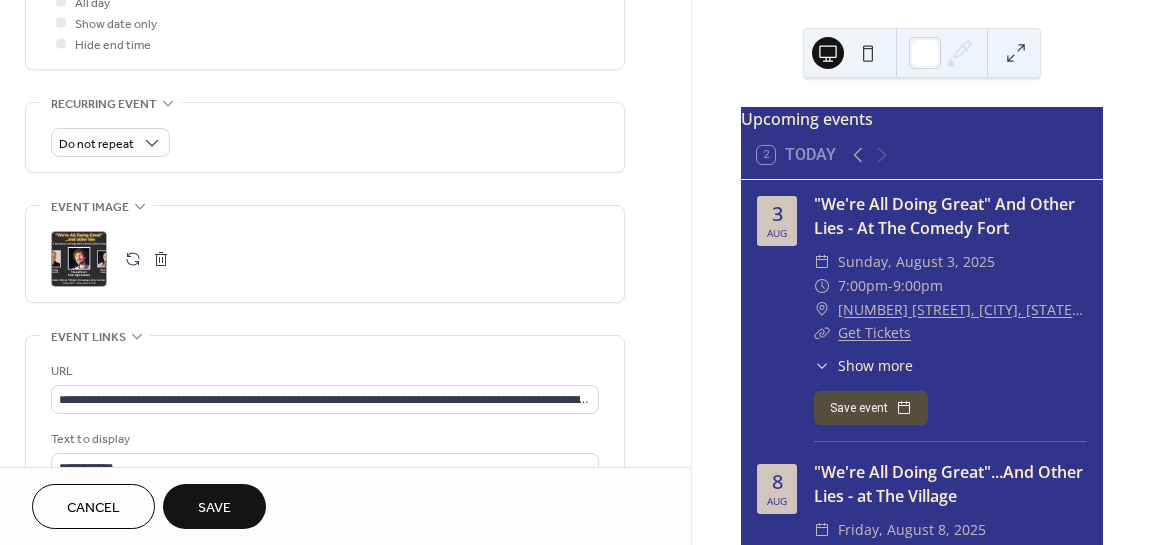 click on "Save" at bounding box center (214, 508) 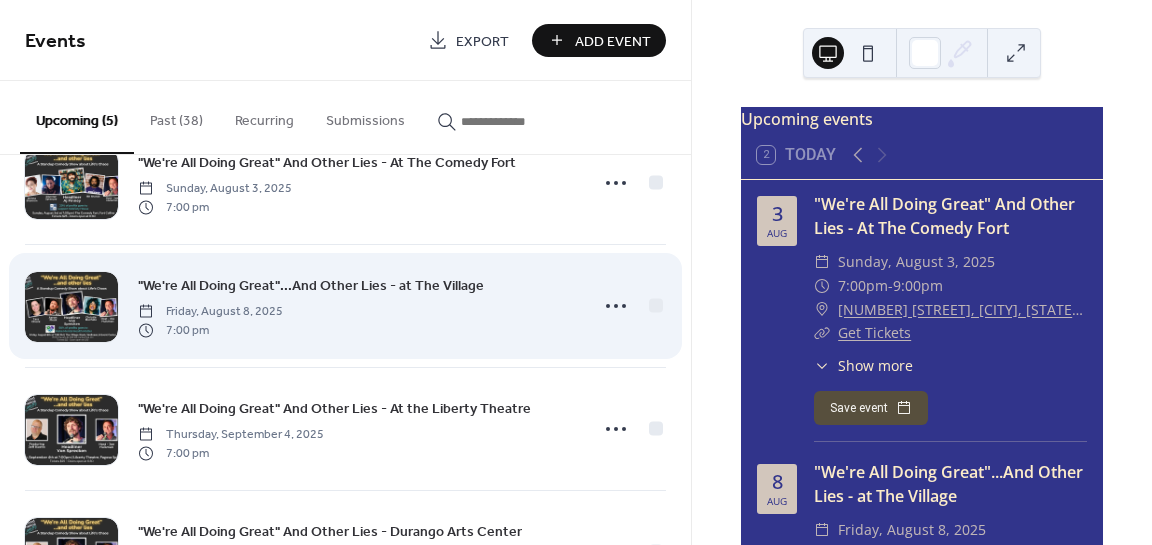 scroll, scrollTop: 80, scrollLeft: 0, axis: vertical 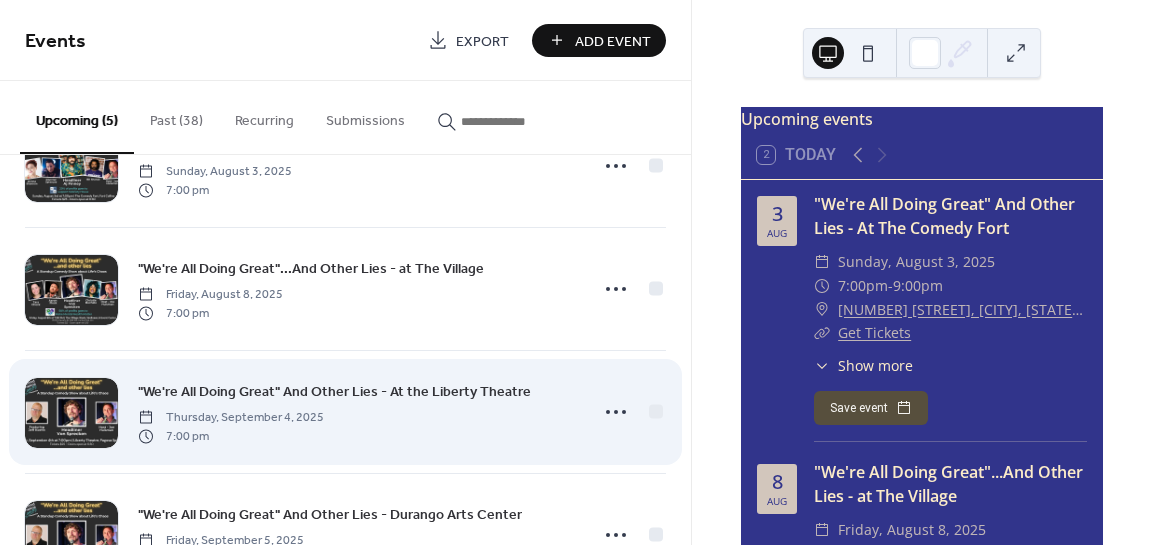 click on "Thursday, September 4, 2025" at bounding box center (231, 418) 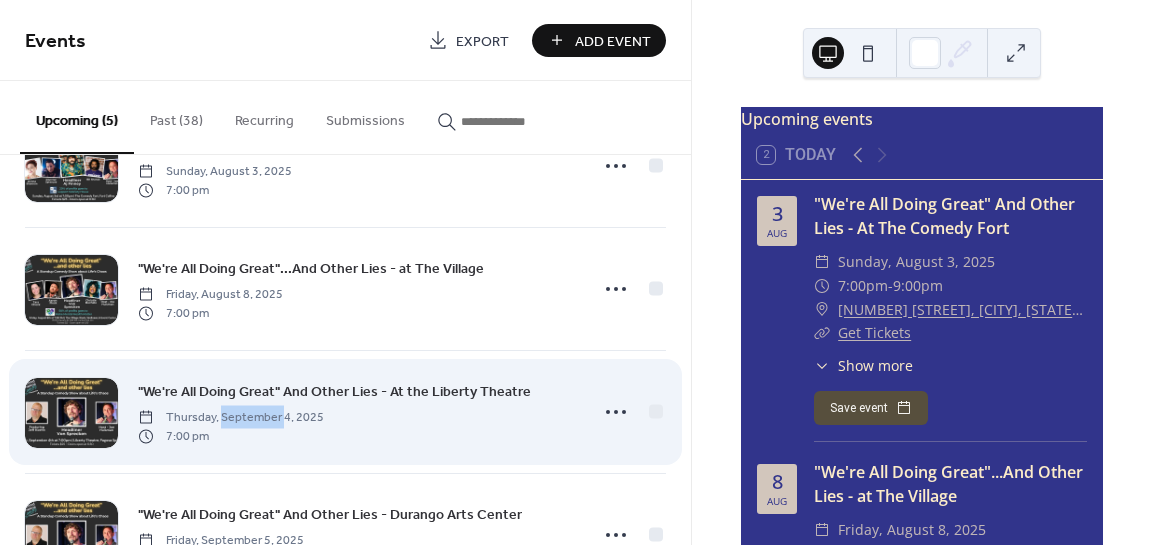 click on "Thursday, September 4, 2025" at bounding box center [231, 418] 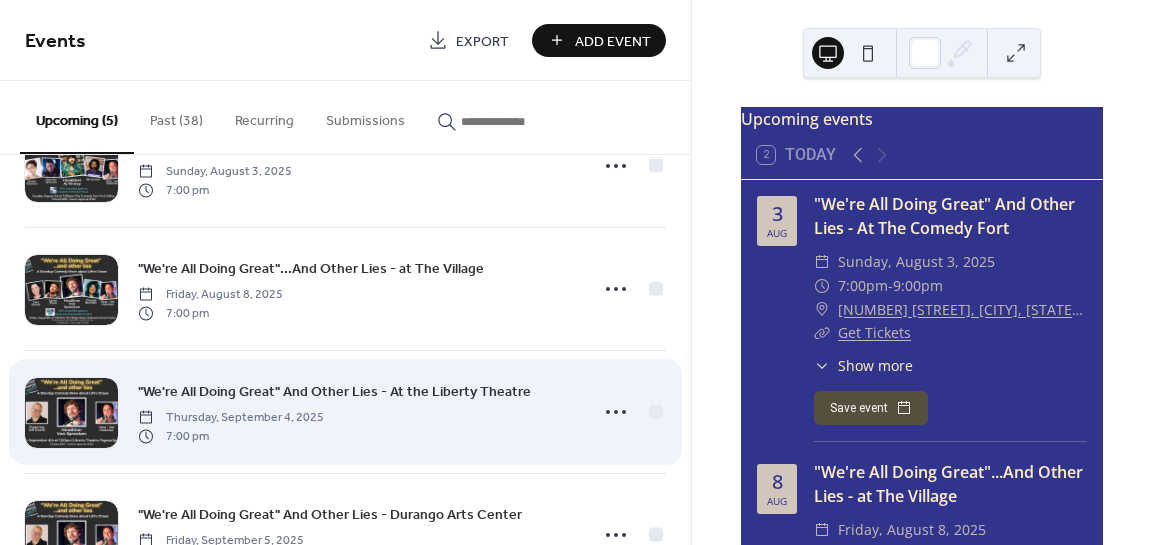 click on ""We're All Doing Great" And Other Lies - At the Liberty Theatre Thursday, September 4, 2025 7:00 pm" at bounding box center [357, 412] 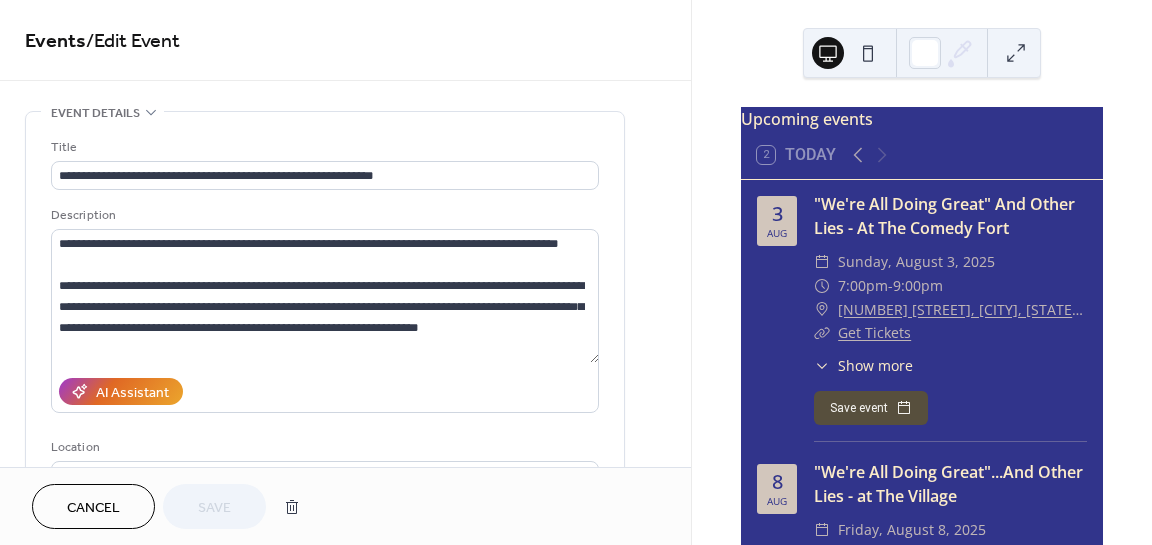 click on "AI Assistant" at bounding box center (325, 391) 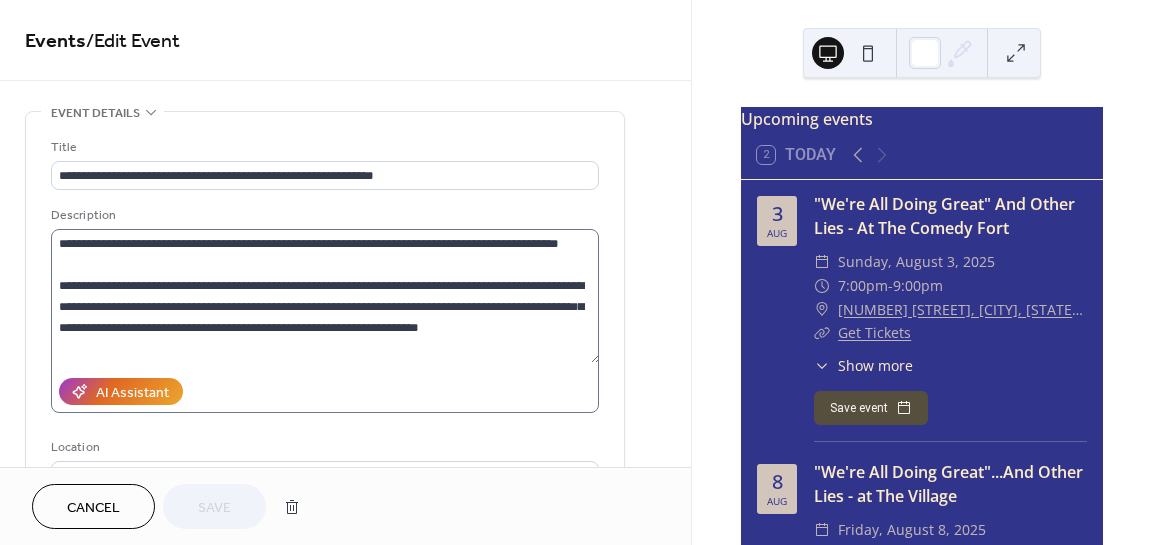 scroll, scrollTop: 104, scrollLeft: 0, axis: vertical 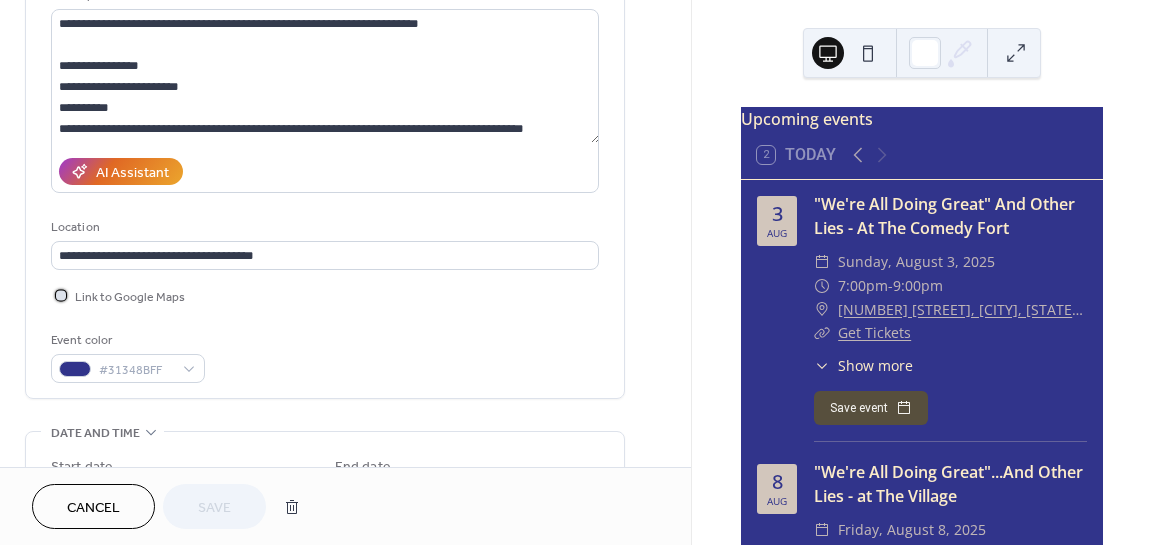 click at bounding box center [61, 295] 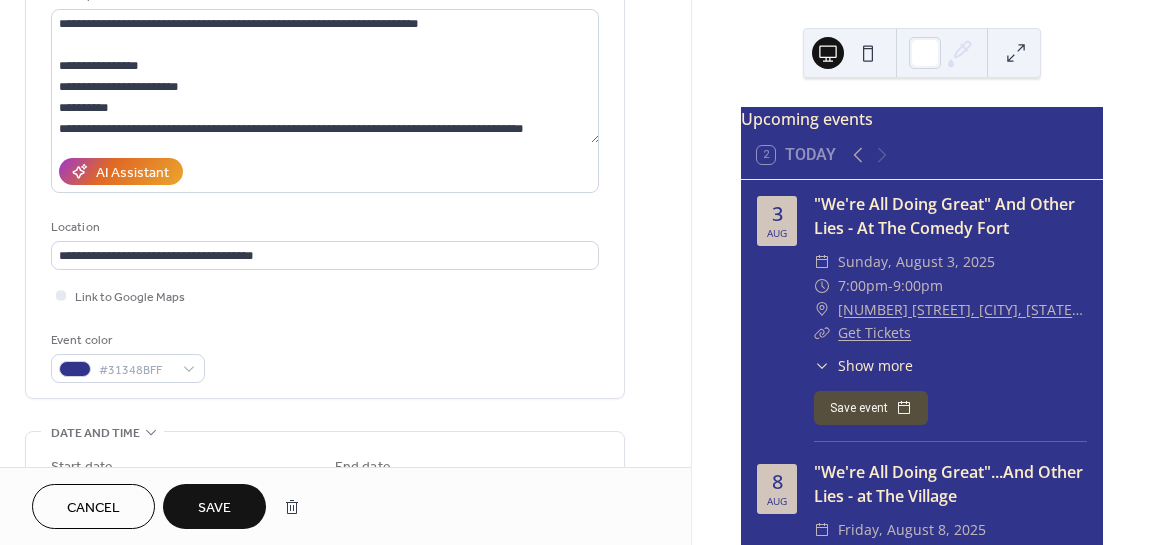 click on "Save" at bounding box center [214, 508] 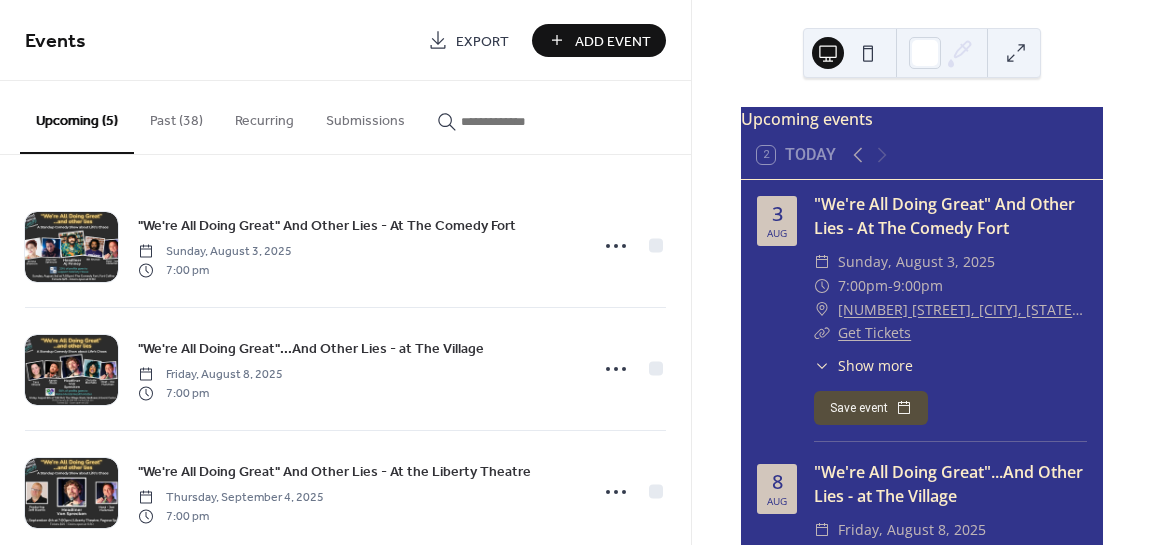 click on "Add Event" at bounding box center [613, 41] 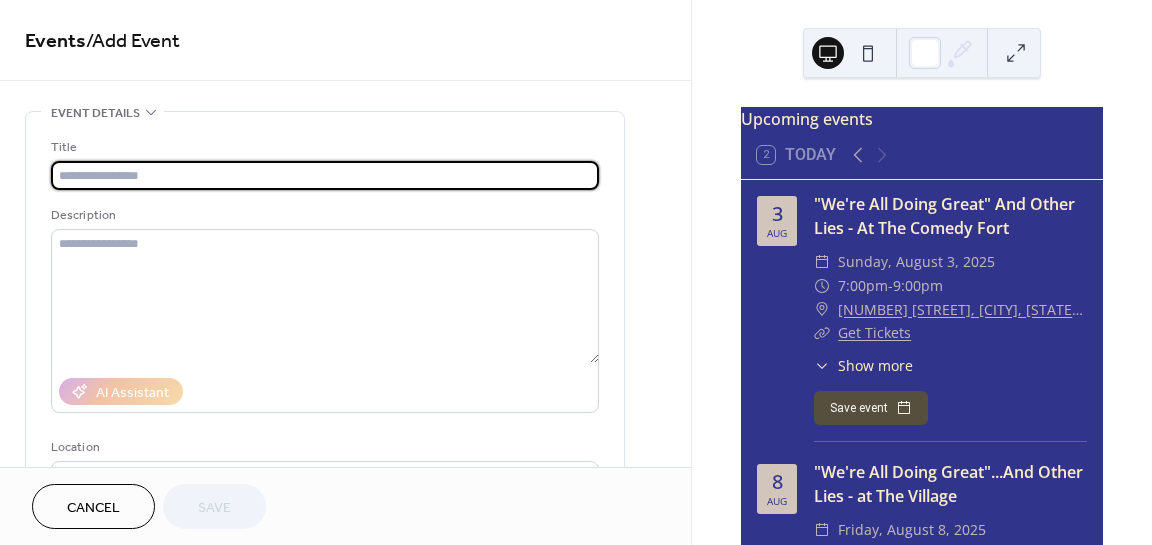 click at bounding box center [325, 175] 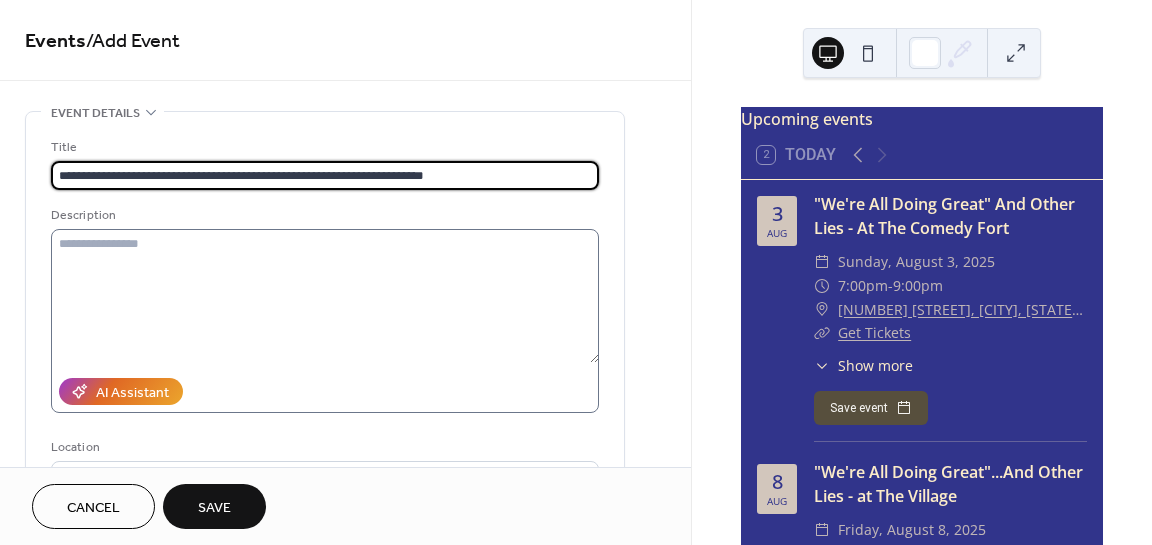 type on "**********" 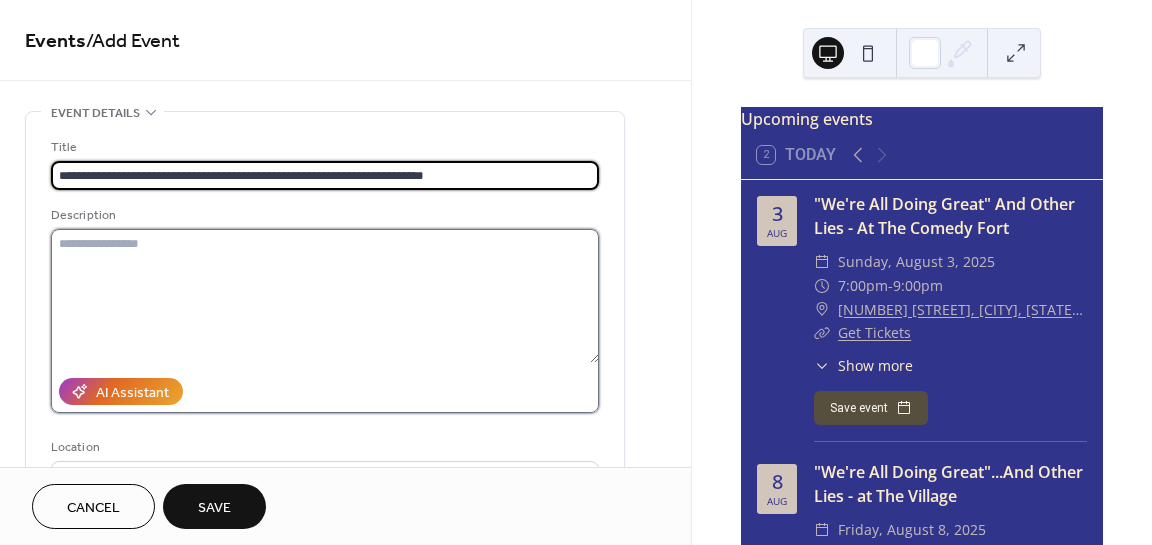 click at bounding box center [325, 296] 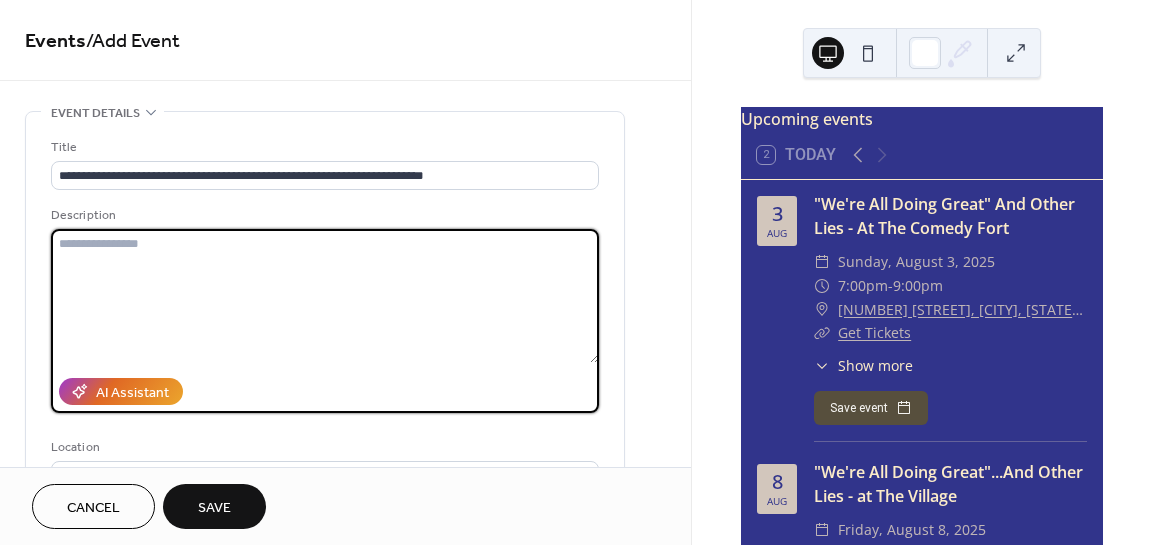 click at bounding box center (325, 296) 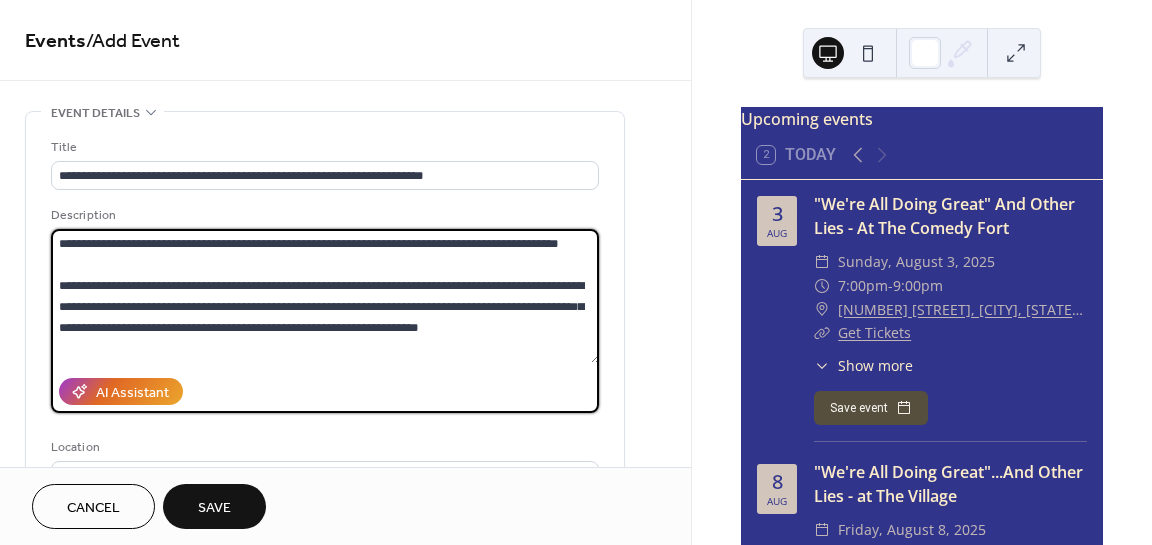 scroll, scrollTop: 102, scrollLeft: 0, axis: vertical 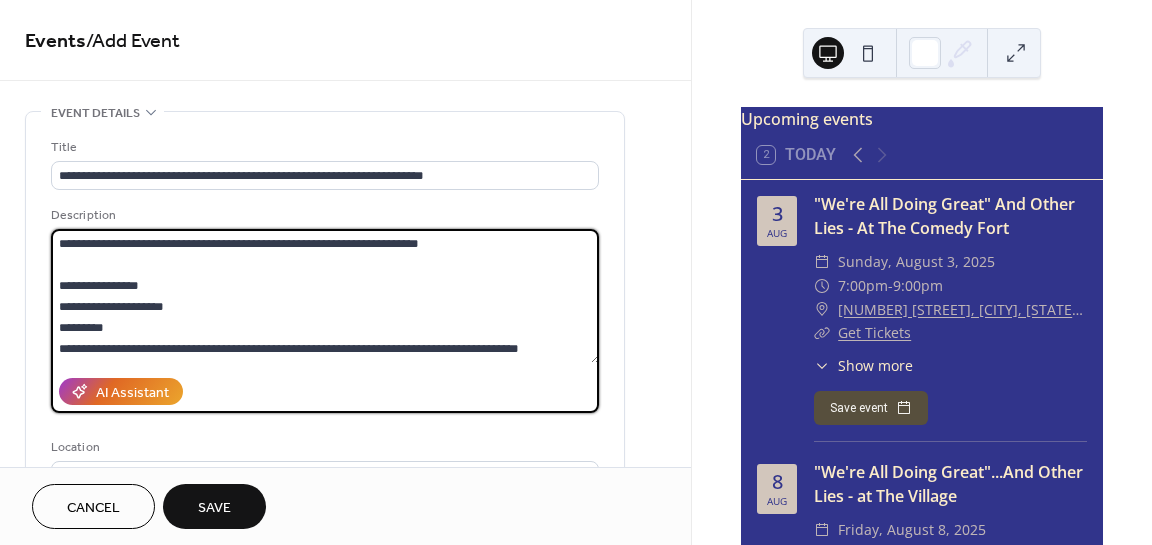drag, startPoint x: 106, startPoint y: 302, endPoint x: 48, endPoint y: 301, distance: 58.00862 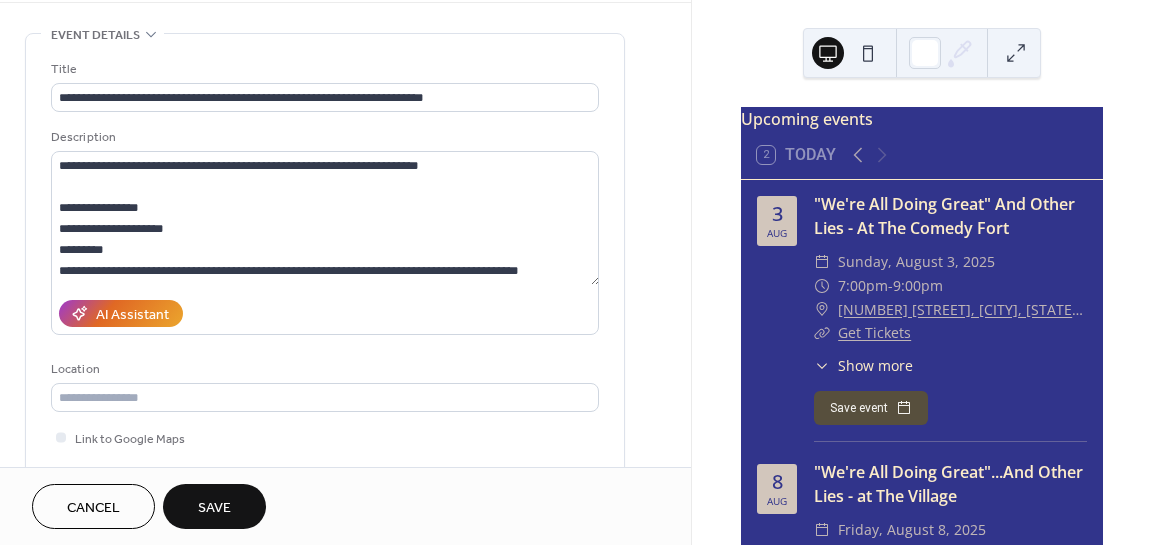 scroll, scrollTop: 0, scrollLeft: 0, axis: both 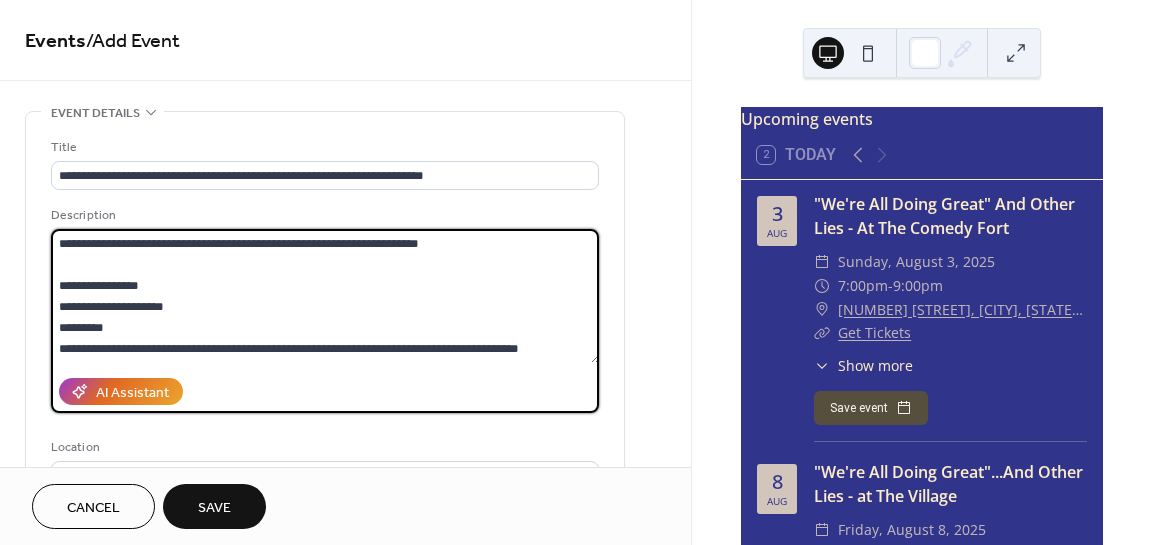drag, startPoint x: 109, startPoint y: 306, endPoint x: 32, endPoint y: 313, distance: 77.31753 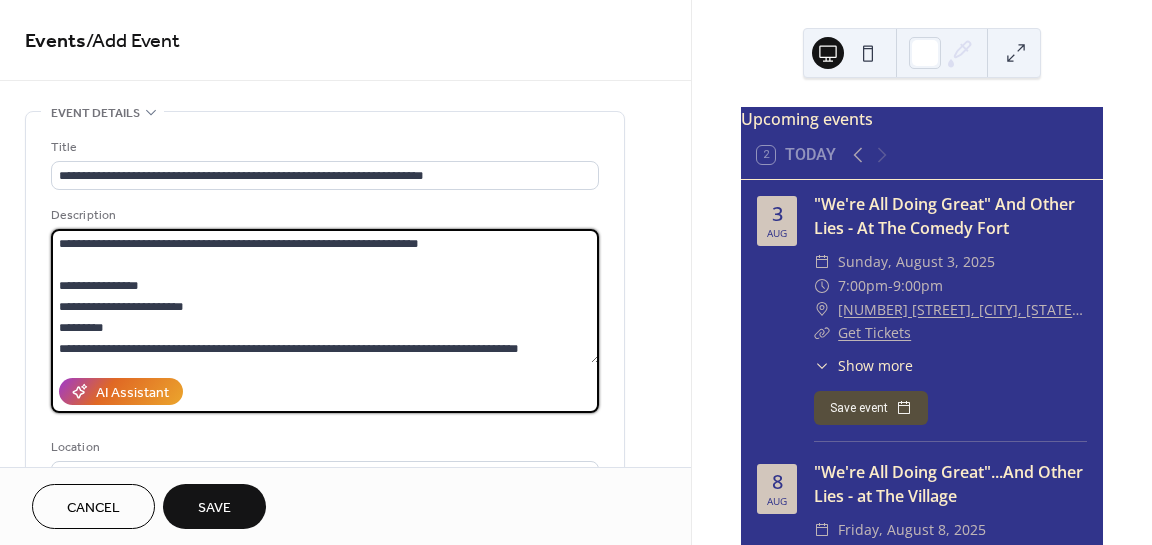 drag, startPoint x: 111, startPoint y: 326, endPoint x: 40, endPoint y: 328, distance: 71.02816 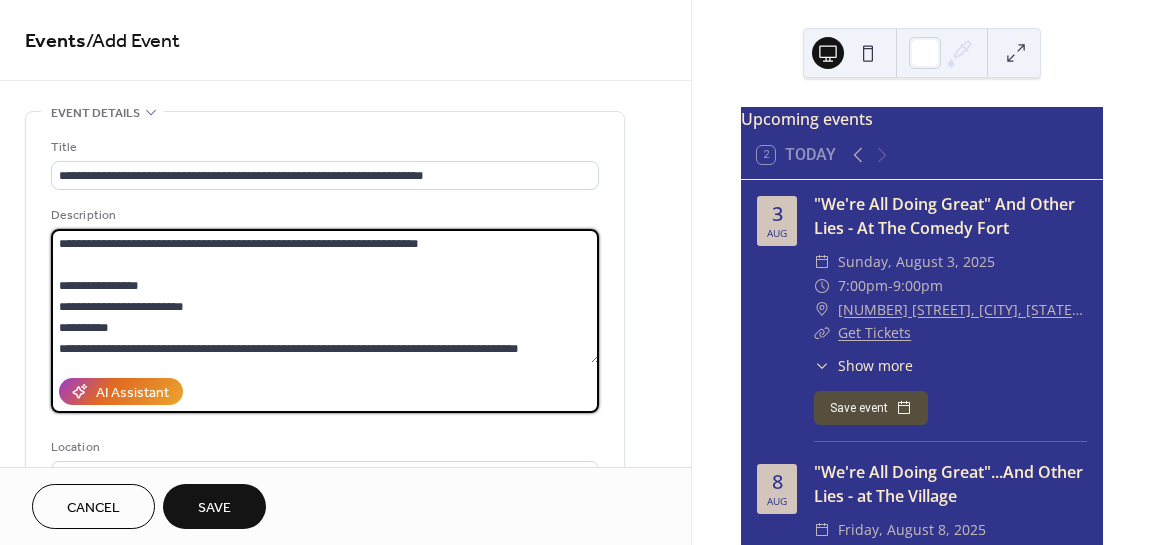 click on "**********" at bounding box center (325, 296) 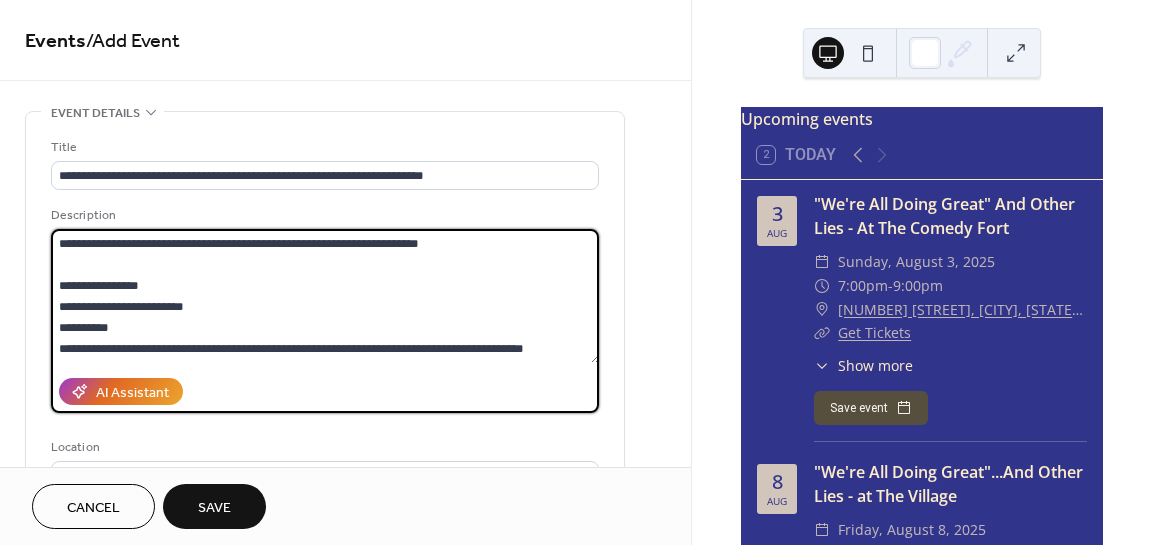 scroll, scrollTop: 104, scrollLeft: 0, axis: vertical 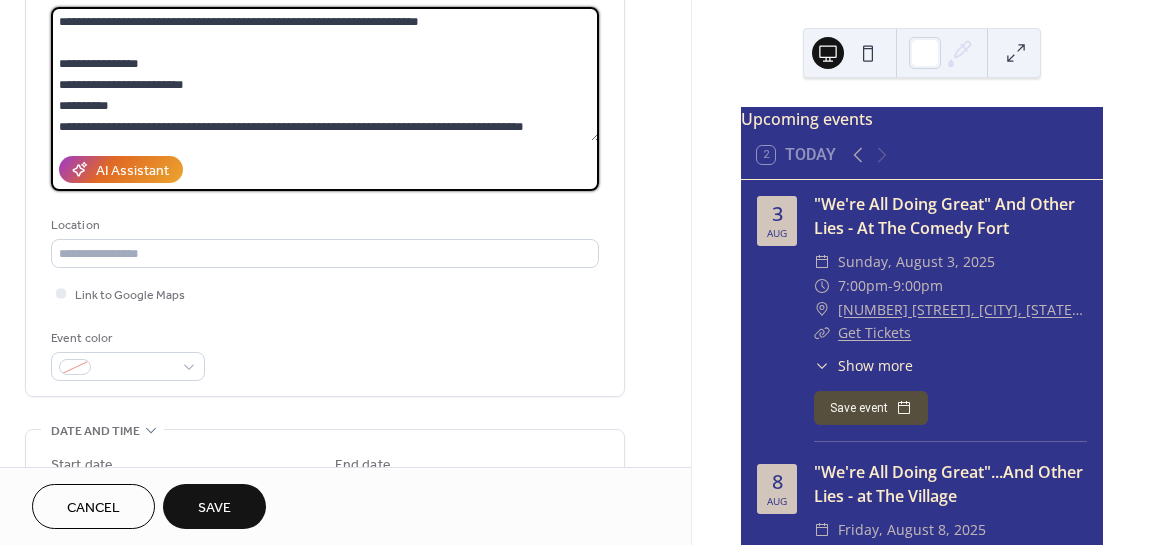 type on "**********" 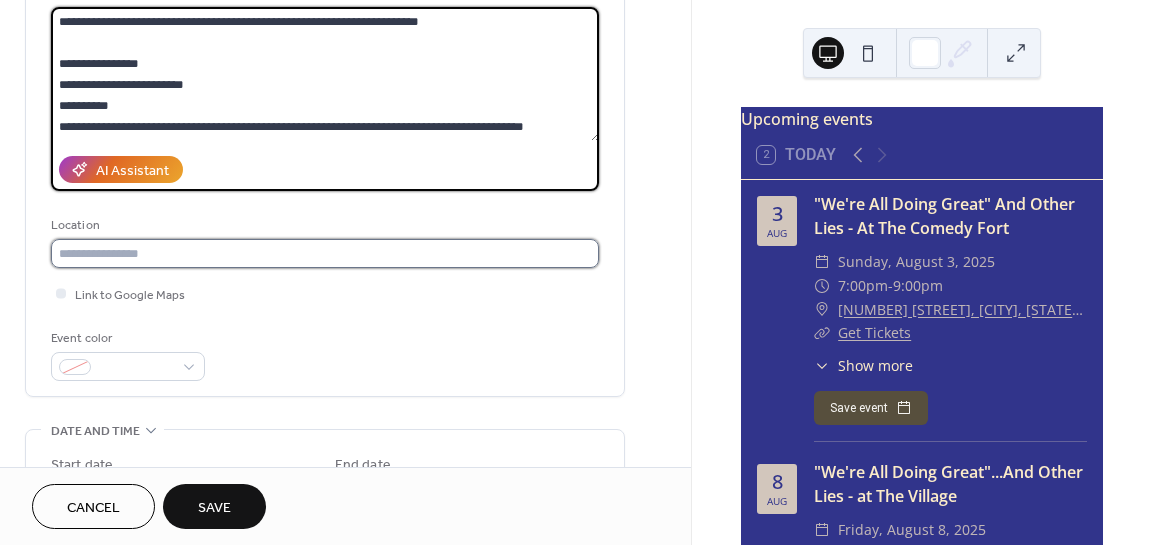 click at bounding box center (325, 253) 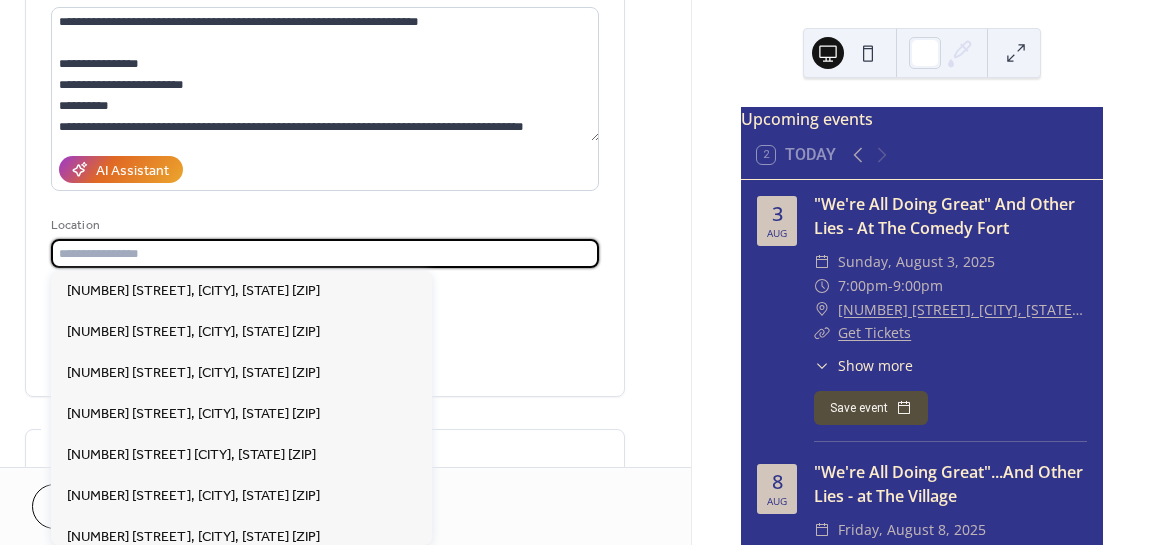 paste on "**********" 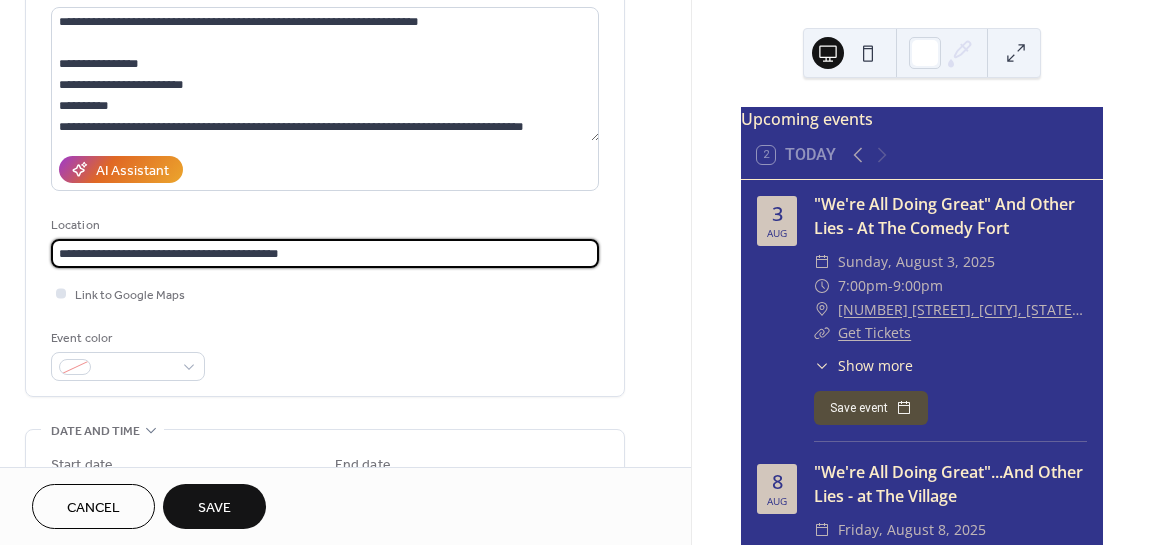 type on "**********" 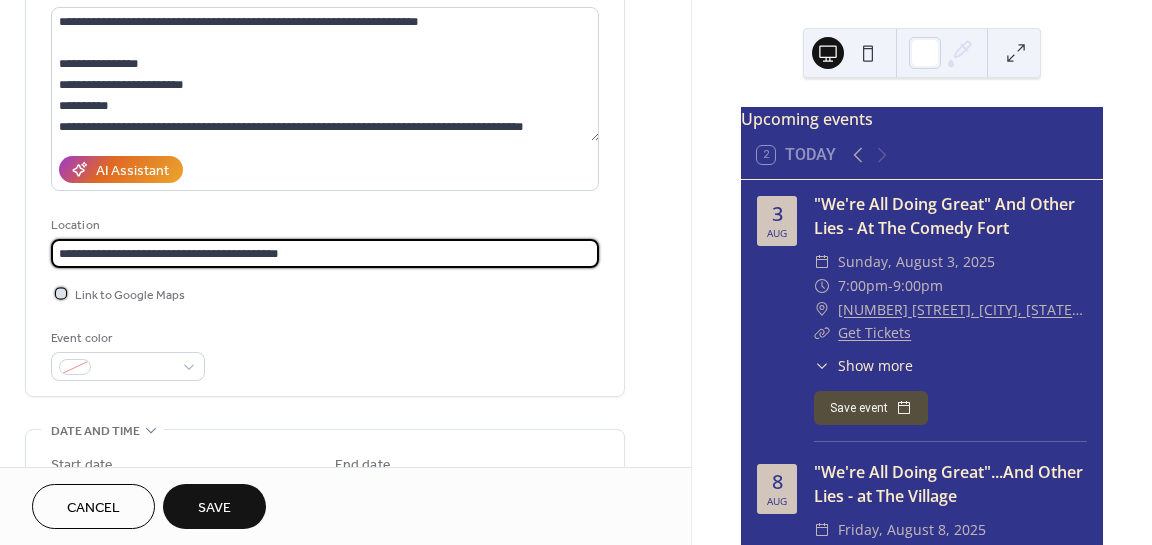 click at bounding box center [61, 293] 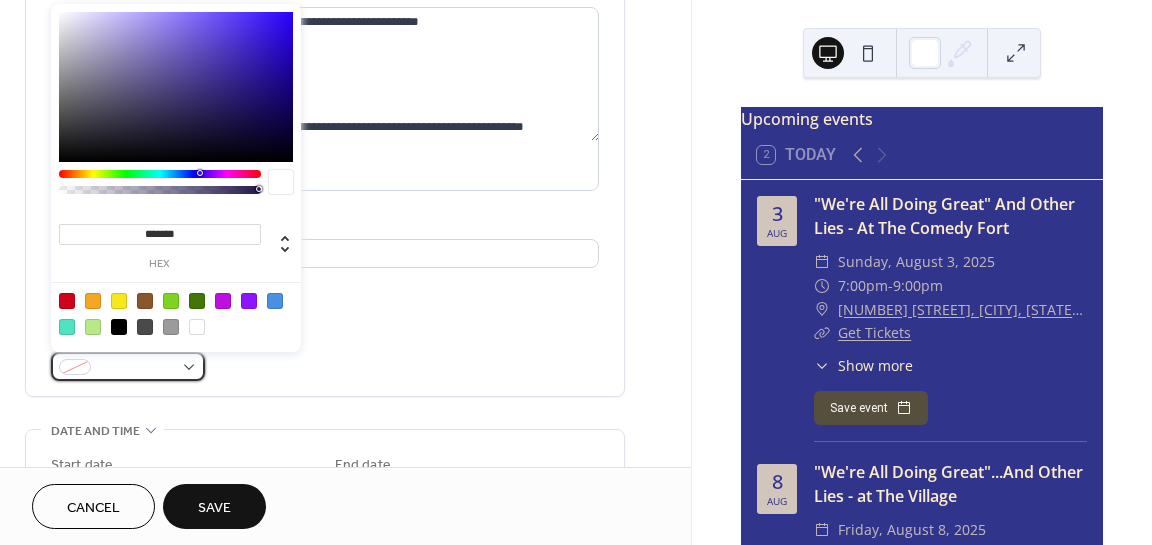 click at bounding box center (136, 368) 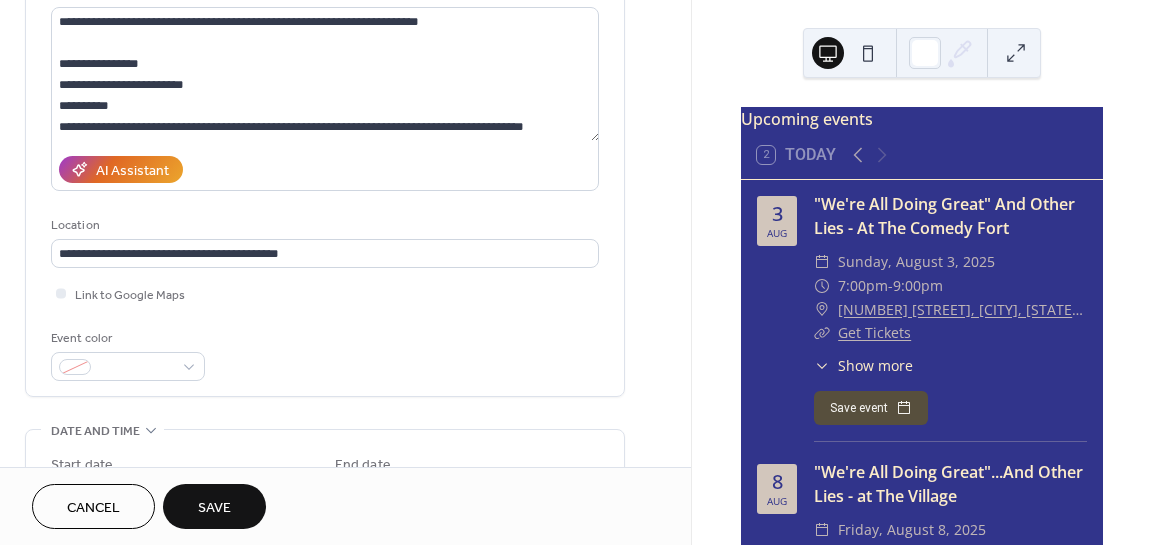 click on "Cancel Save" at bounding box center [345, 506] 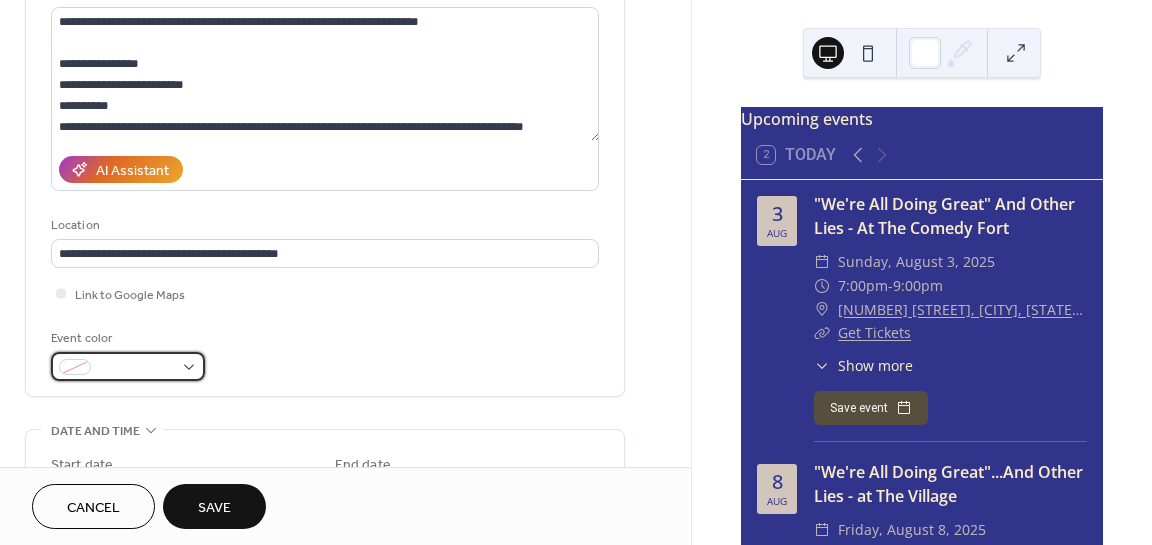 click at bounding box center [136, 368] 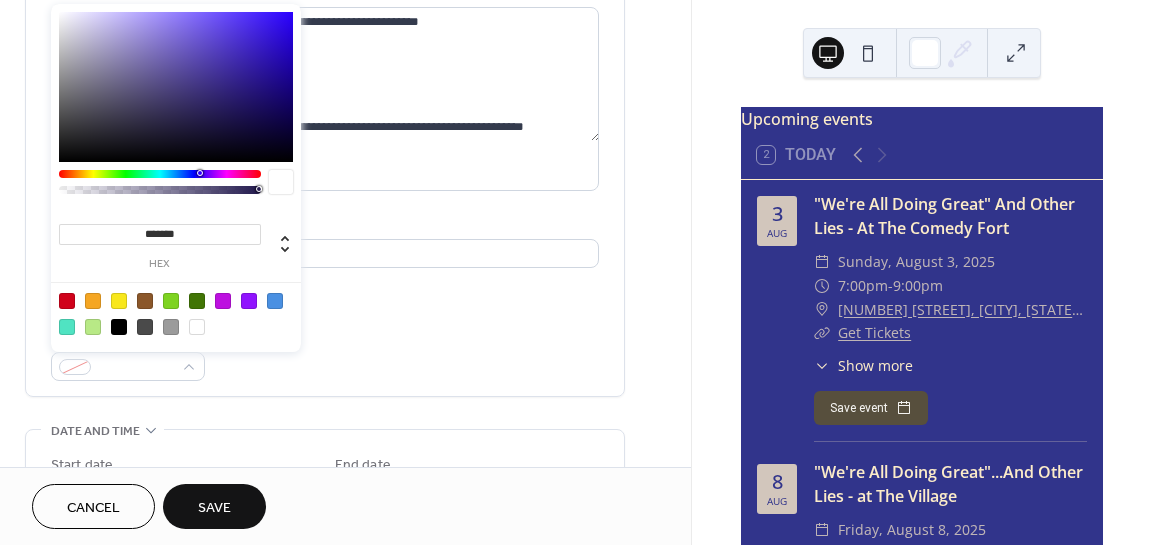 click on "*******" at bounding box center [160, 234] 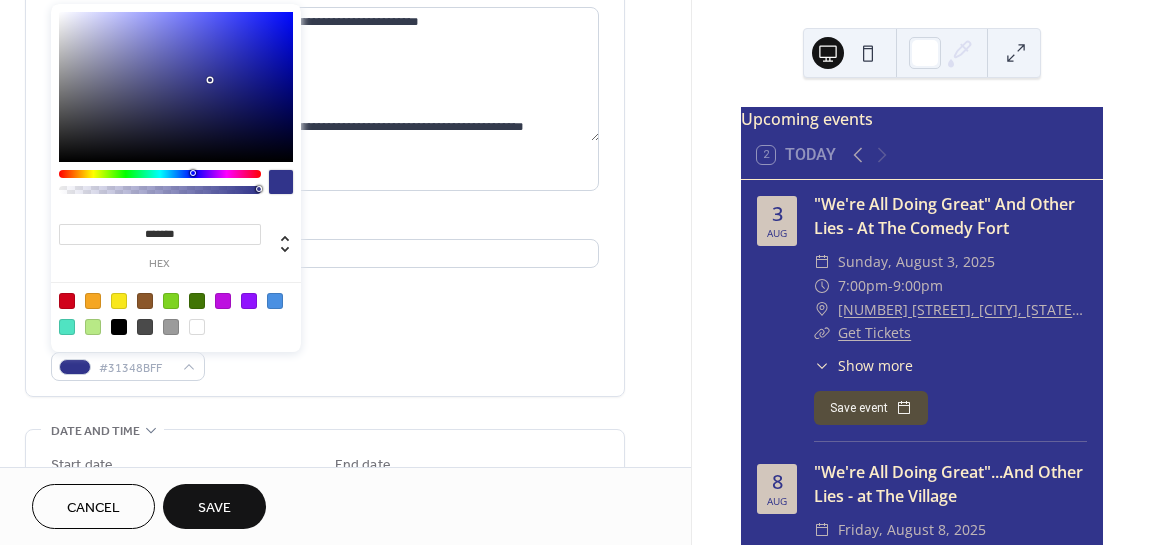 type on "*******" 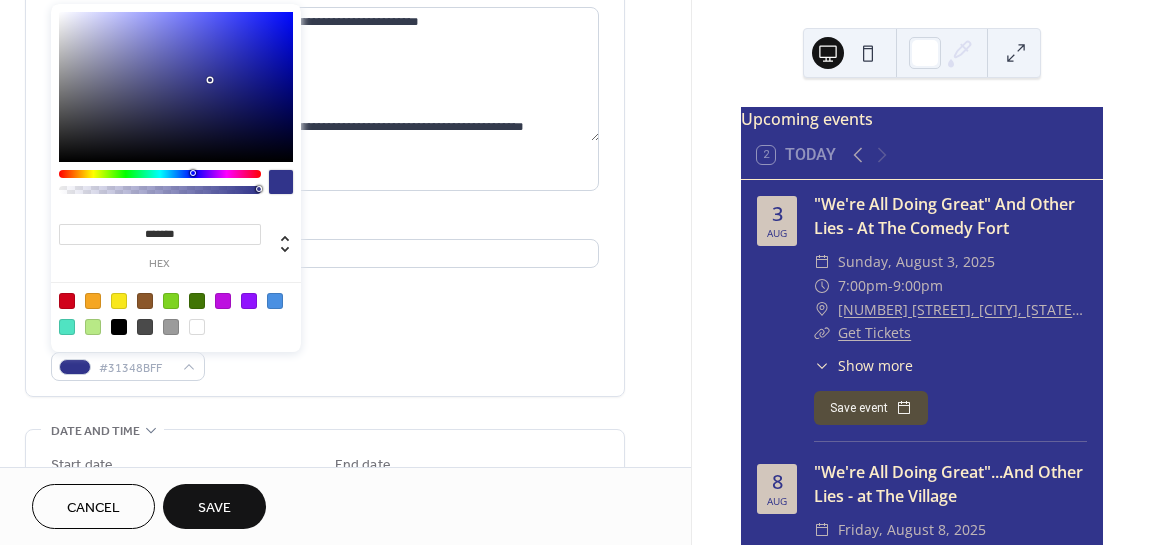 click on "Link to Google Maps" at bounding box center (325, 293) 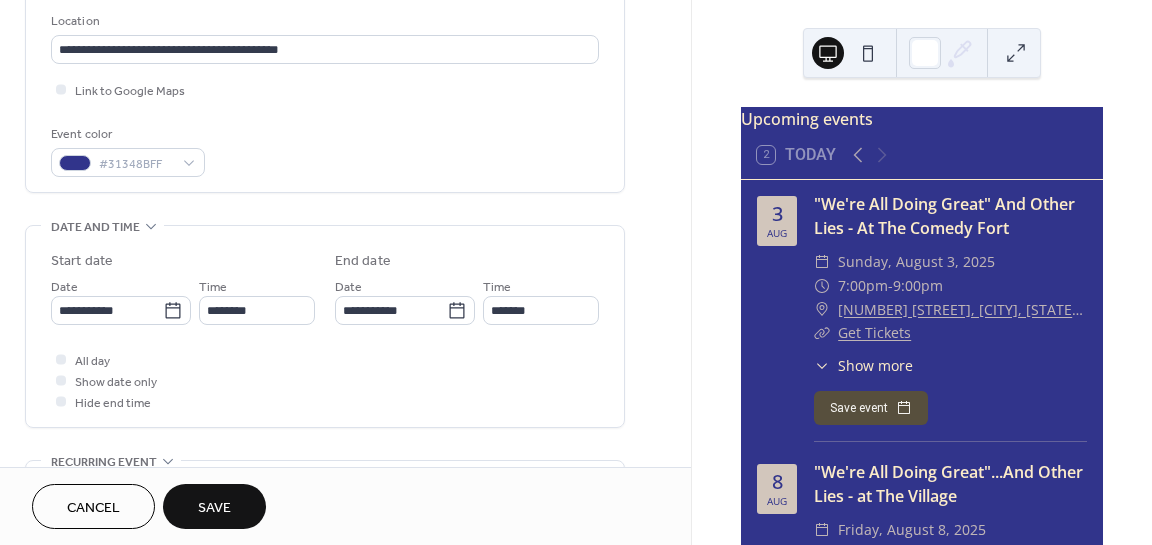 scroll, scrollTop: 427, scrollLeft: 0, axis: vertical 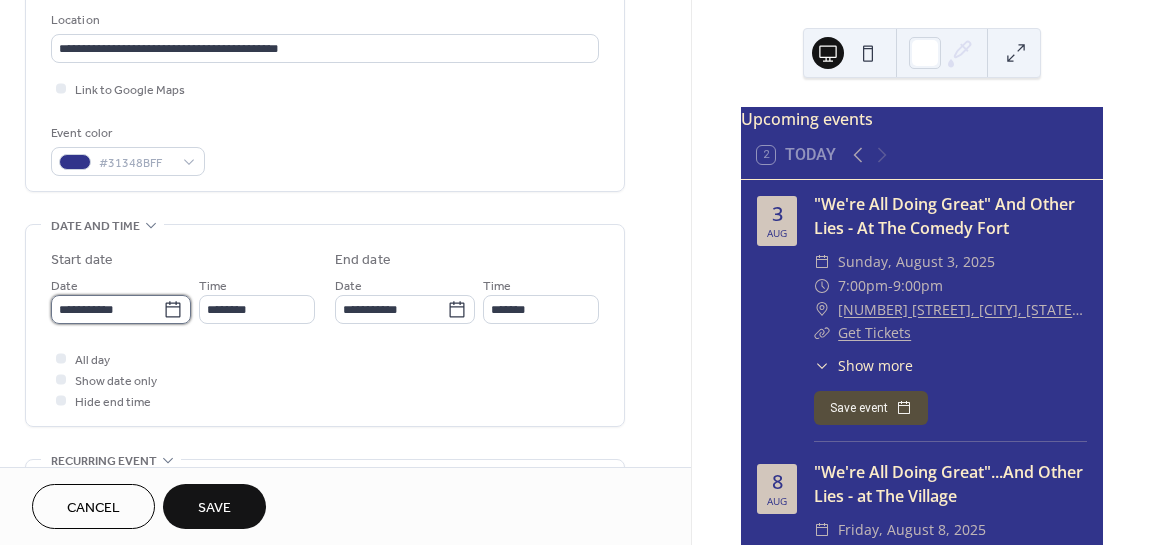 click on "**********" at bounding box center (107, 309) 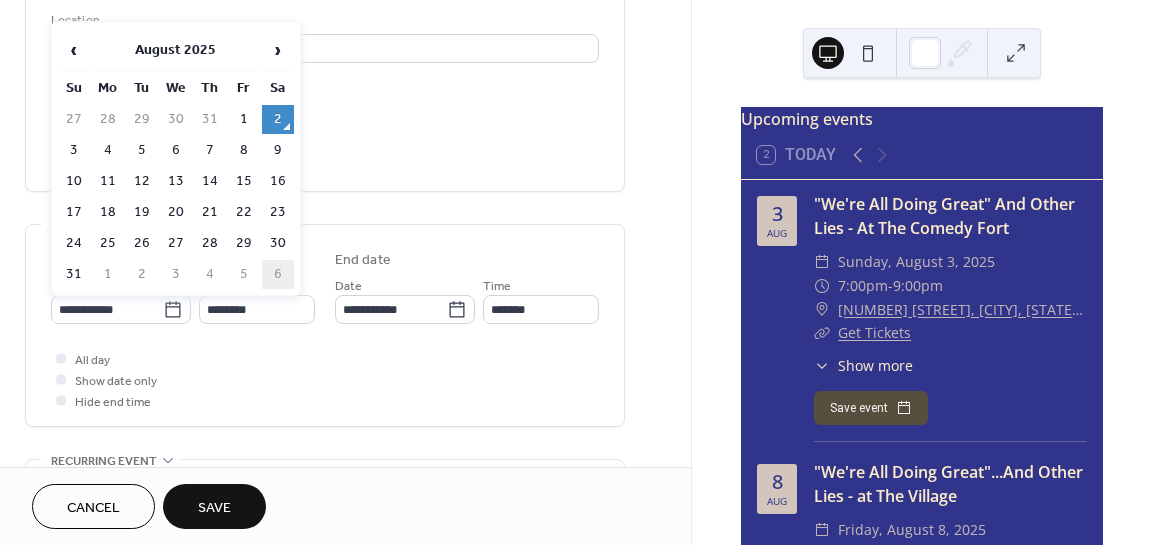 click on "6" at bounding box center [278, 274] 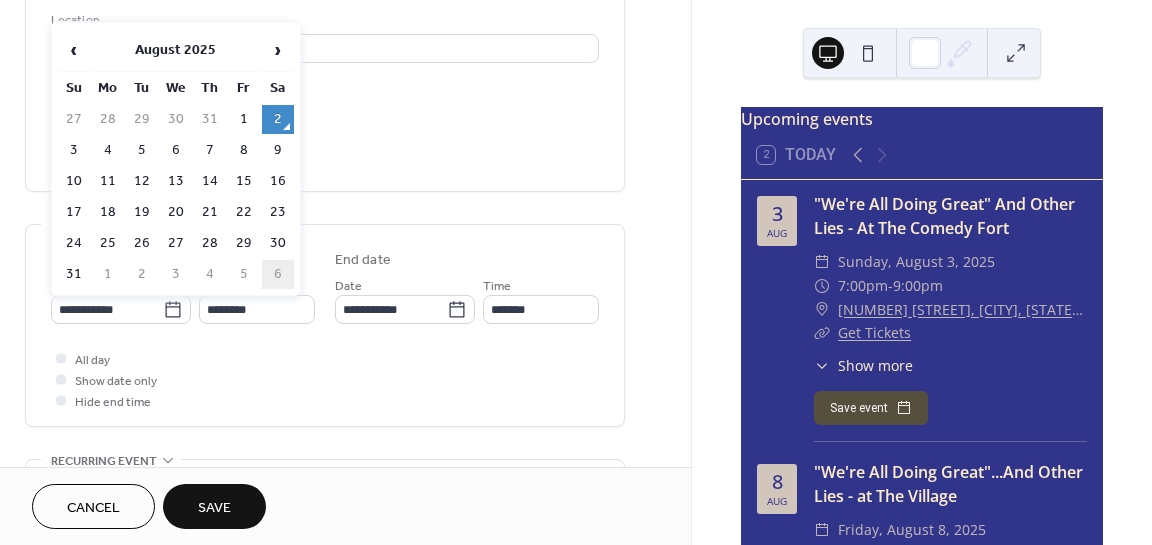 type on "**********" 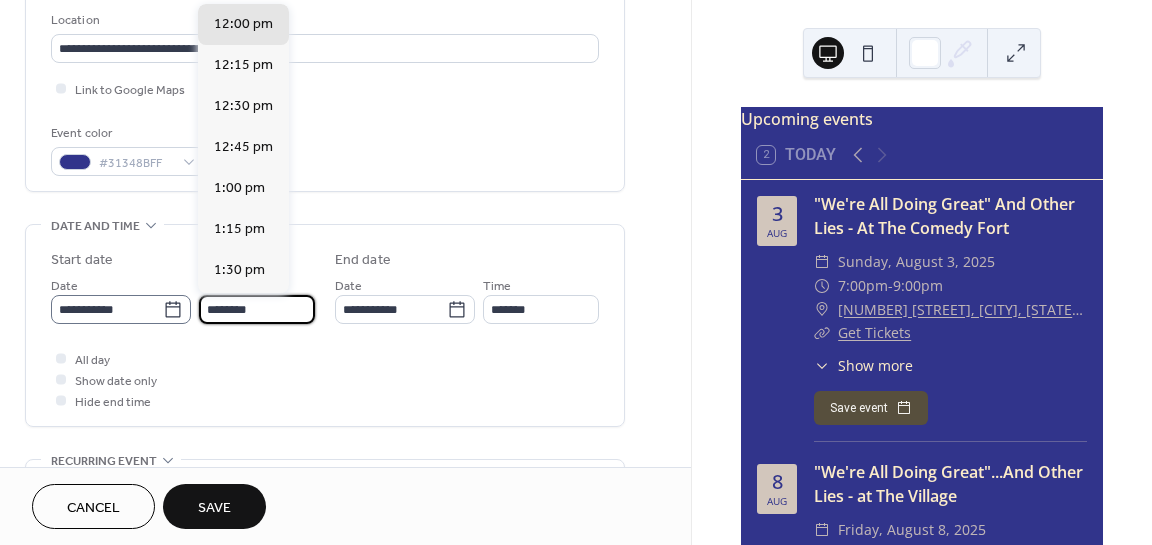 drag, startPoint x: 216, startPoint y: 304, endPoint x: 180, endPoint y: 305, distance: 36.013885 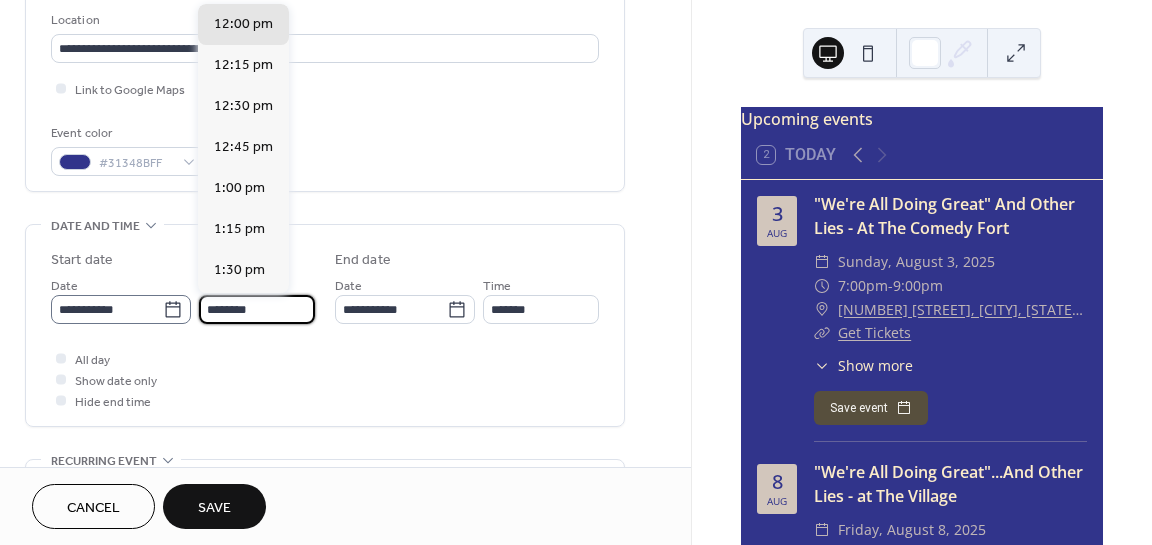 click on "**********" at bounding box center (183, 299) 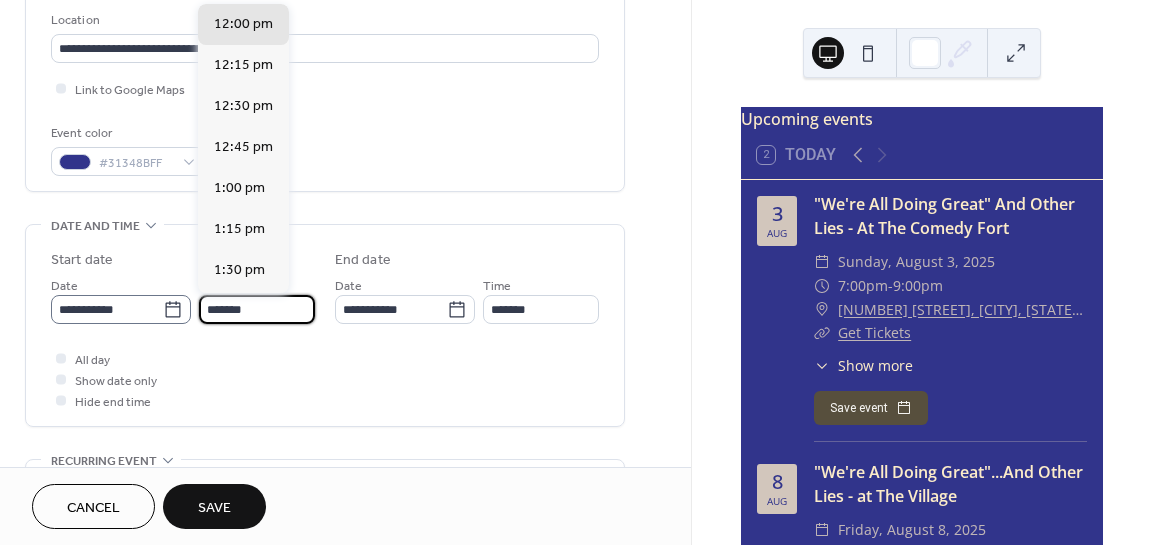 scroll, scrollTop: 3116, scrollLeft: 0, axis: vertical 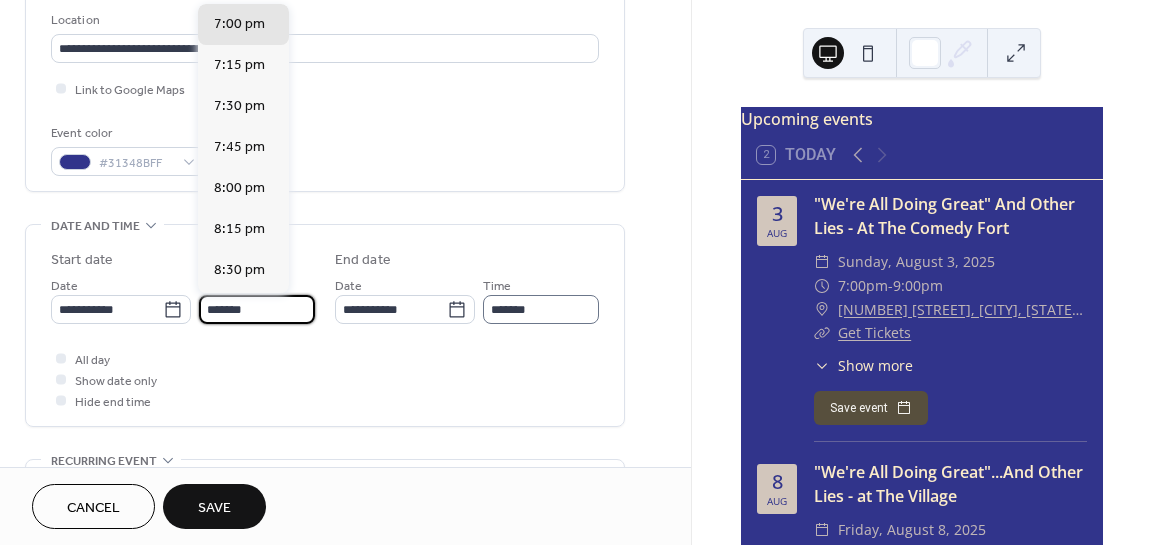 type on "*******" 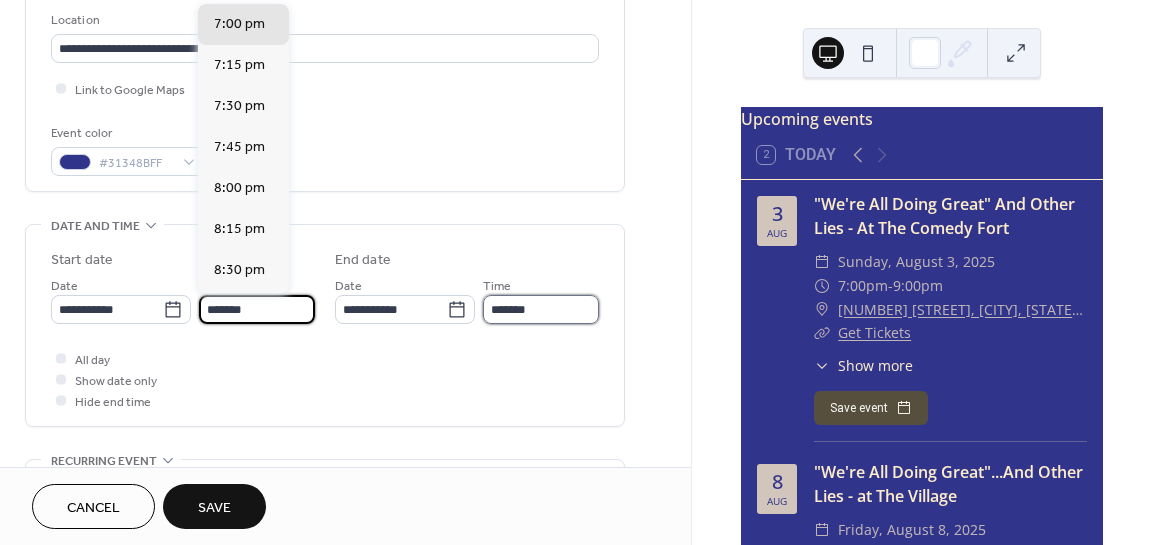 click on "*******" at bounding box center [541, 309] 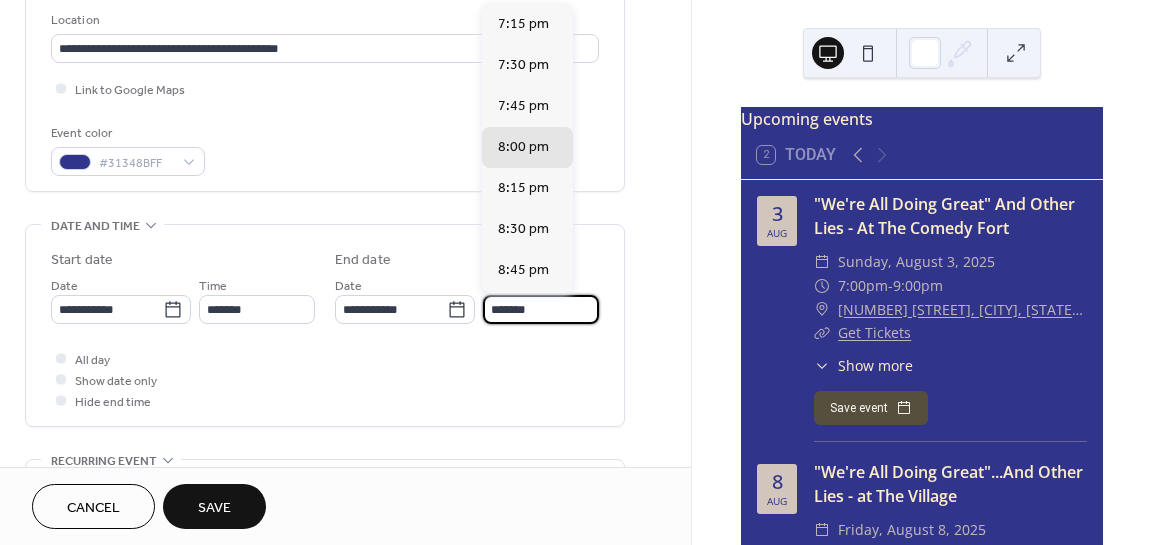 click on "*******" at bounding box center [541, 309] 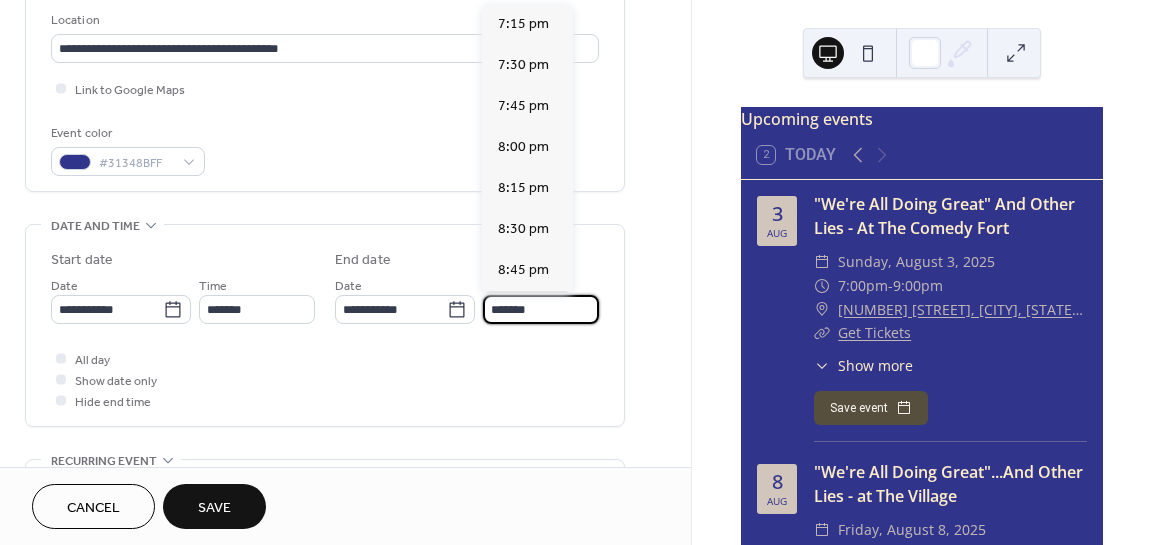 scroll, scrollTop: 287, scrollLeft: 0, axis: vertical 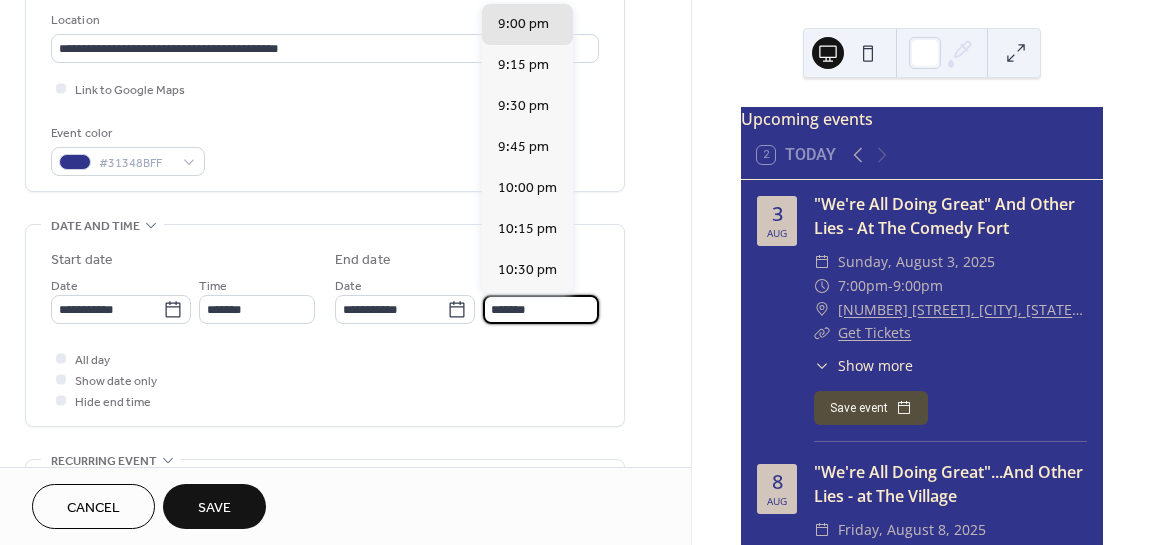 type on "*******" 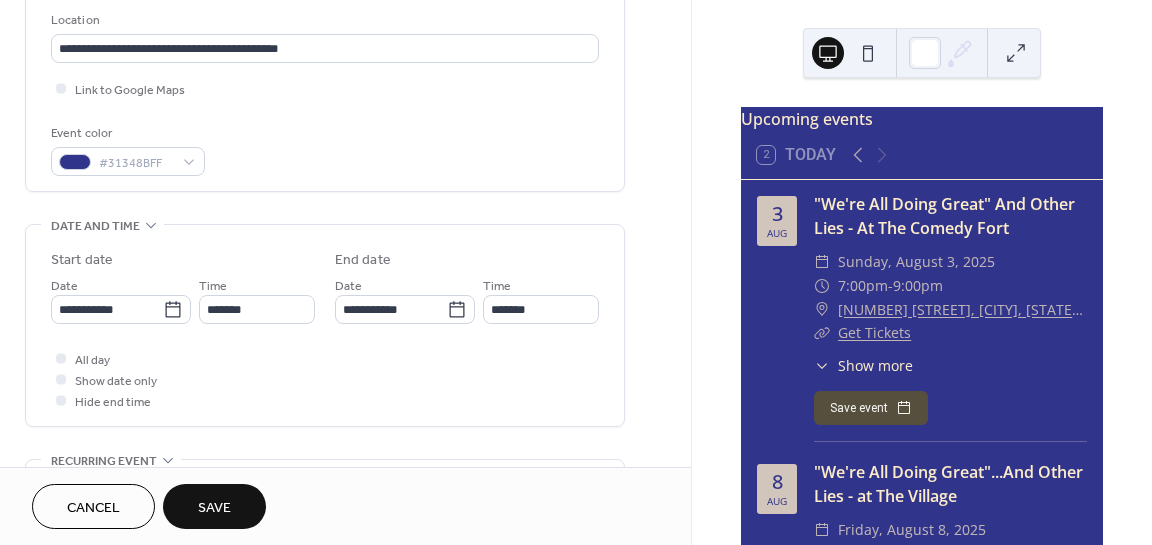 click on "**********" at bounding box center (325, 403) 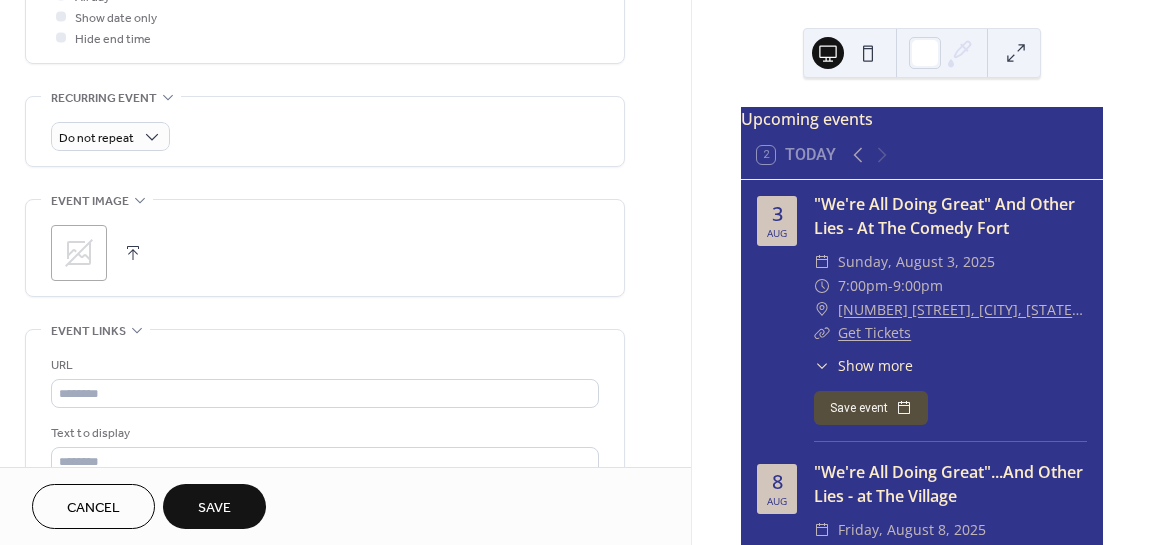 scroll, scrollTop: 791, scrollLeft: 0, axis: vertical 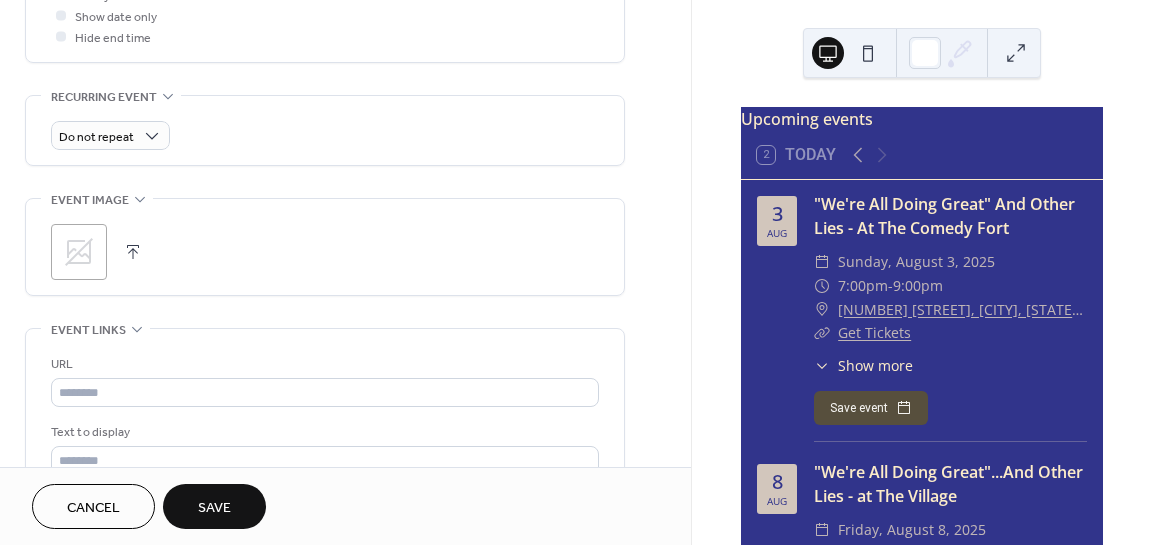 click 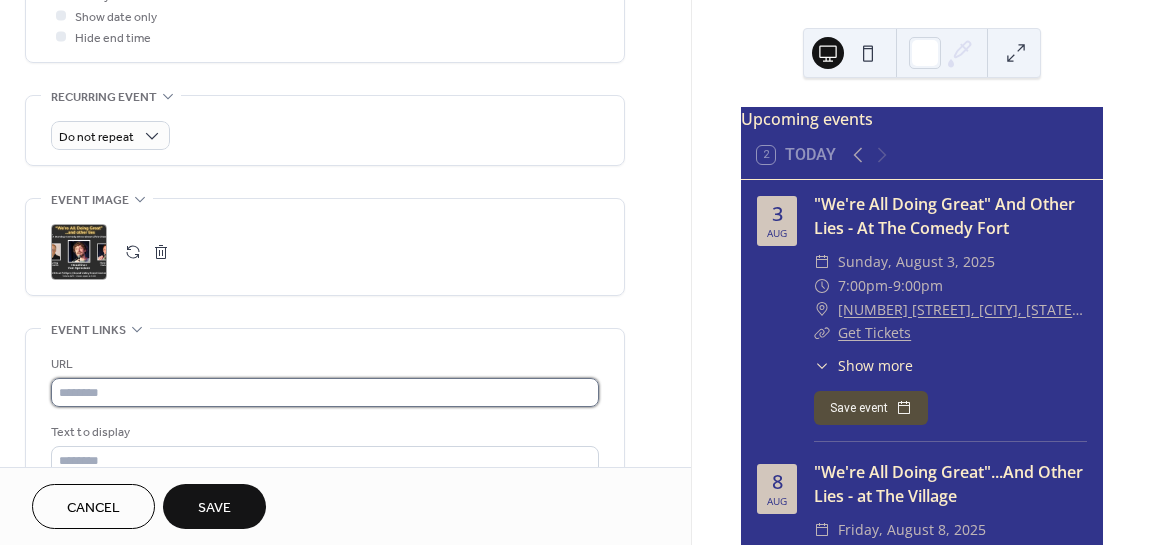 click at bounding box center (325, 392) 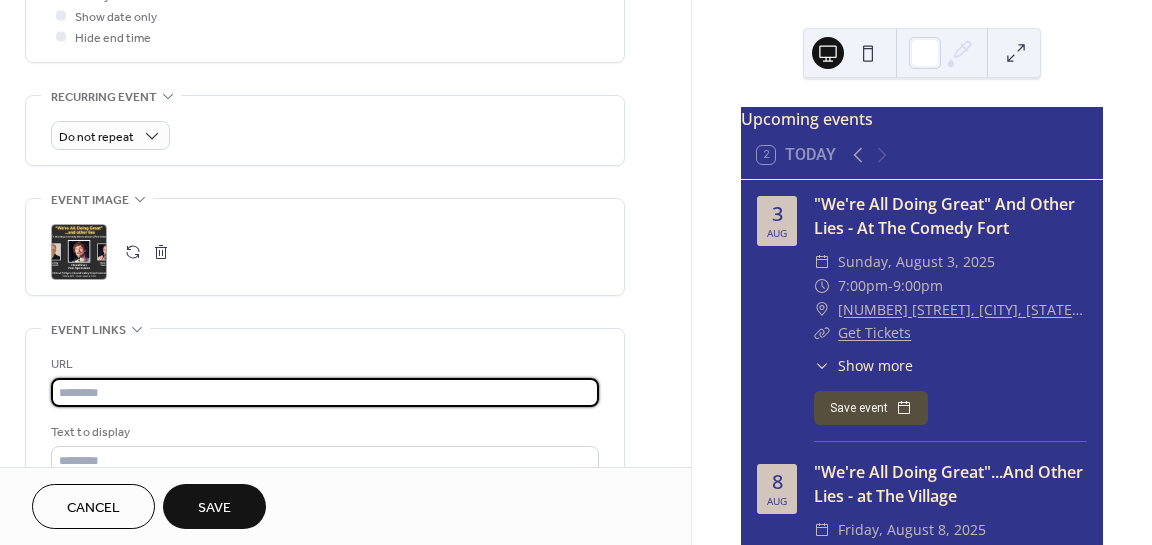 paste on "**********" 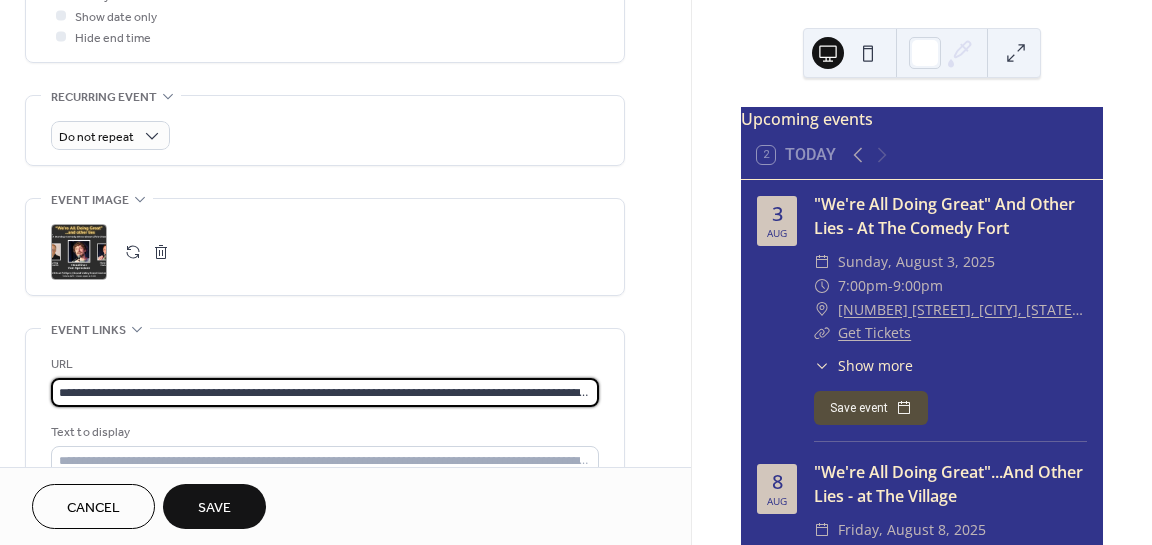scroll, scrollTop: 0, scrollLeft: 229, axis: horizontal 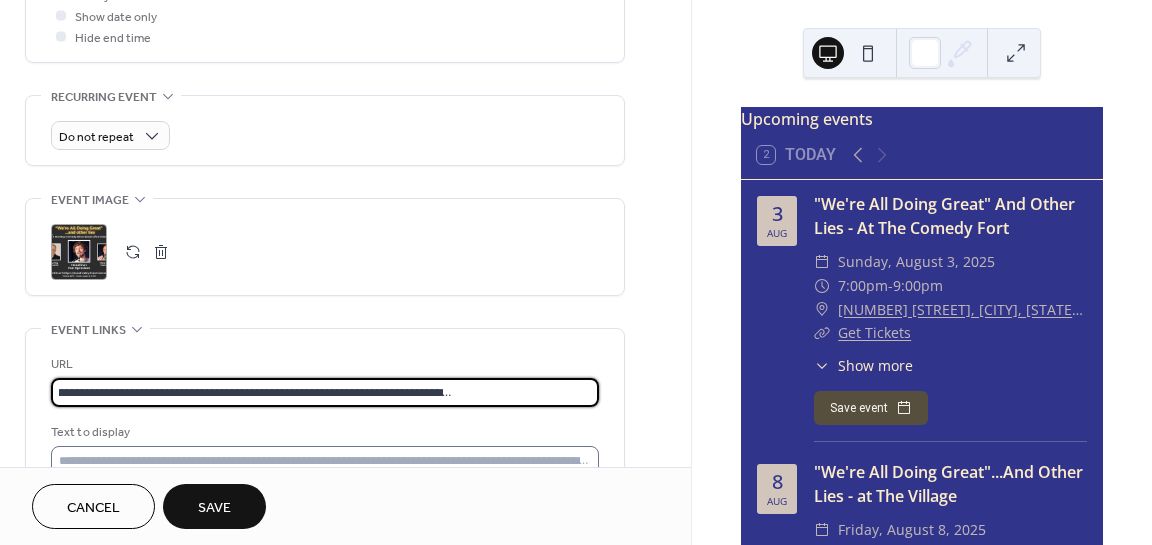 type on "**********" 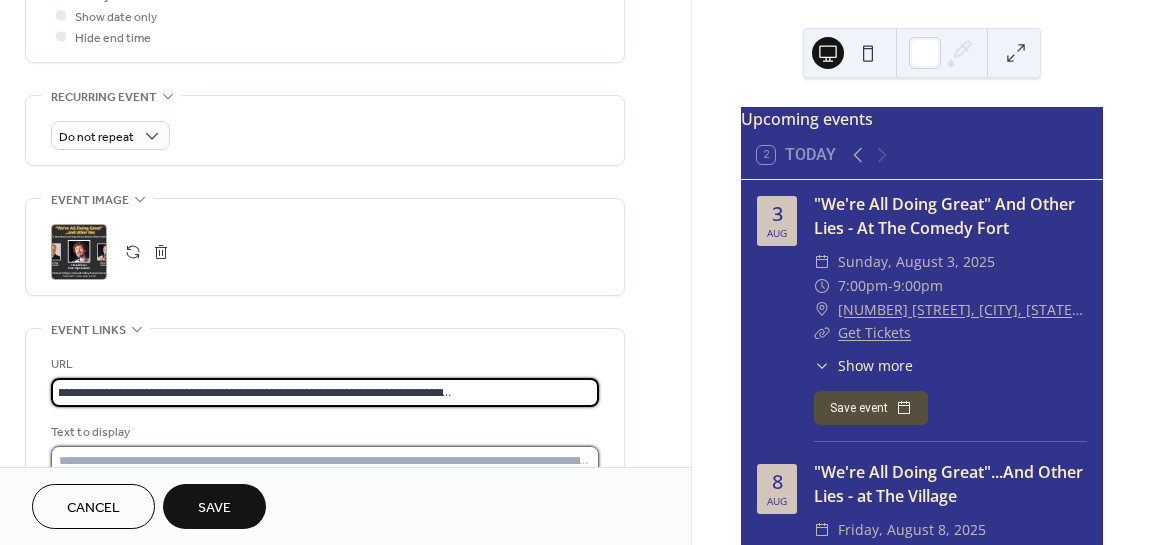 scroll, scrollTop: 0, scrollLeft: 0, axis: both 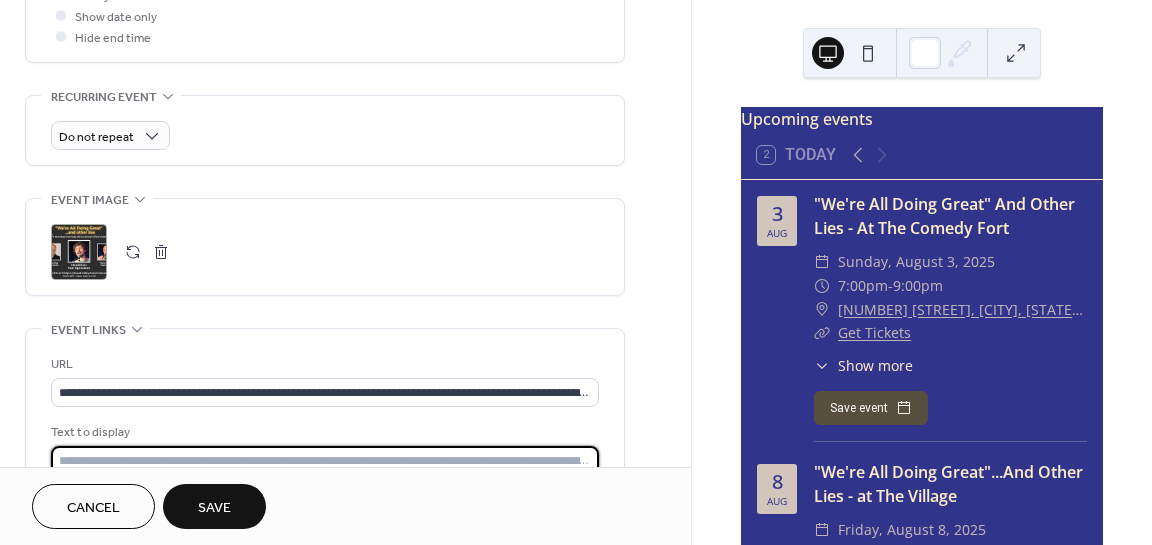 click at bounding box center (325, 460) 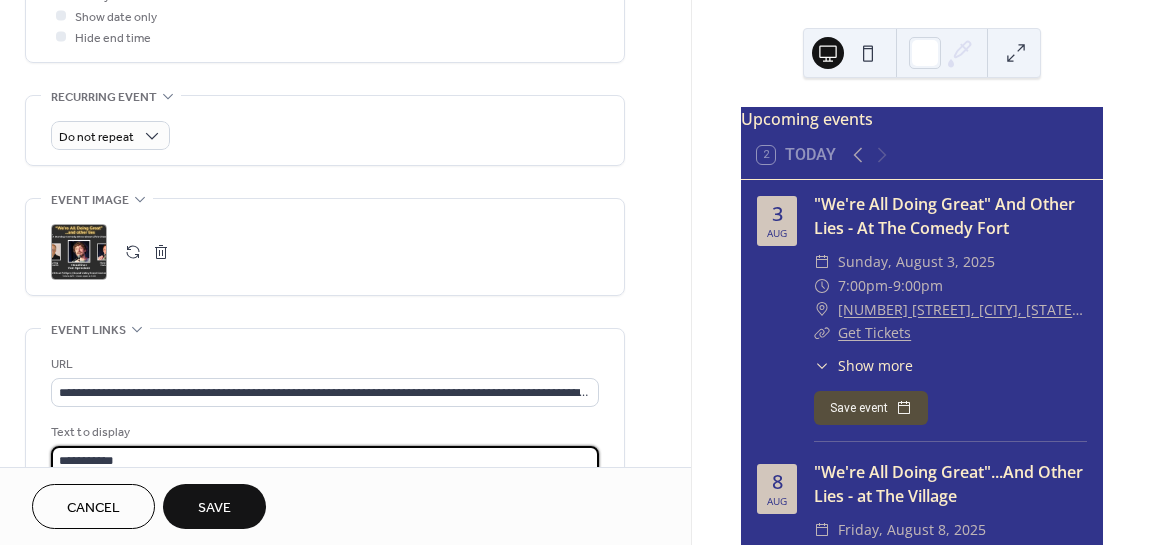 click on "Text to display" at bounding box center (323, 432) 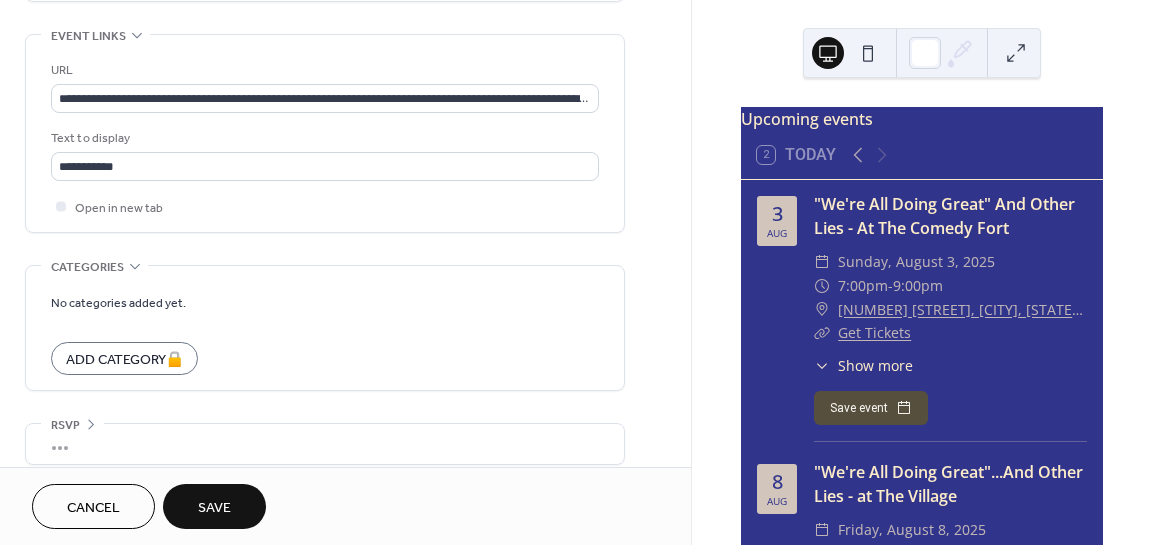 scroll, scrollTop: 1086, scrollLeft: 0, axis: vertical 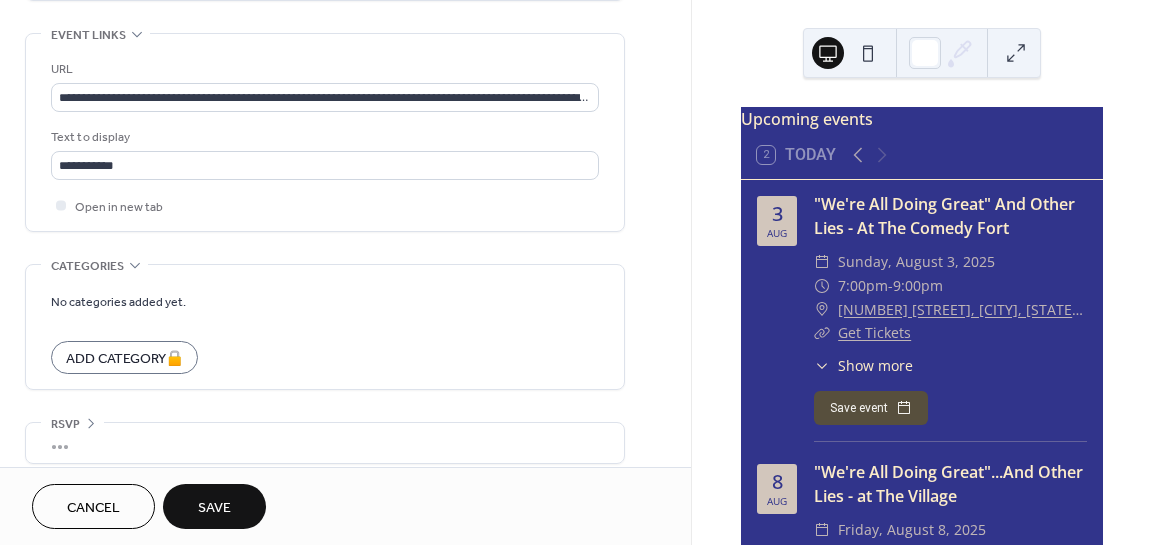 click on "Save" at bounding box center [214, 508] 